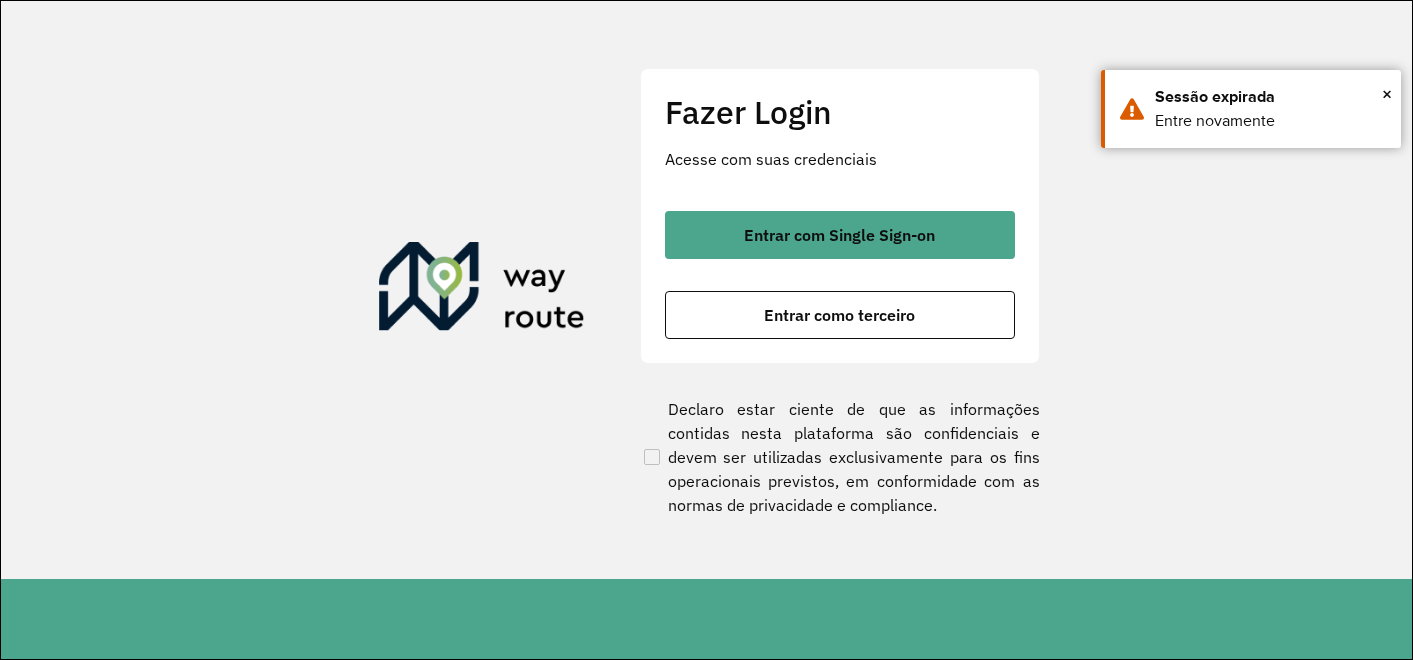 scroll, scrollTop: 0, scrollLeft: 0, axis: both 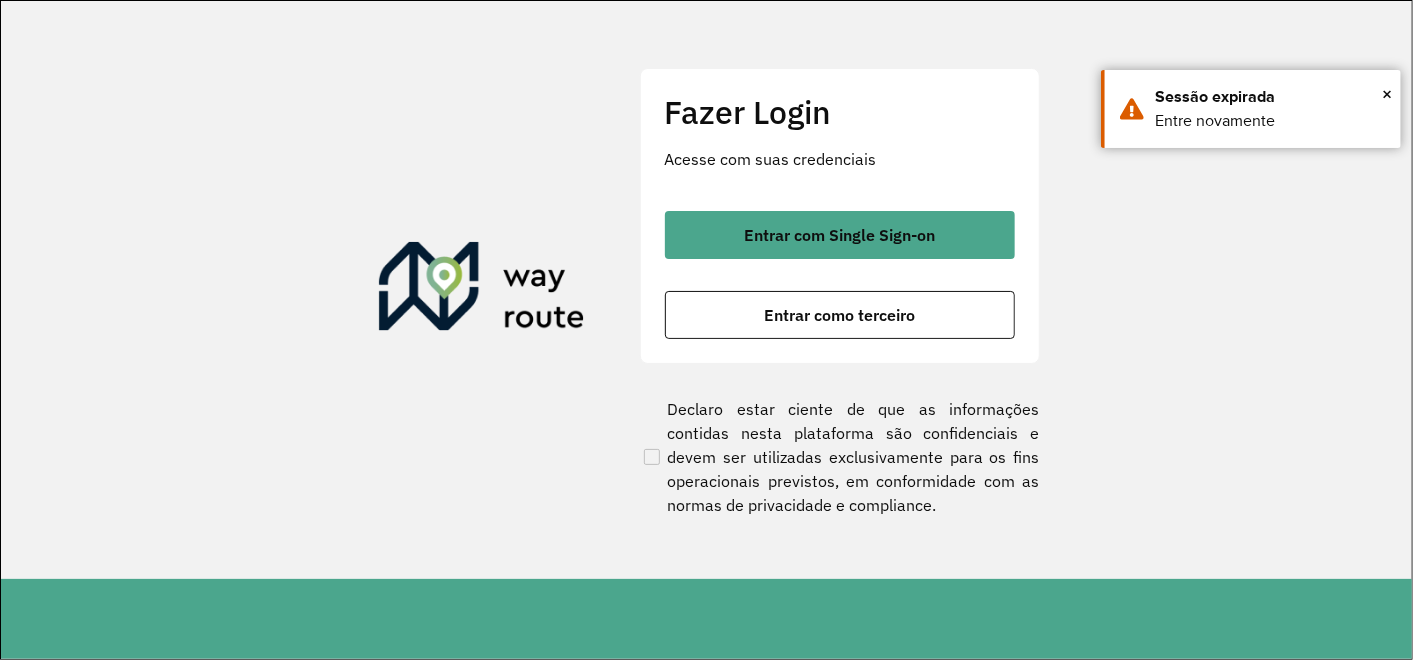click on "Entrar com Single Sign-on    Entrar como terceiro" 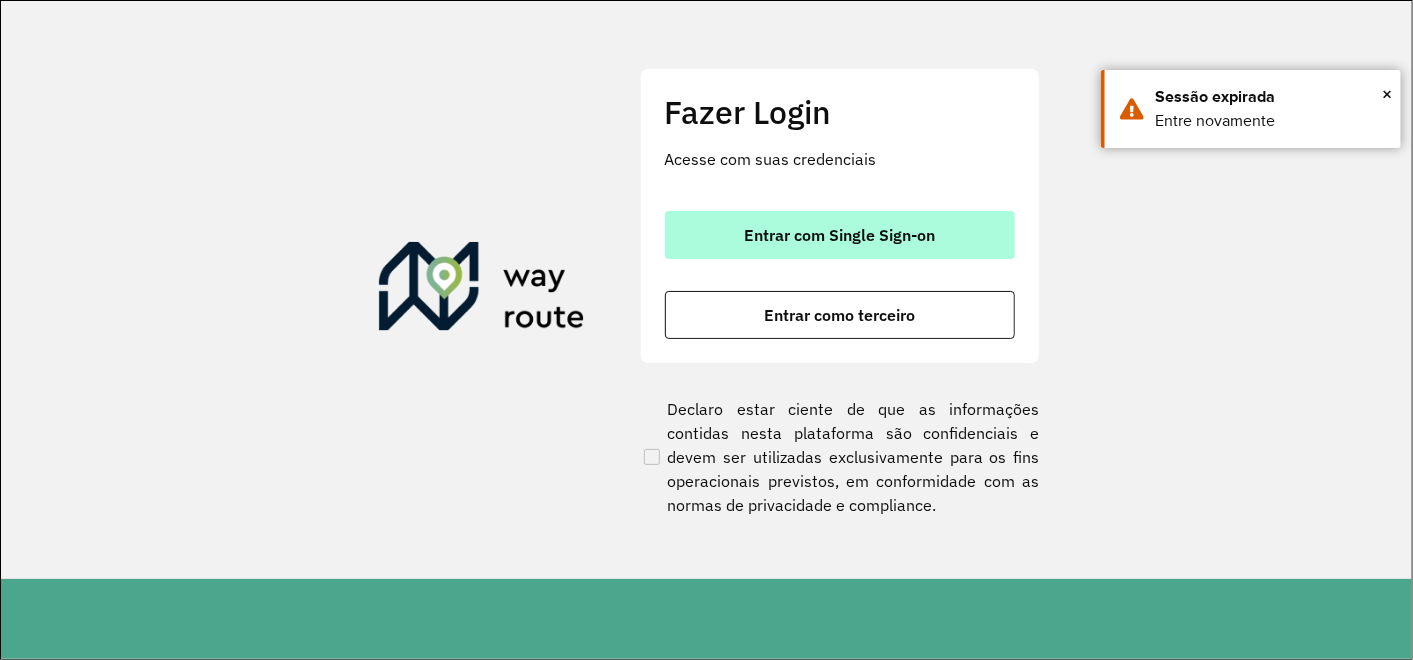 click on "Entrar com Single Sign-on" at bounding box center (839, 235) 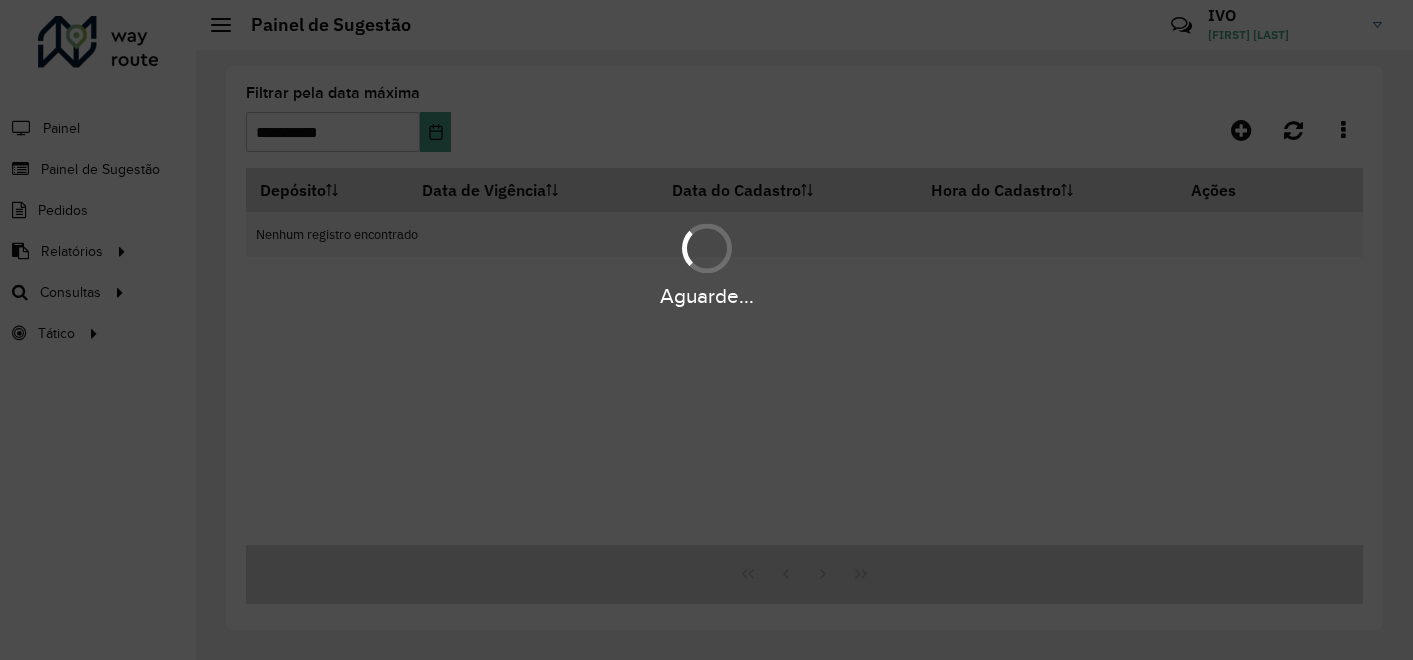 scroll, scrollTop: 0, scrollLeft: 0, axis: both 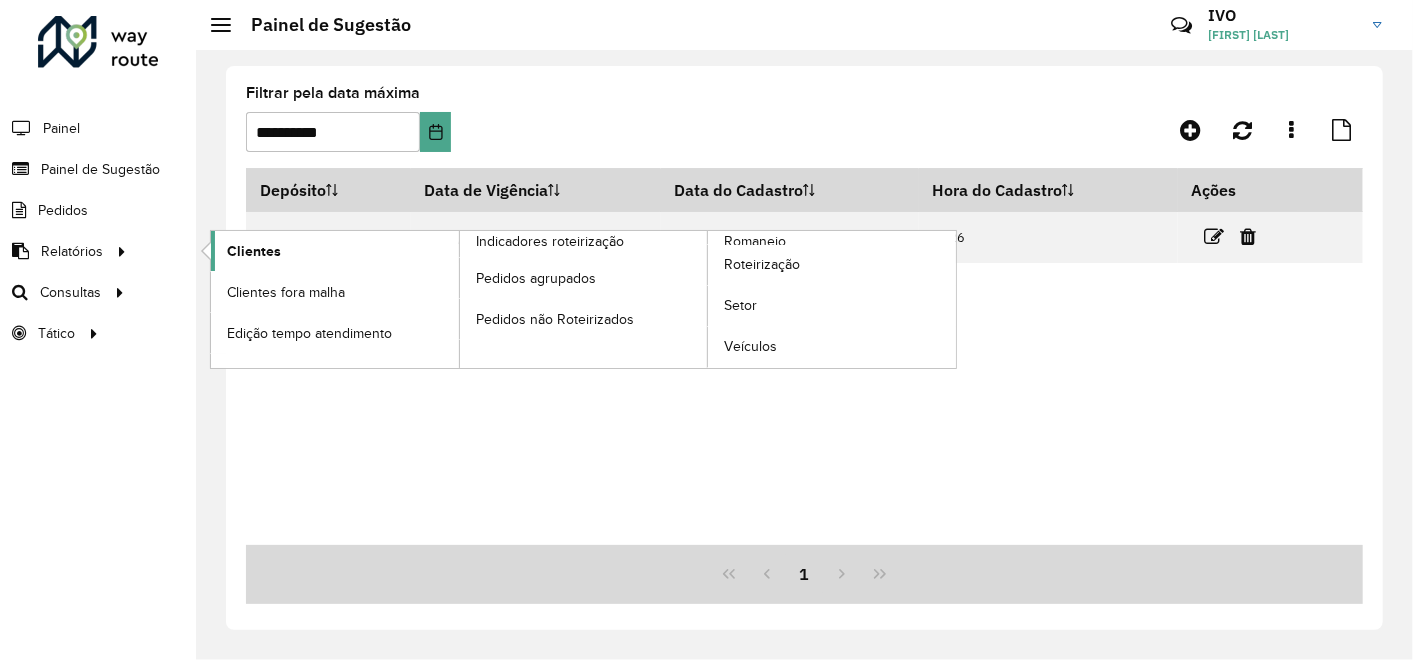 click on "Clientes" 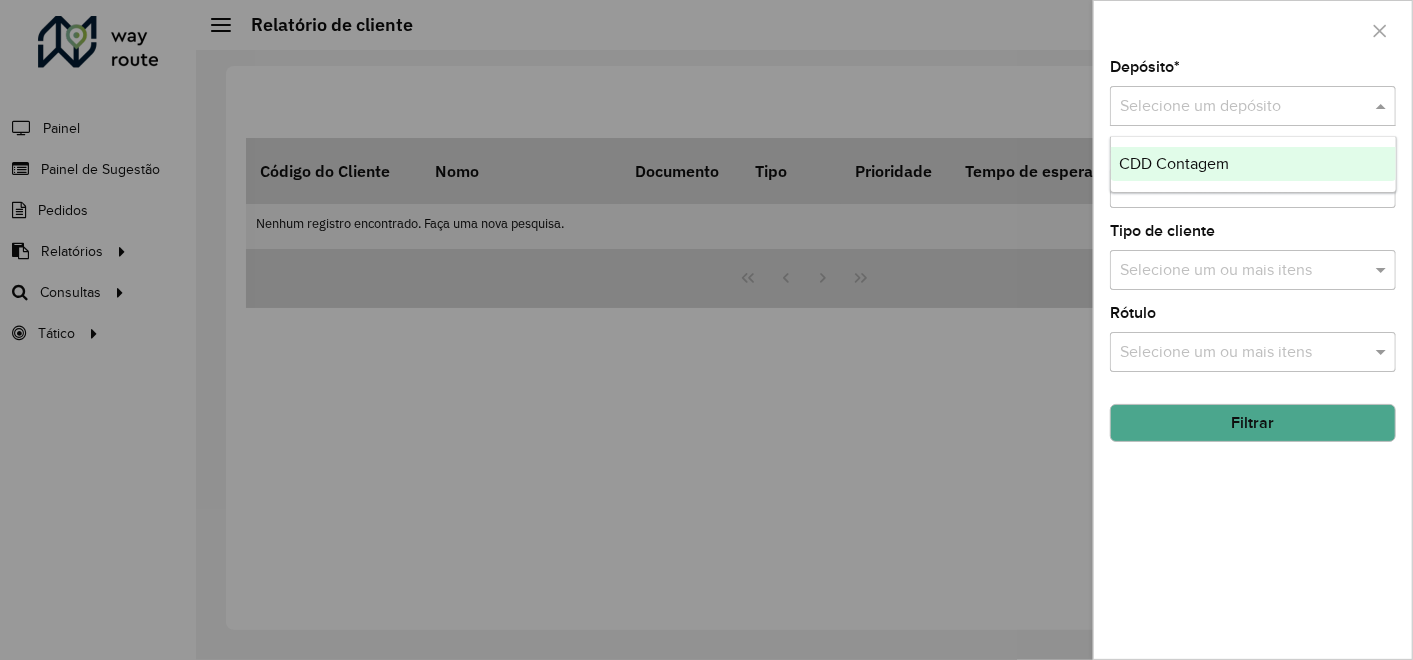 click at bounding box center [1233, 107] 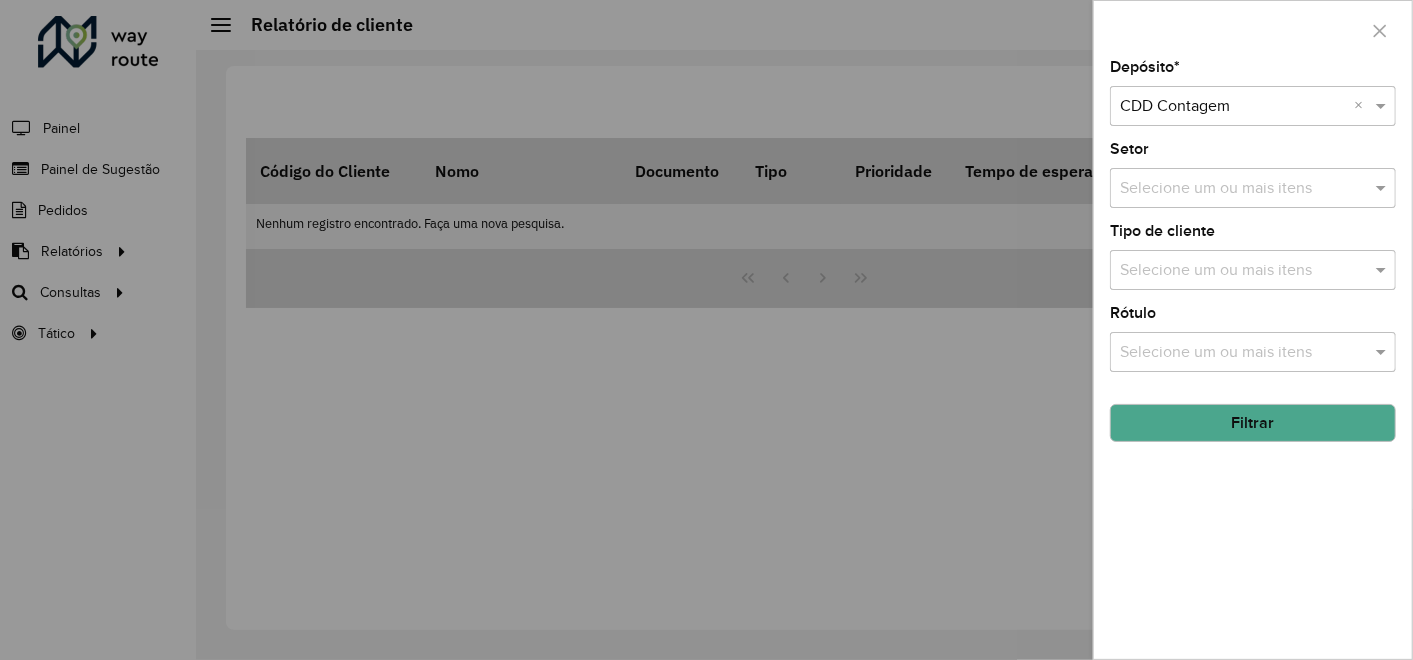 click on "Filtrar" 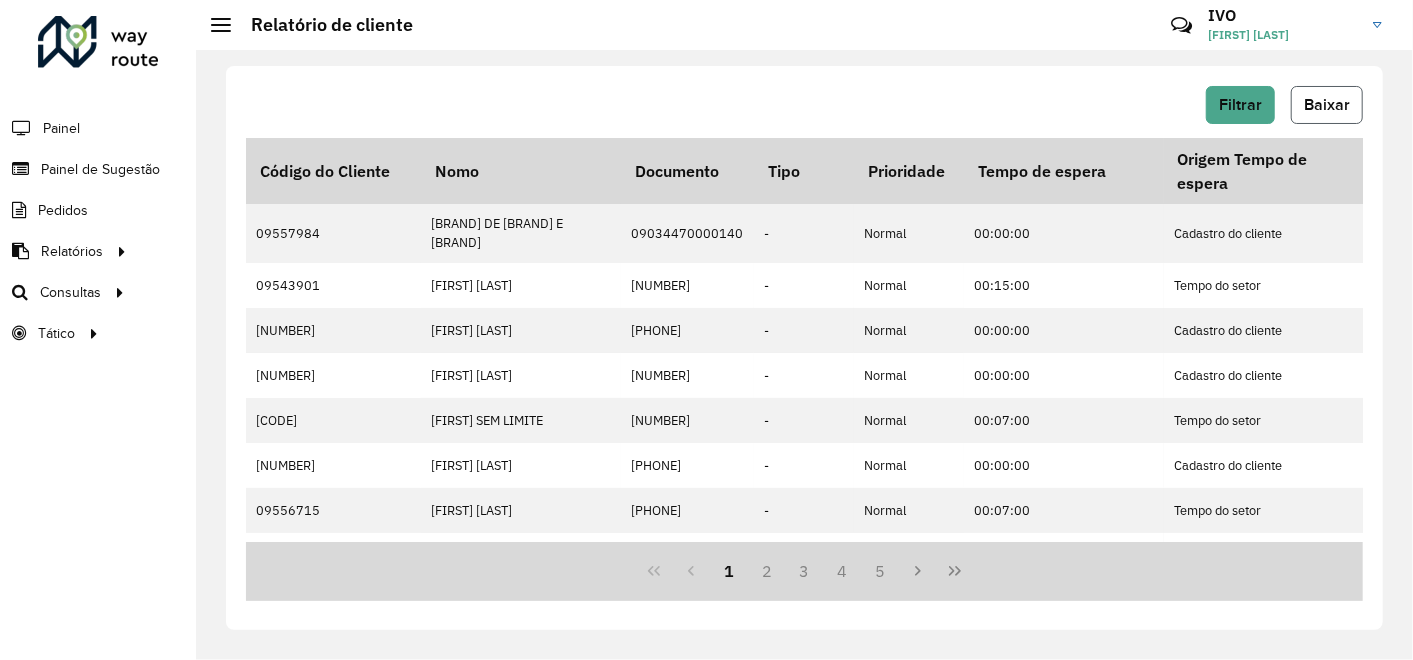 click on "Baixar" 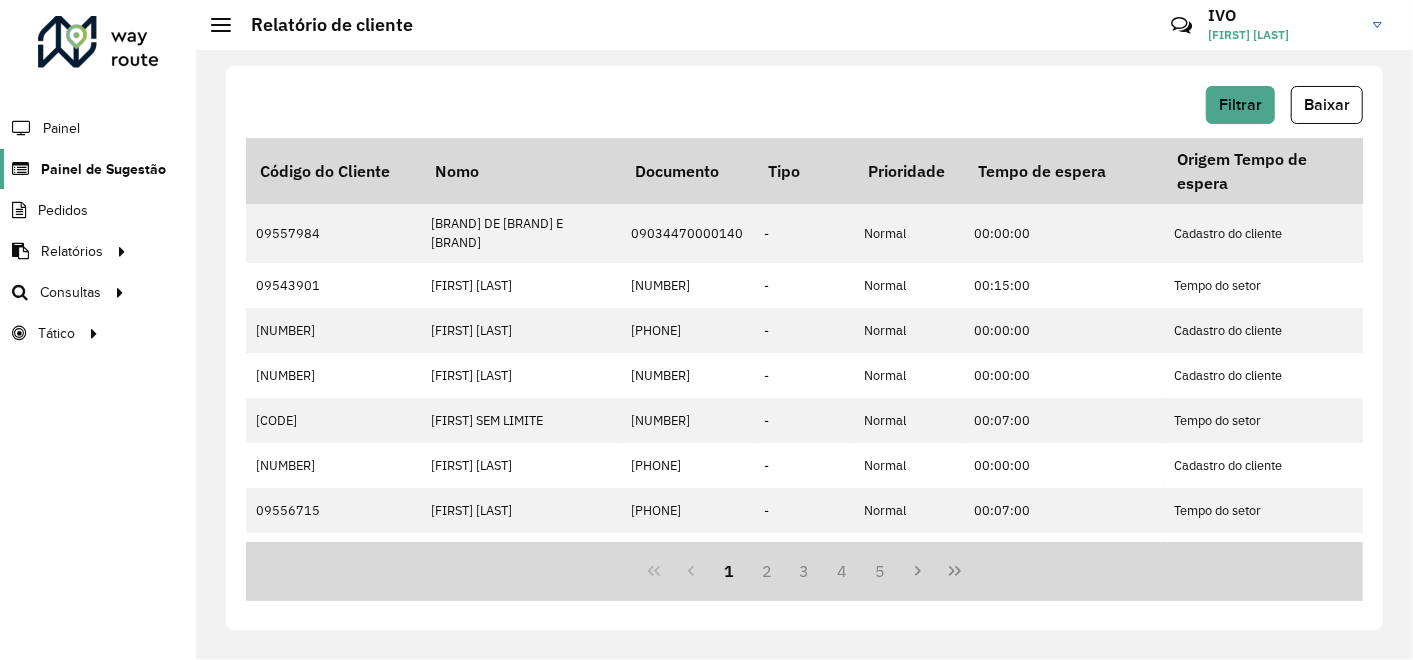 click on "Painel de Sugestão" 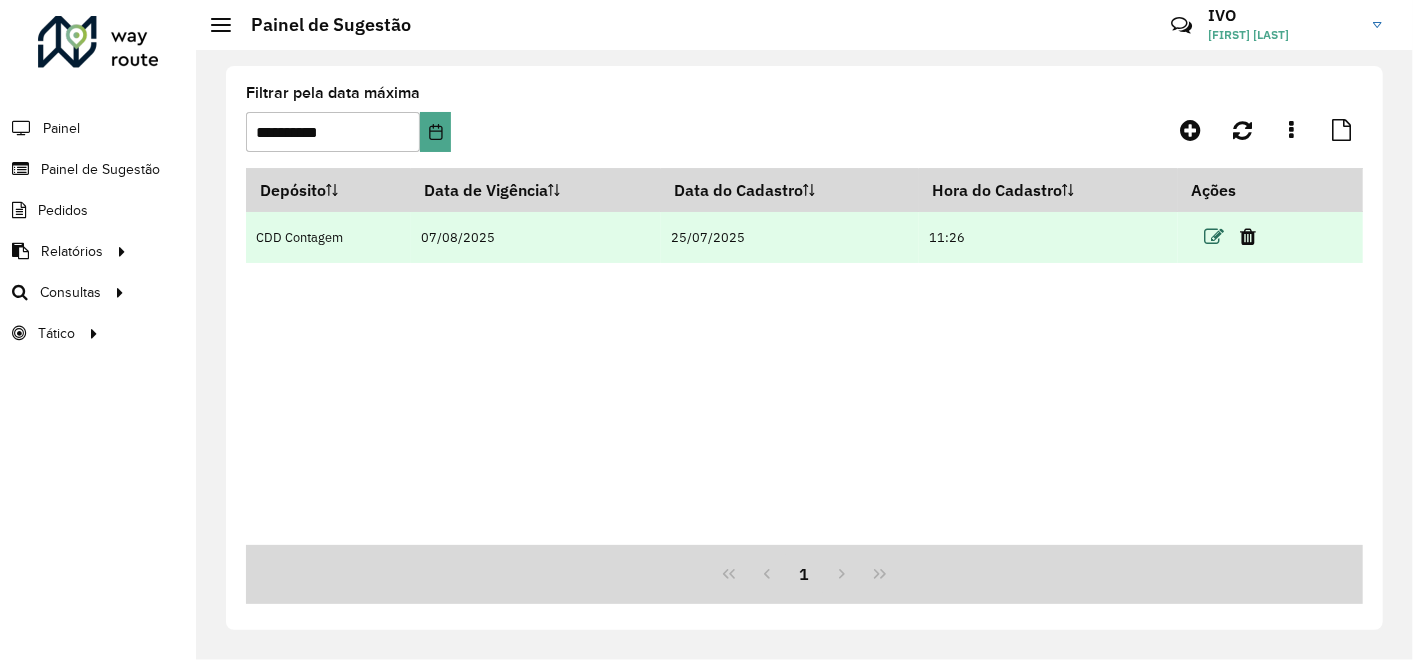 click at bounding box center [1214, 237] 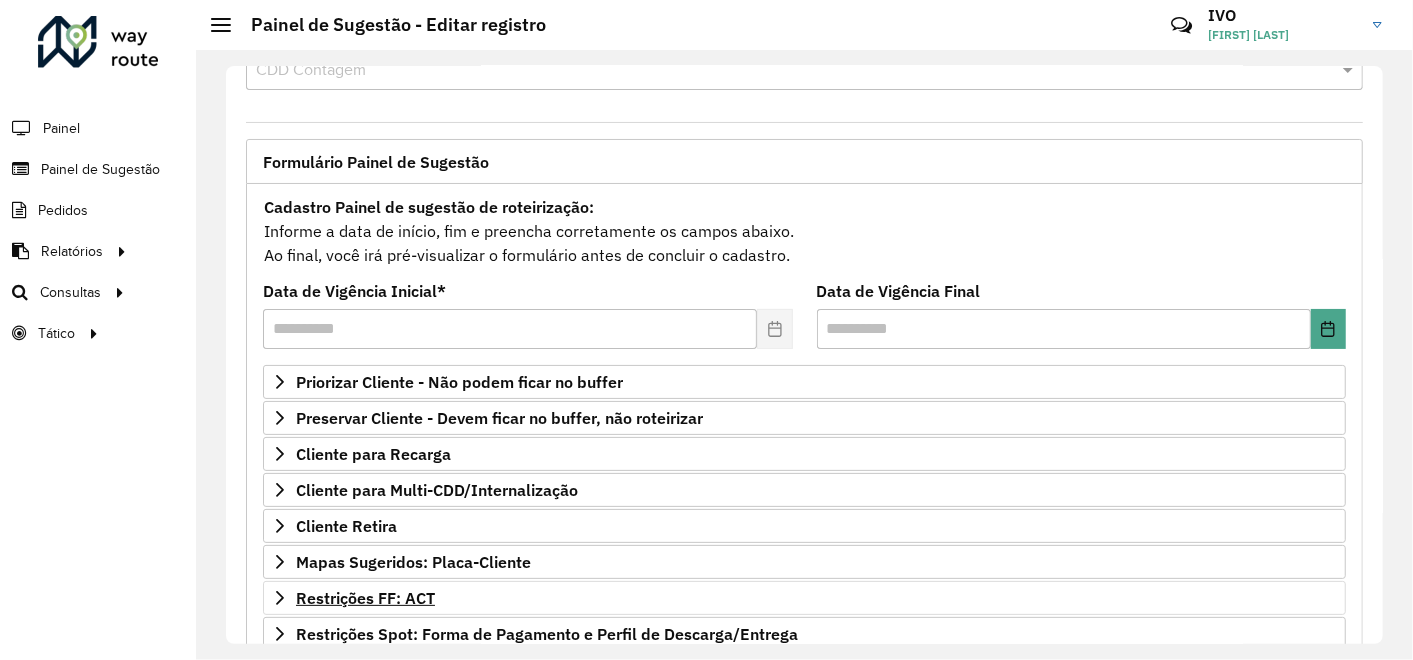 scroll, scrollTop: 111, scrollLeft: 0, axis: vertical 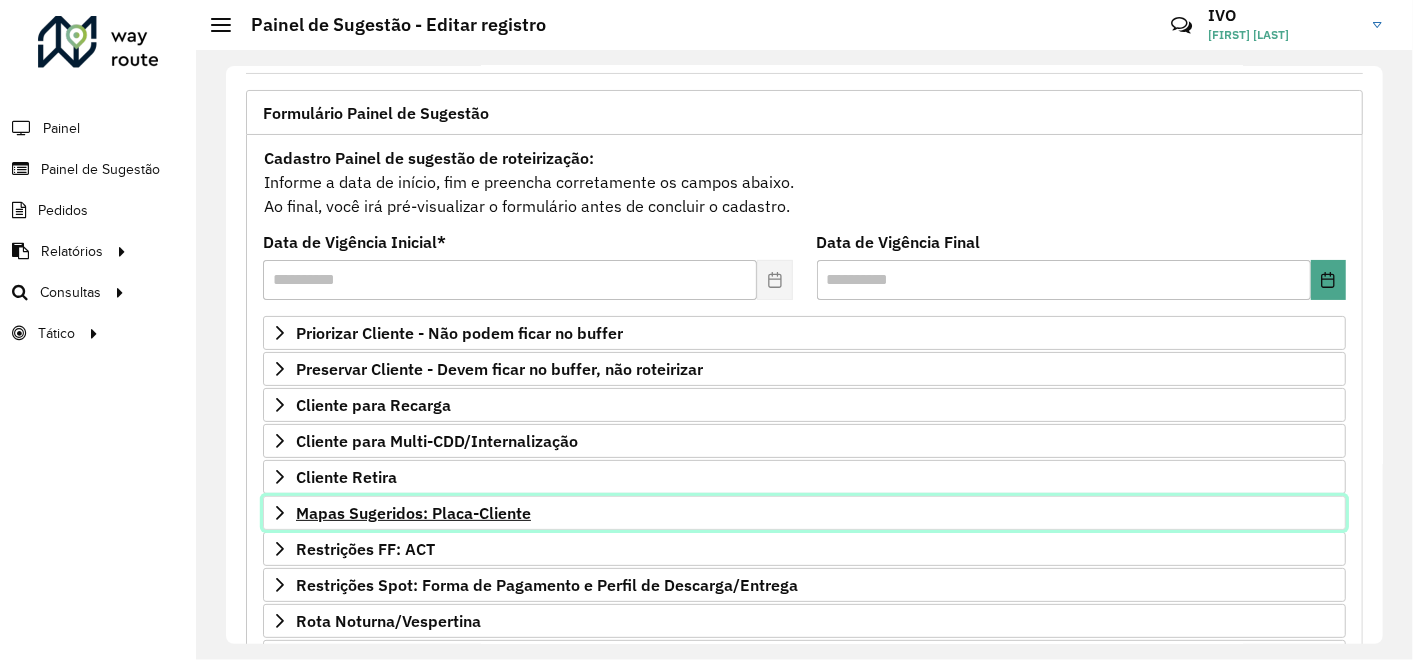 click on "Mapas Sugeridos: Placa-Cliente" at bounding box center [413, 513] 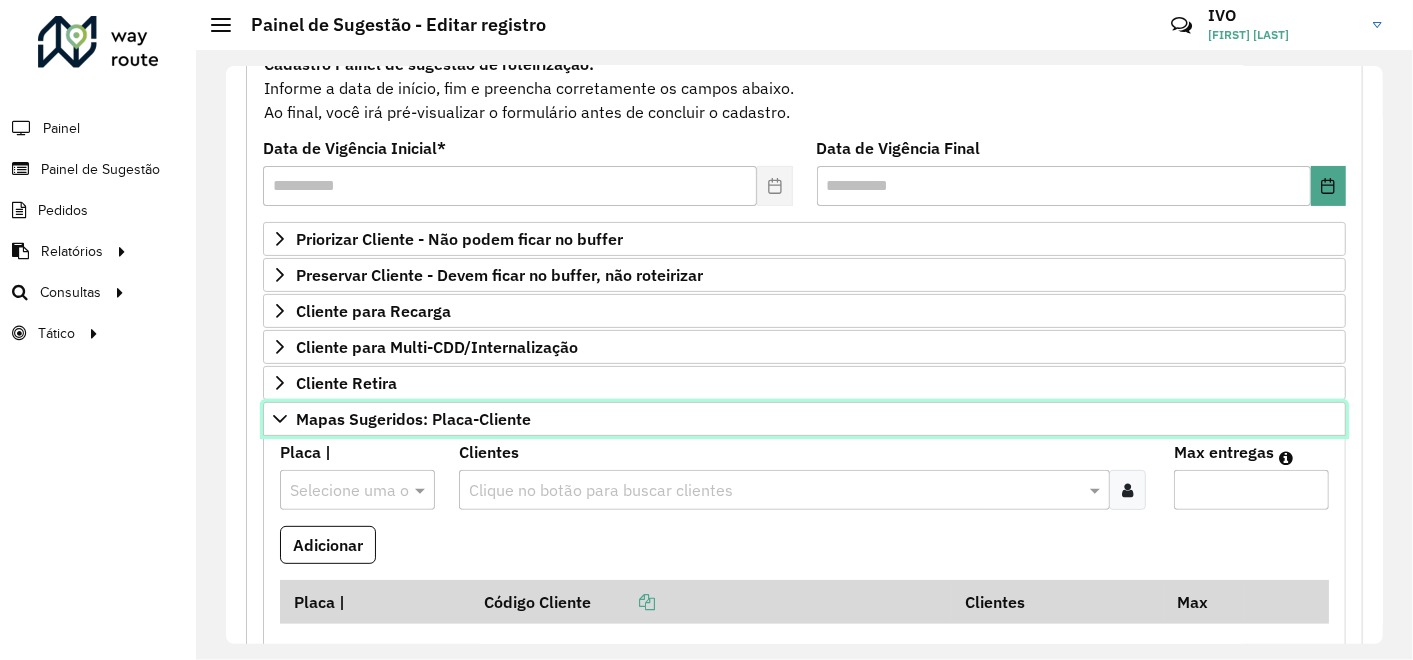 scroll, scrollTop: 333, scrollLeft: 0, axis: vertical 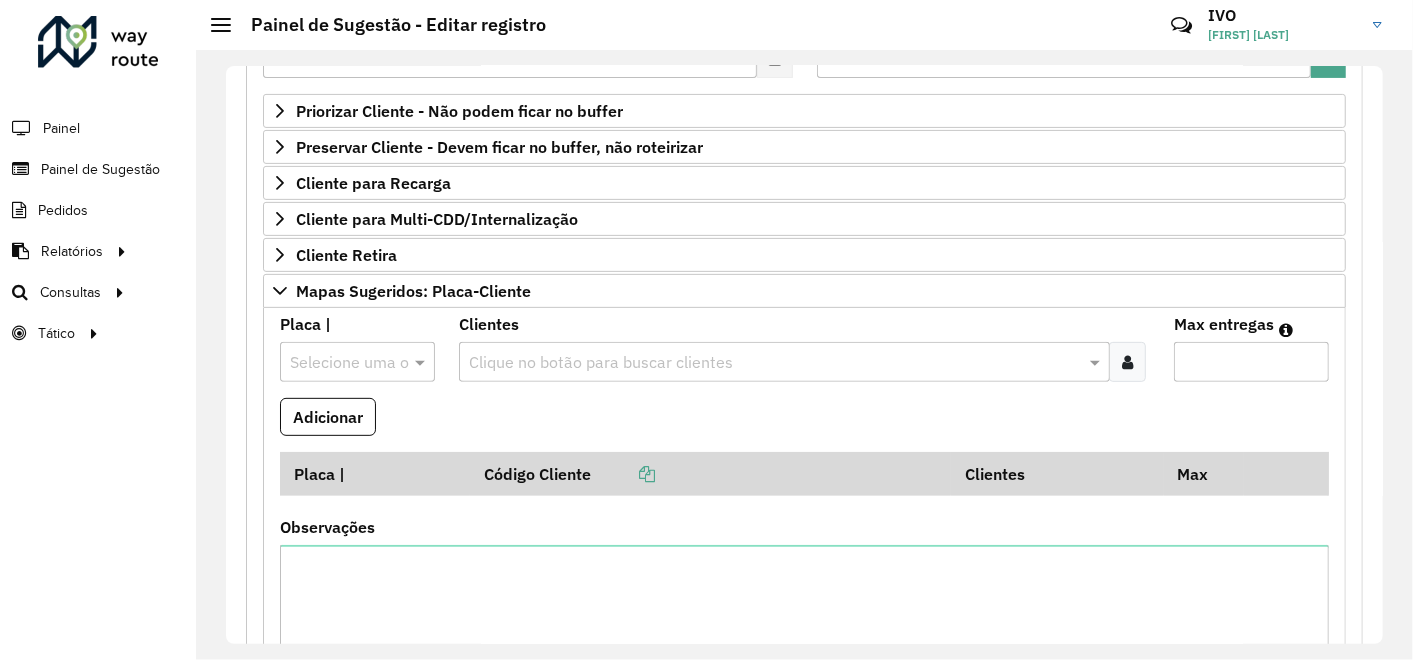 click at bounding box center (337, 363) 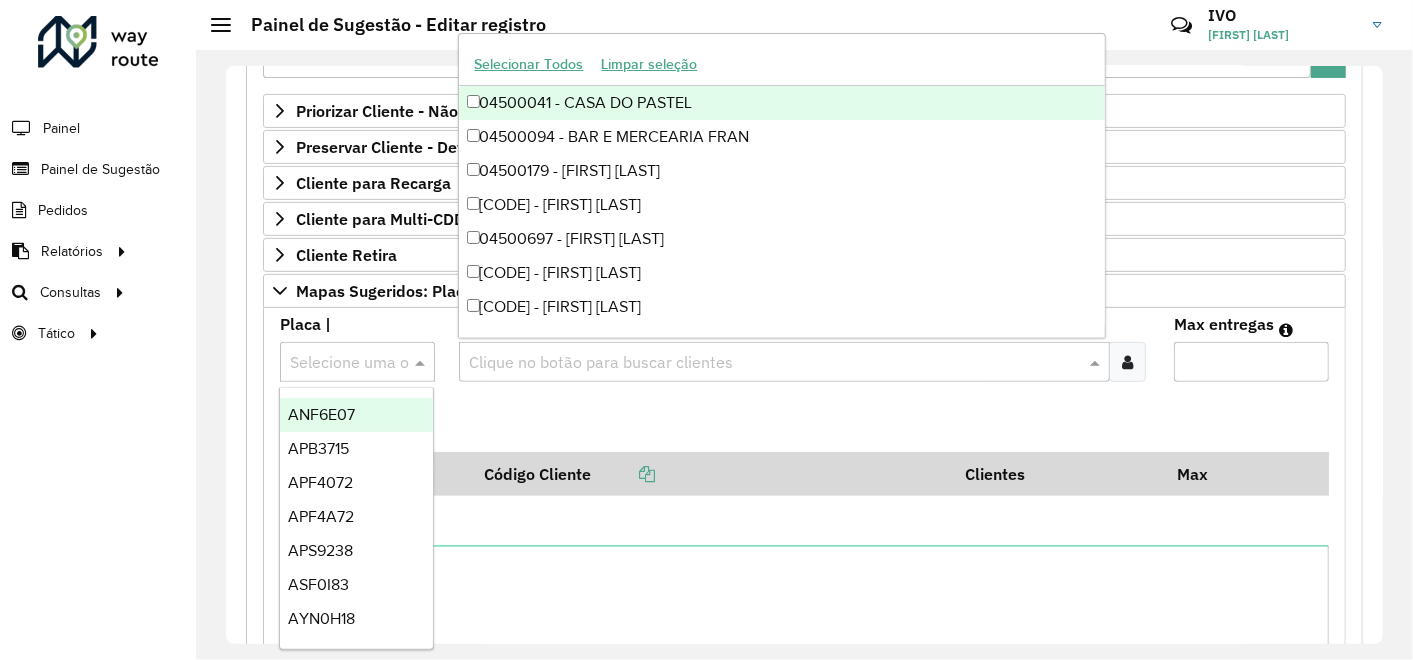 click at bounding box center (774, 363) 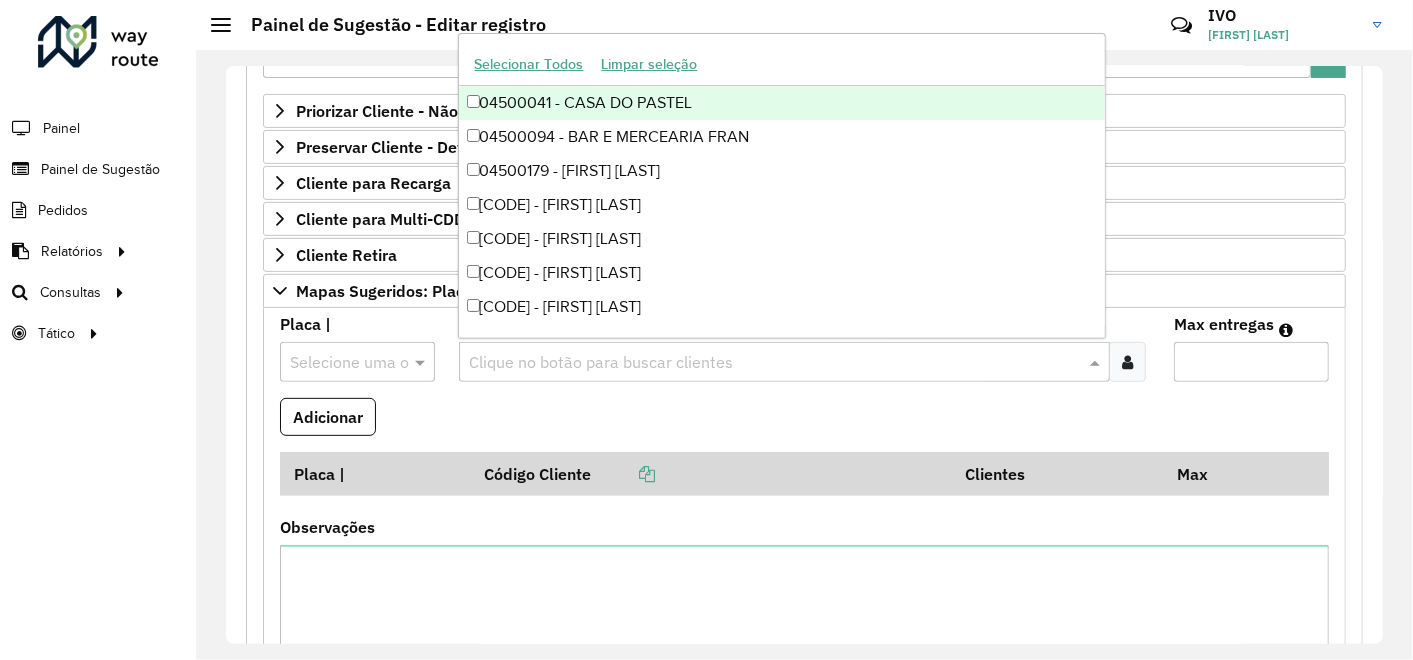 paste on "*****" 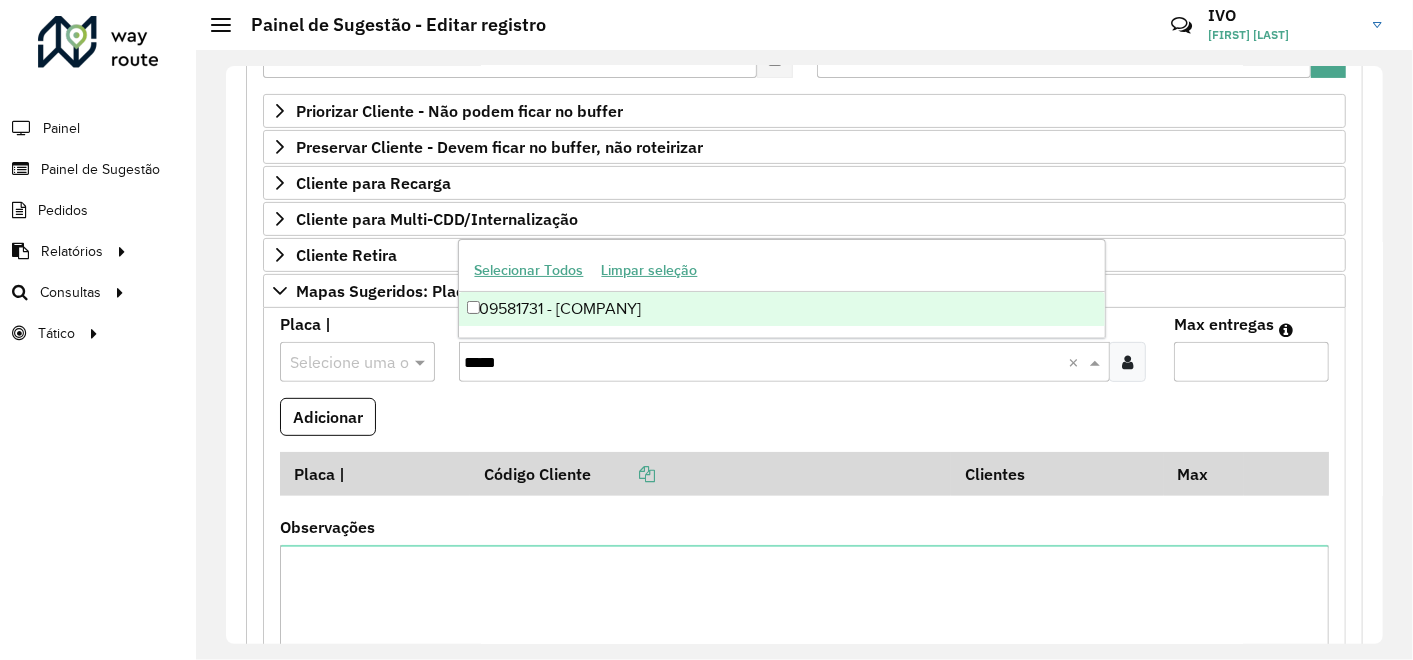 type on "*****" 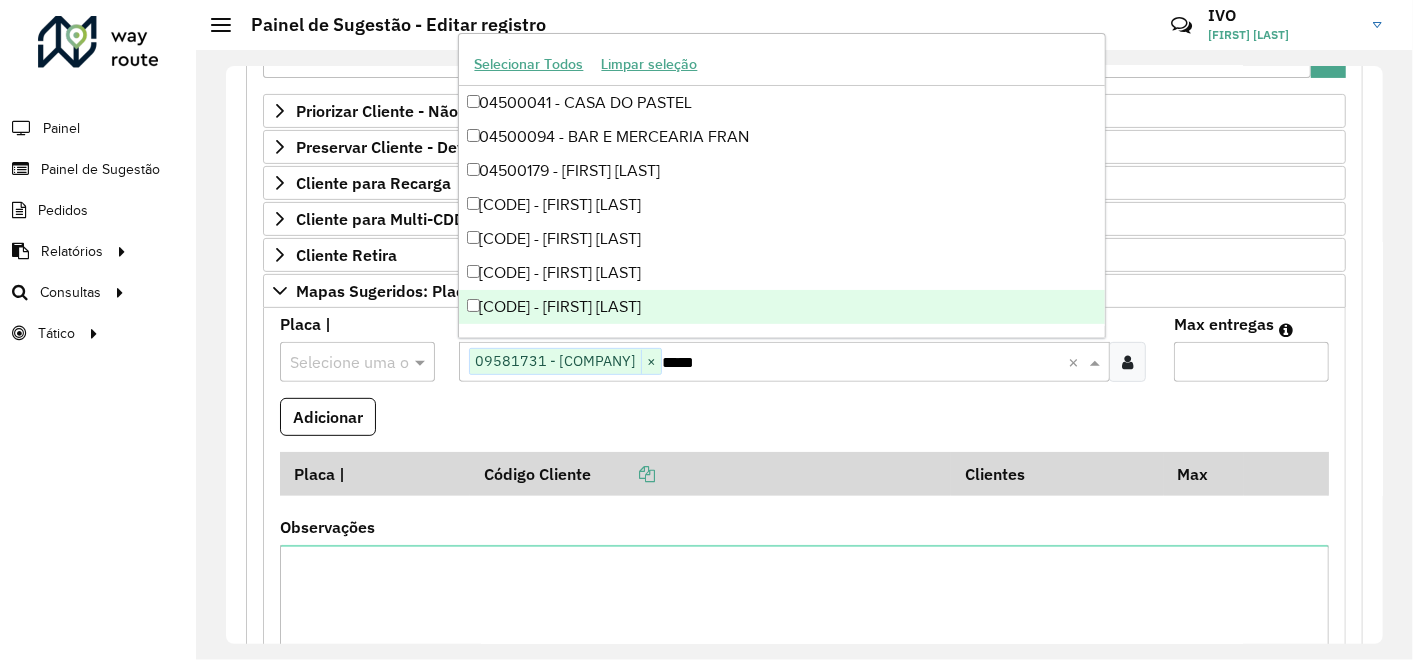 click at bounding box center [337, 363] 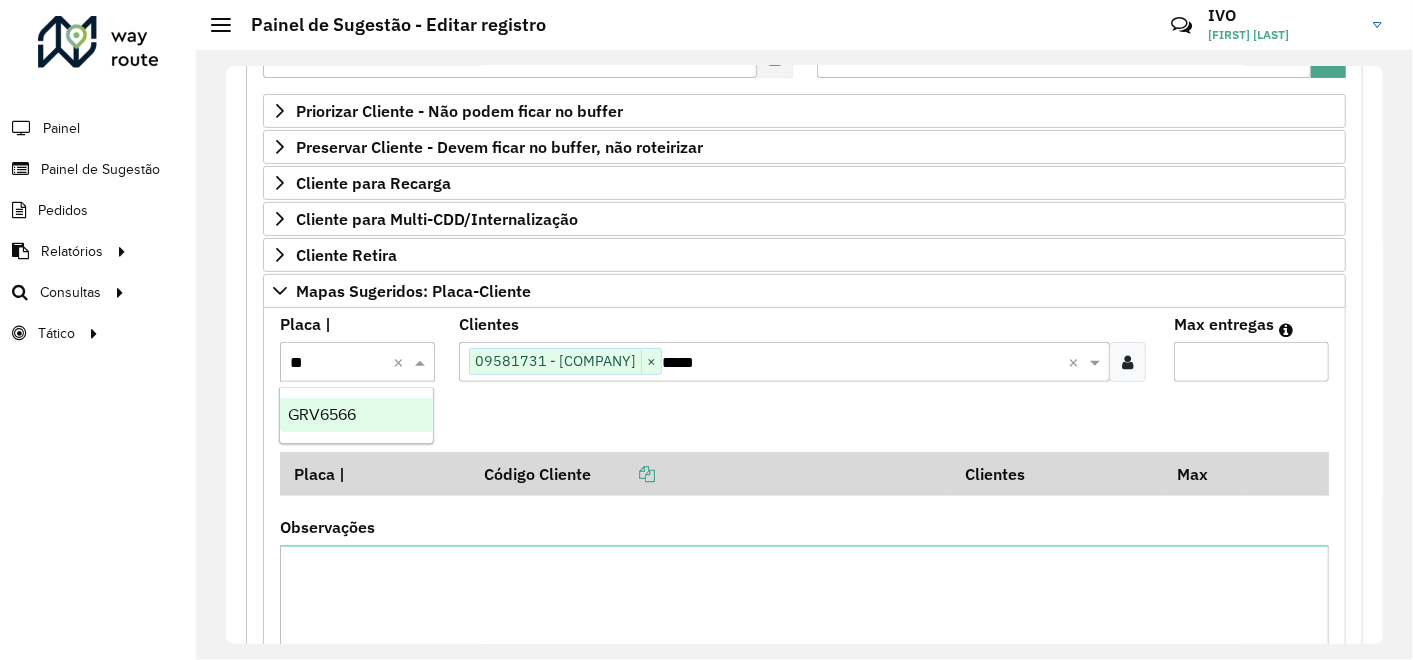 type on "***" 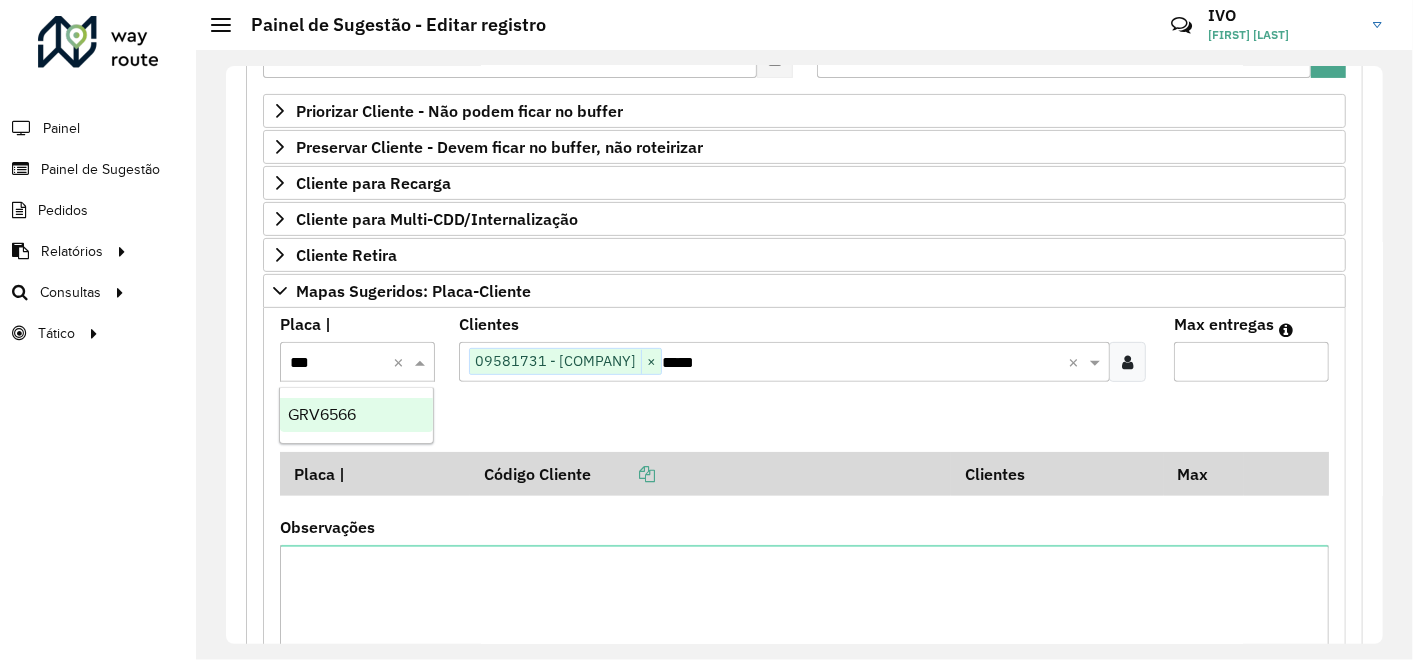 click on "GRV6566" at bounding box center [322, 414] 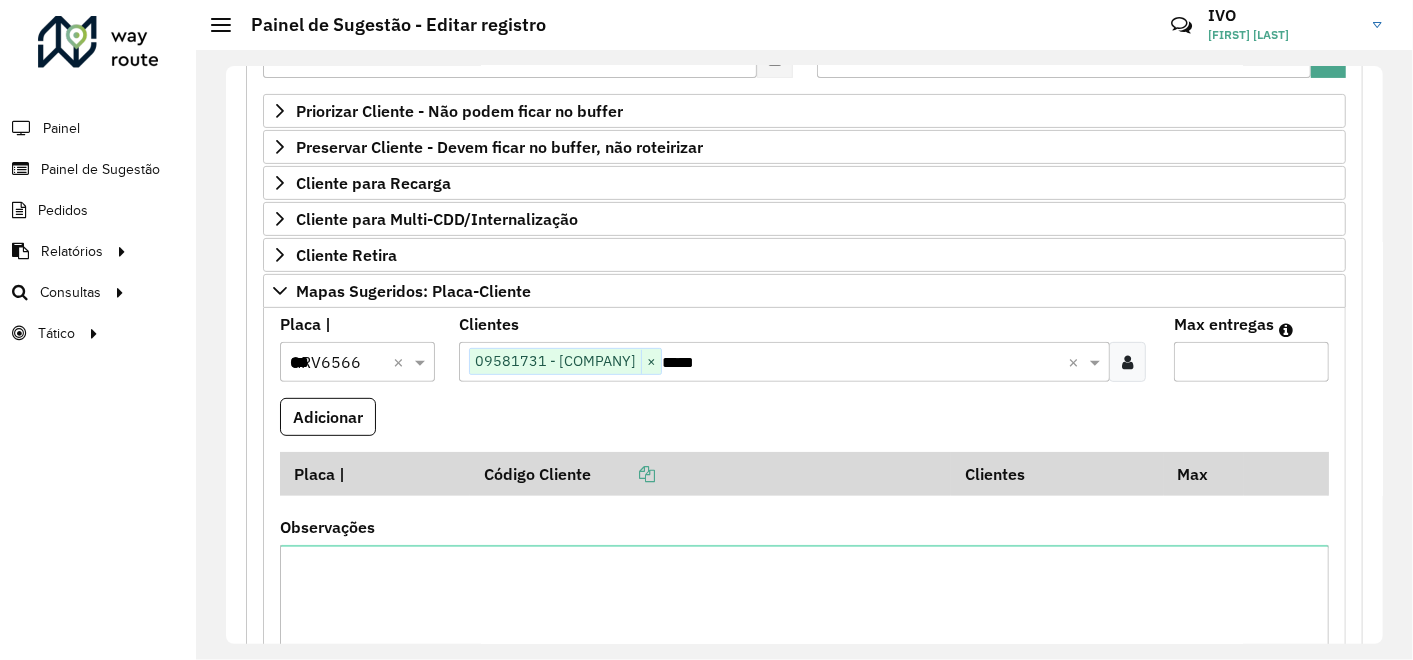 click on "Max entregas" at bounding box center [1251, 362] 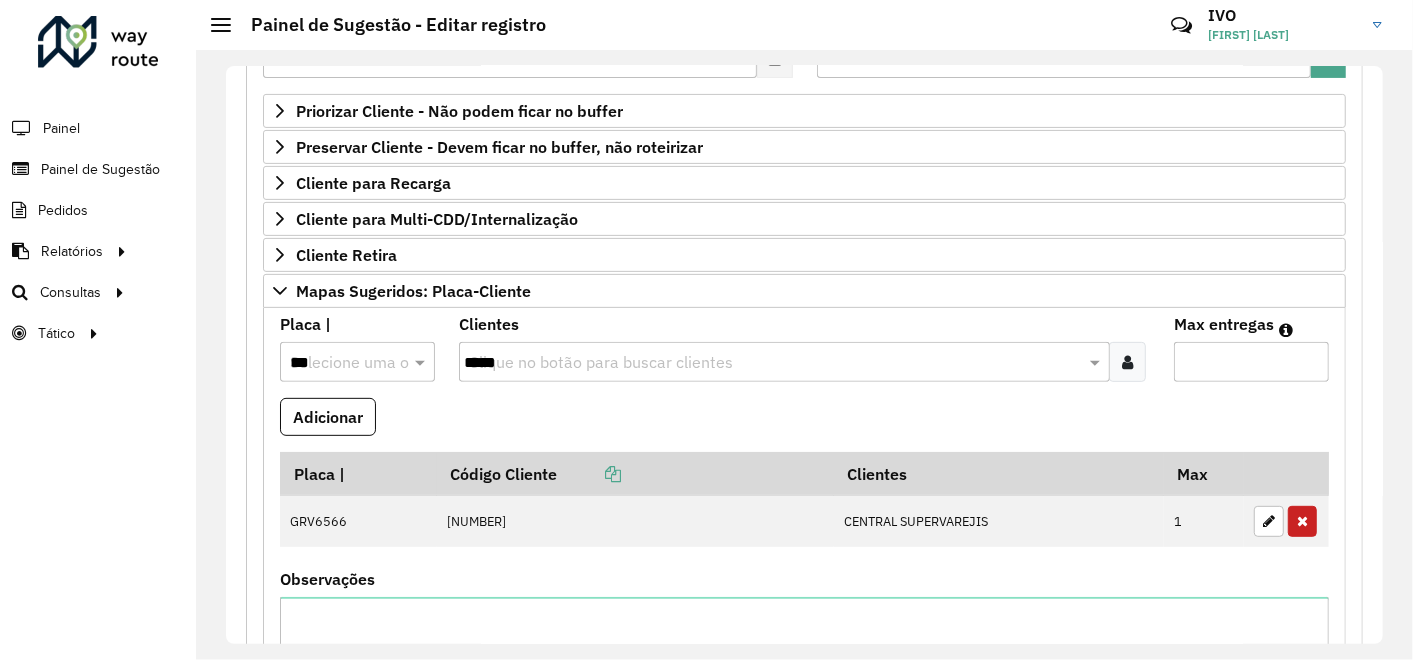 click on "Clique no botão para buscar clientes *****" at bounding box center [784, 362] 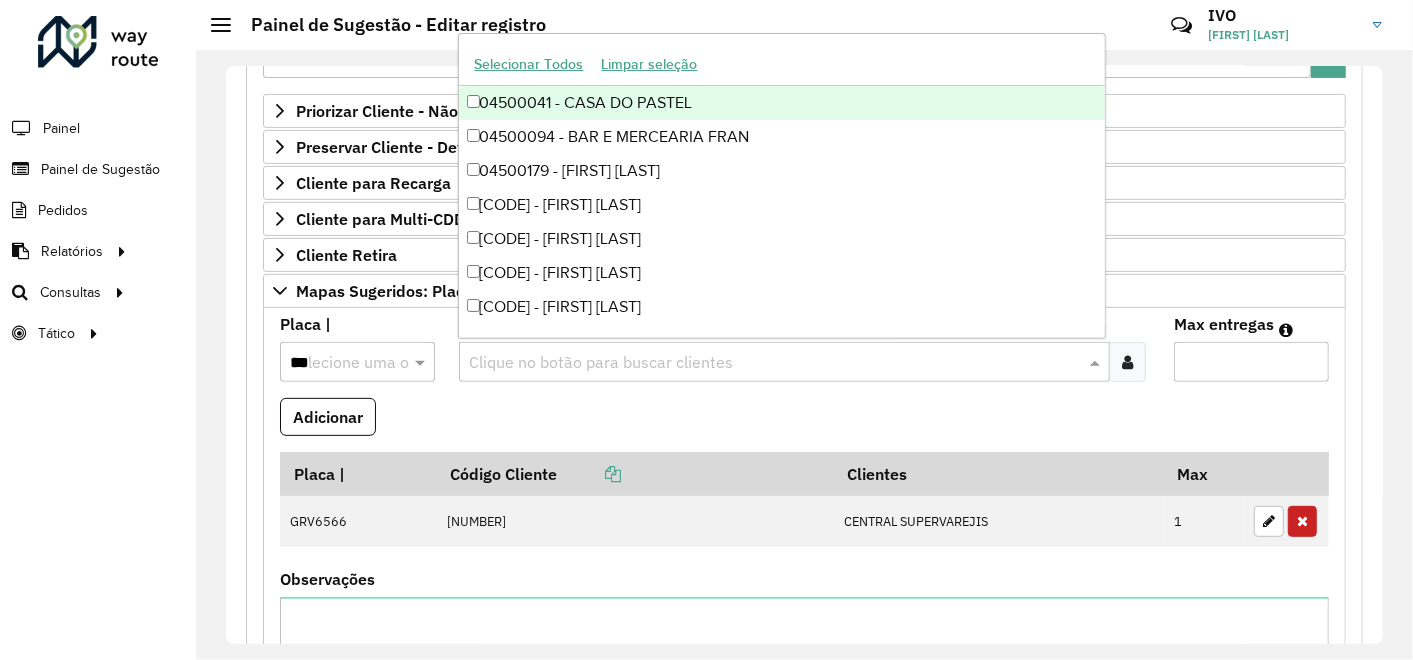 paste on "*****" 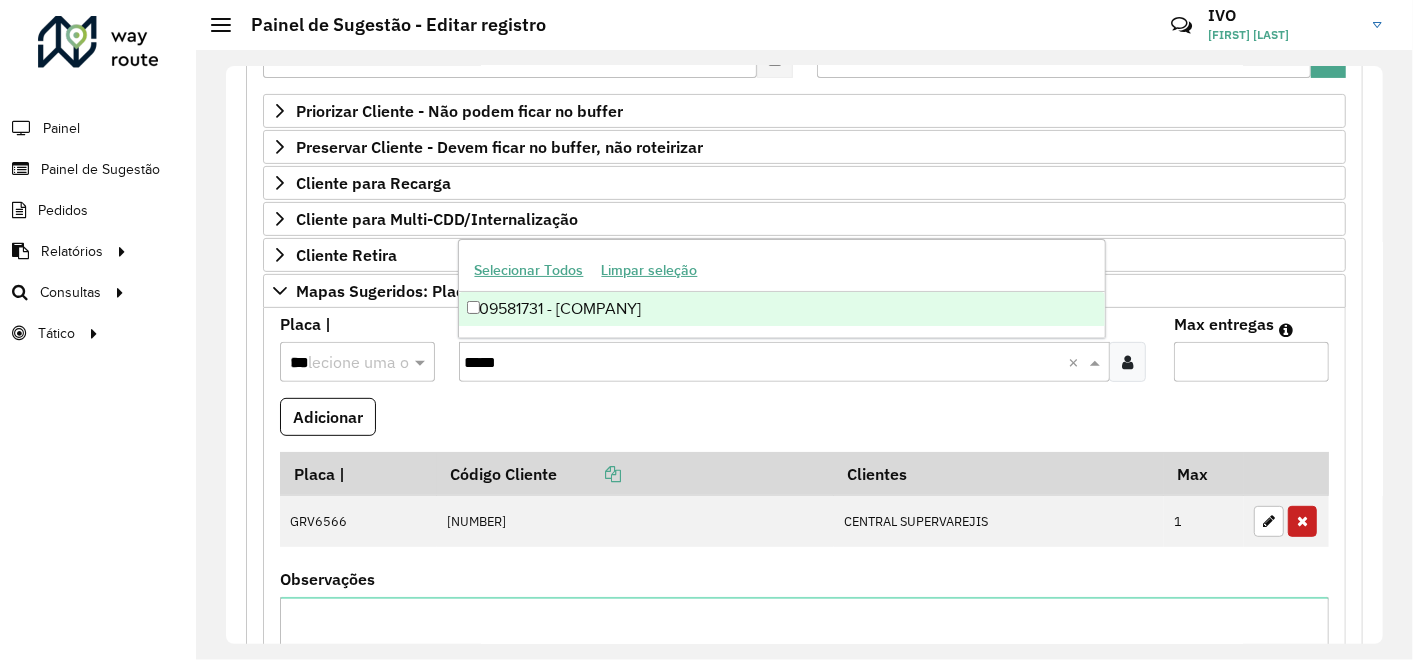 type on "*****" 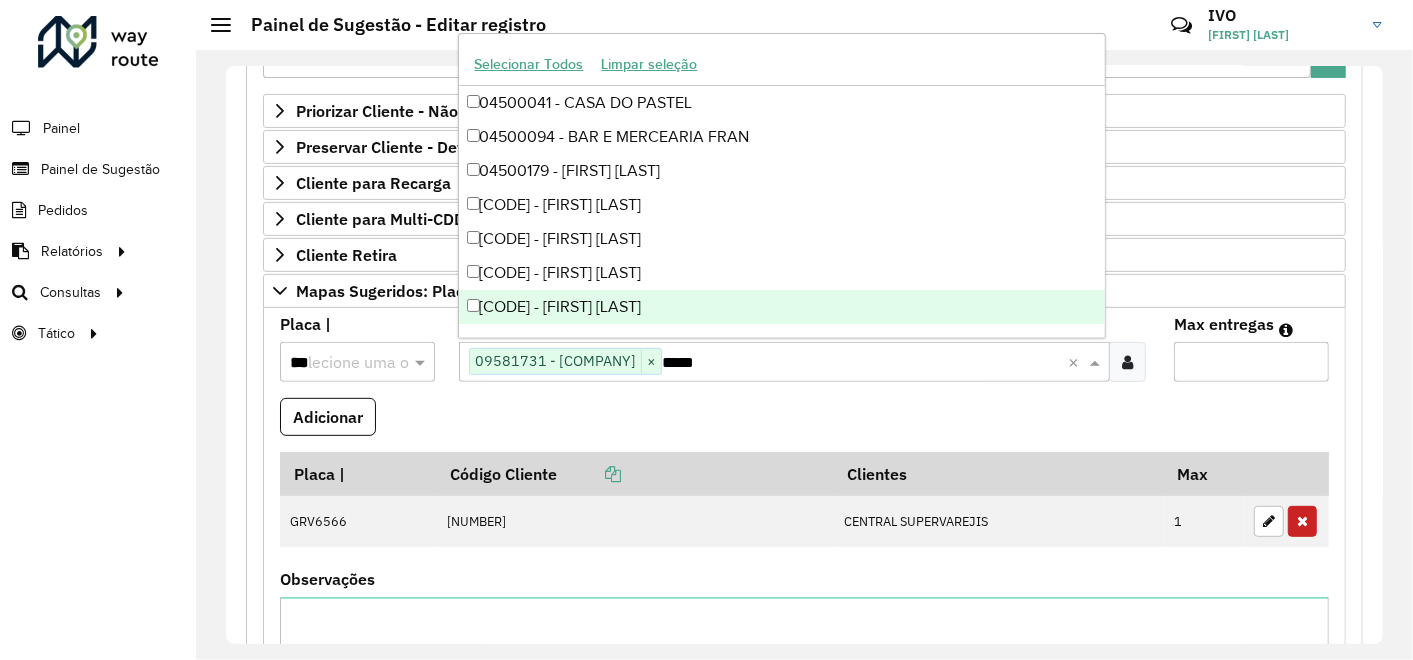 click on "***" at bounding box center [337, 363] 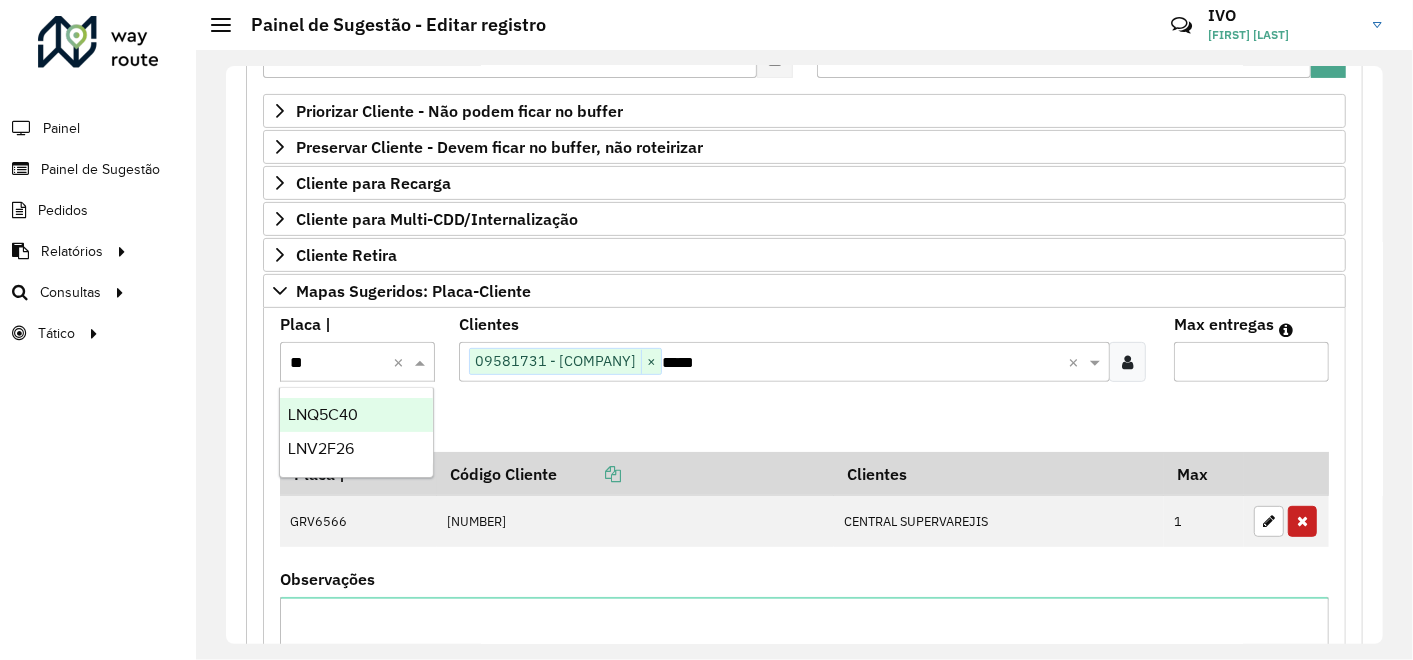 type on "***" 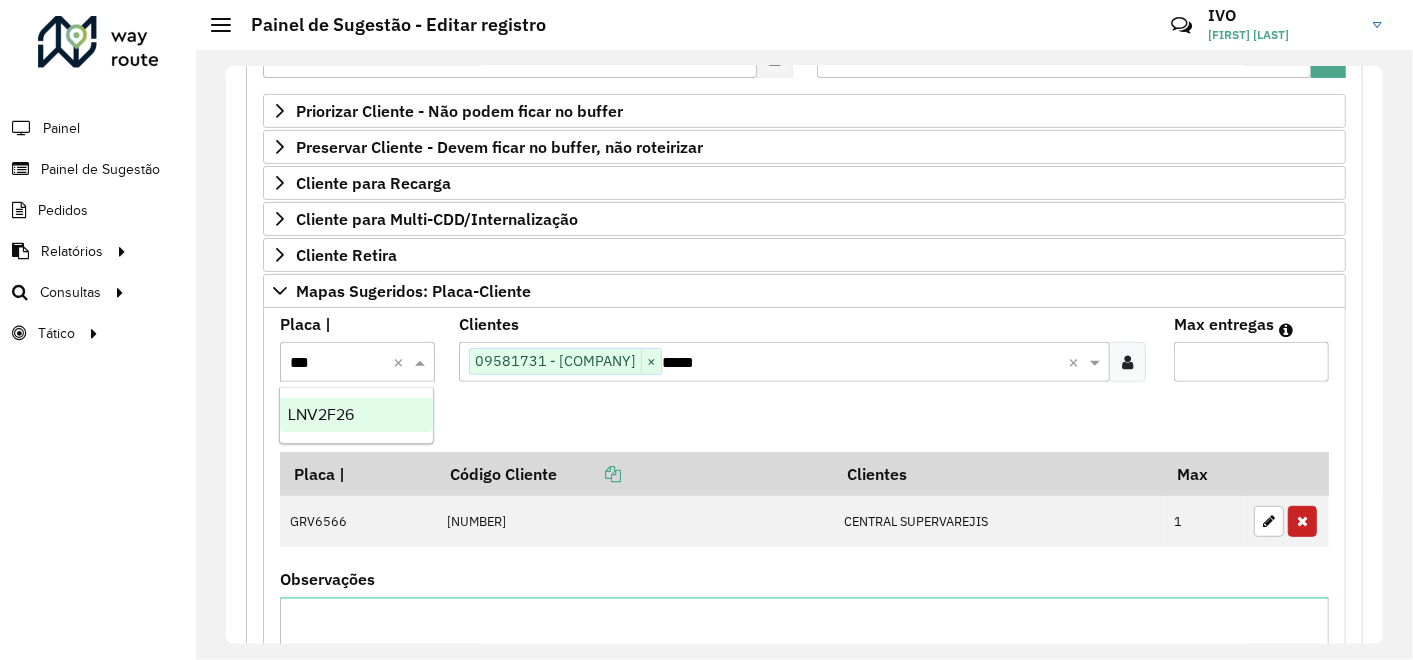 click on "LNV2F26" at bounding box center (321, 414) 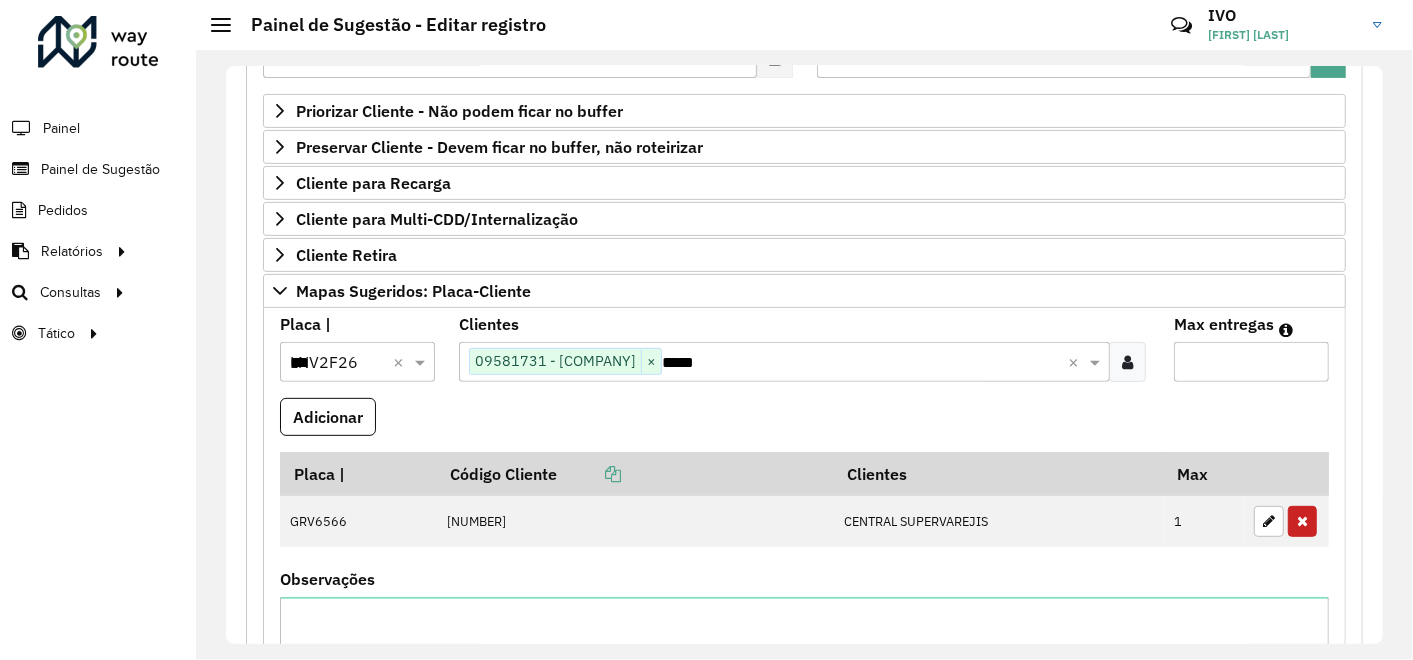 click on "*" at bounding box center [1251, 362] 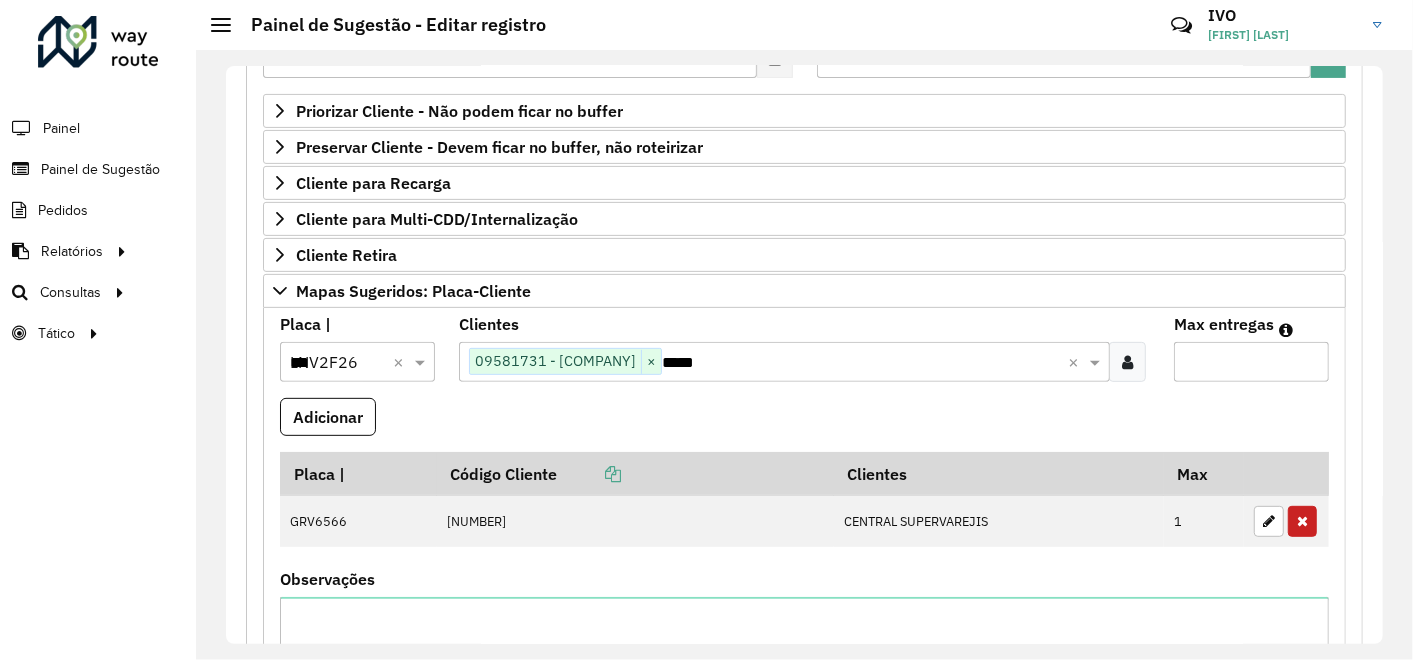 click on "Adicionar" at bounding box center [328, 417] 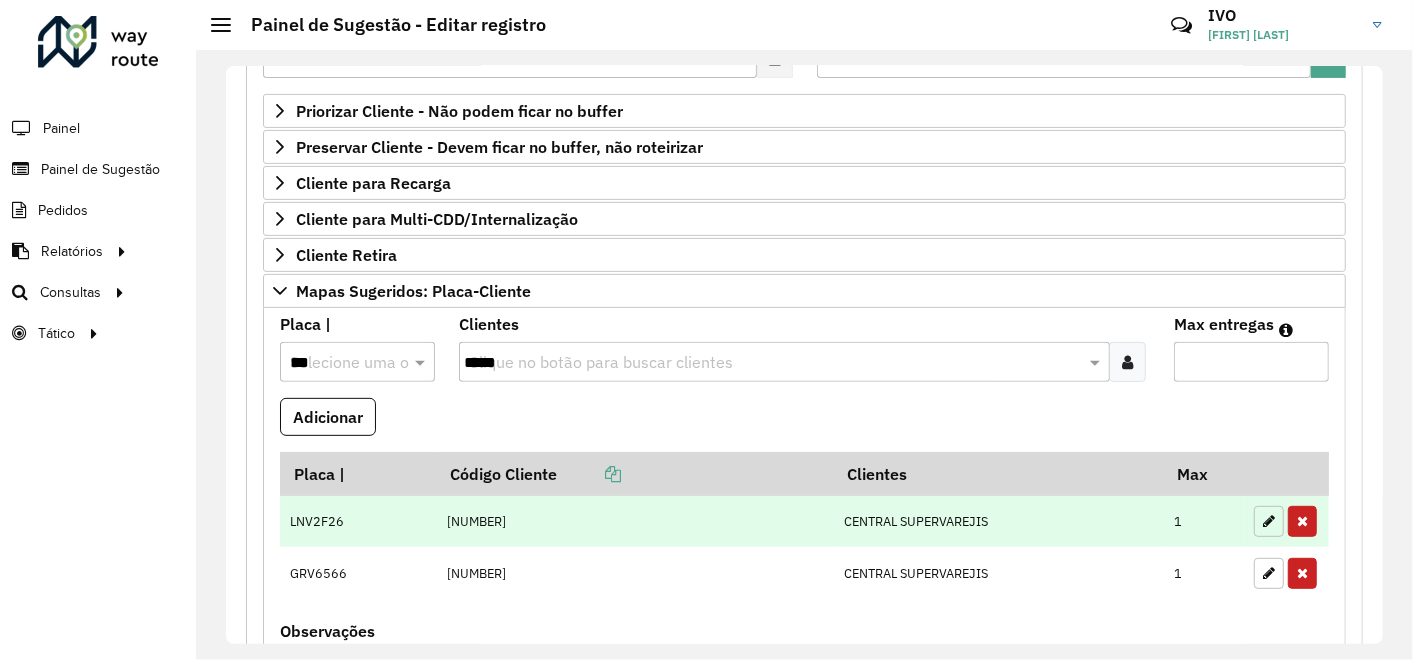 click at bounding box center (1269, 521) 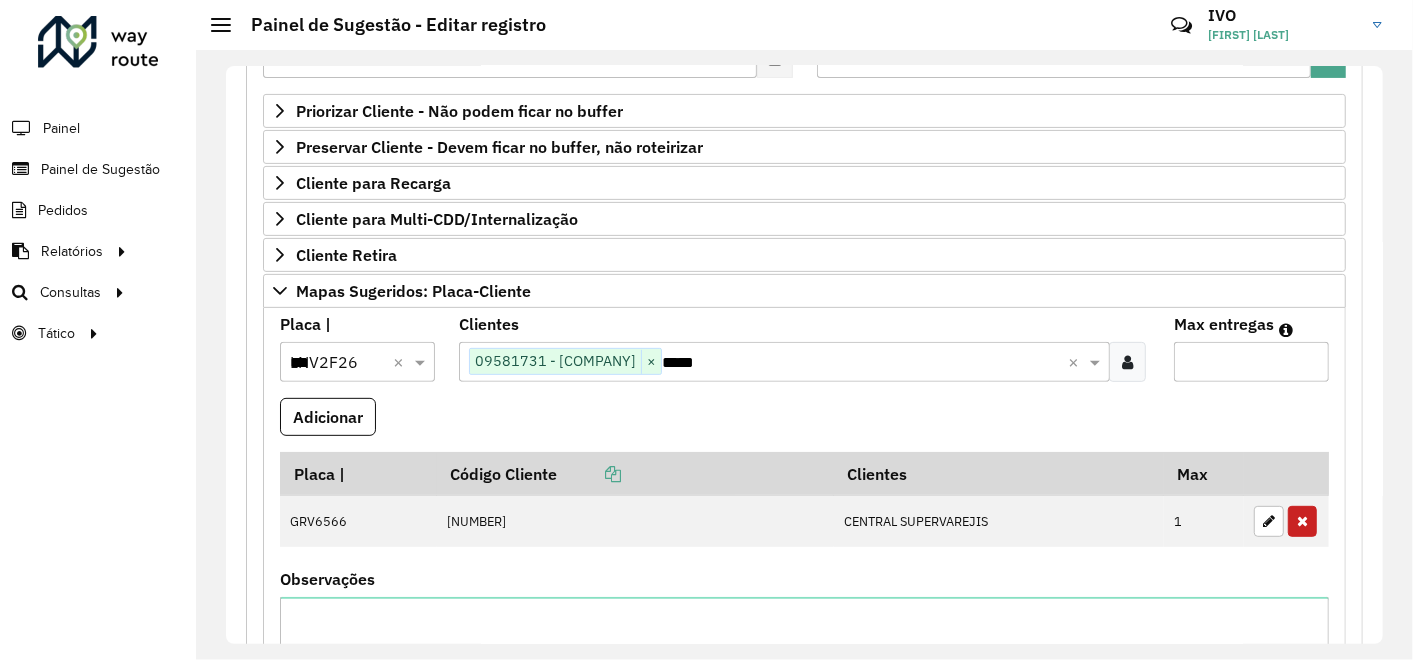 click on "*" at bounding box center [1251, 362] 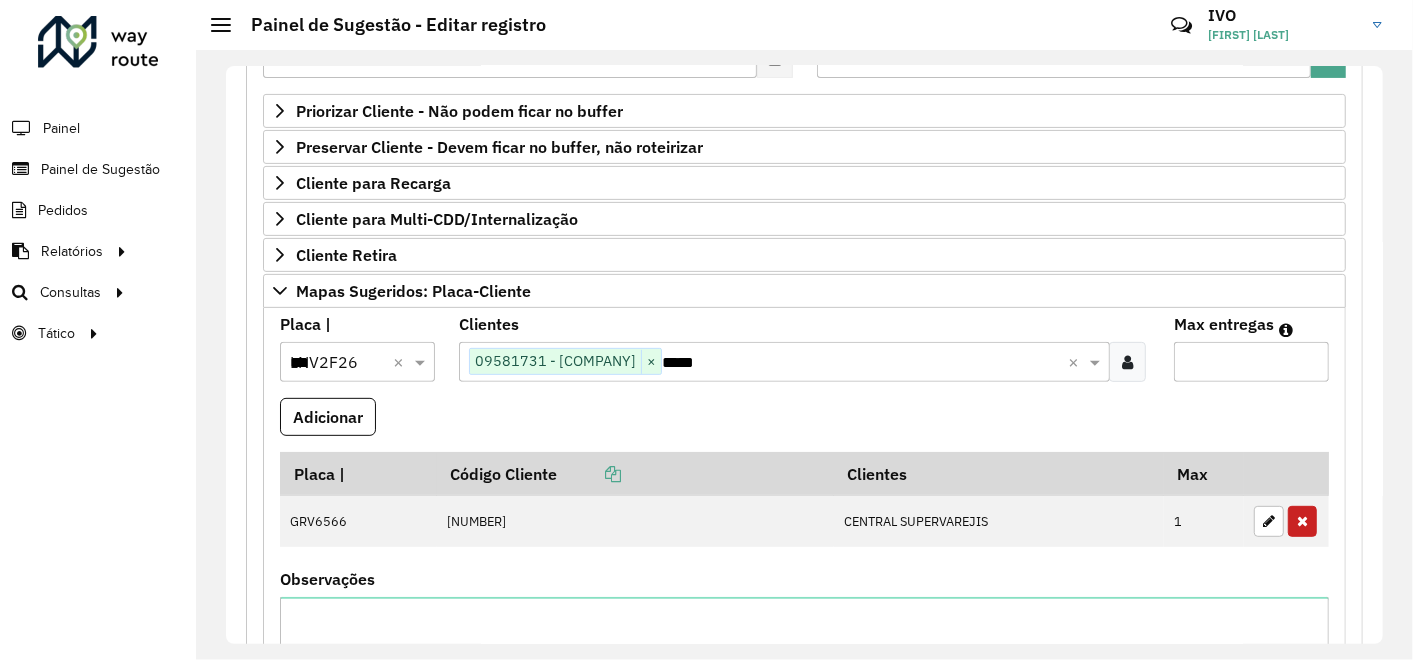 type on "*" 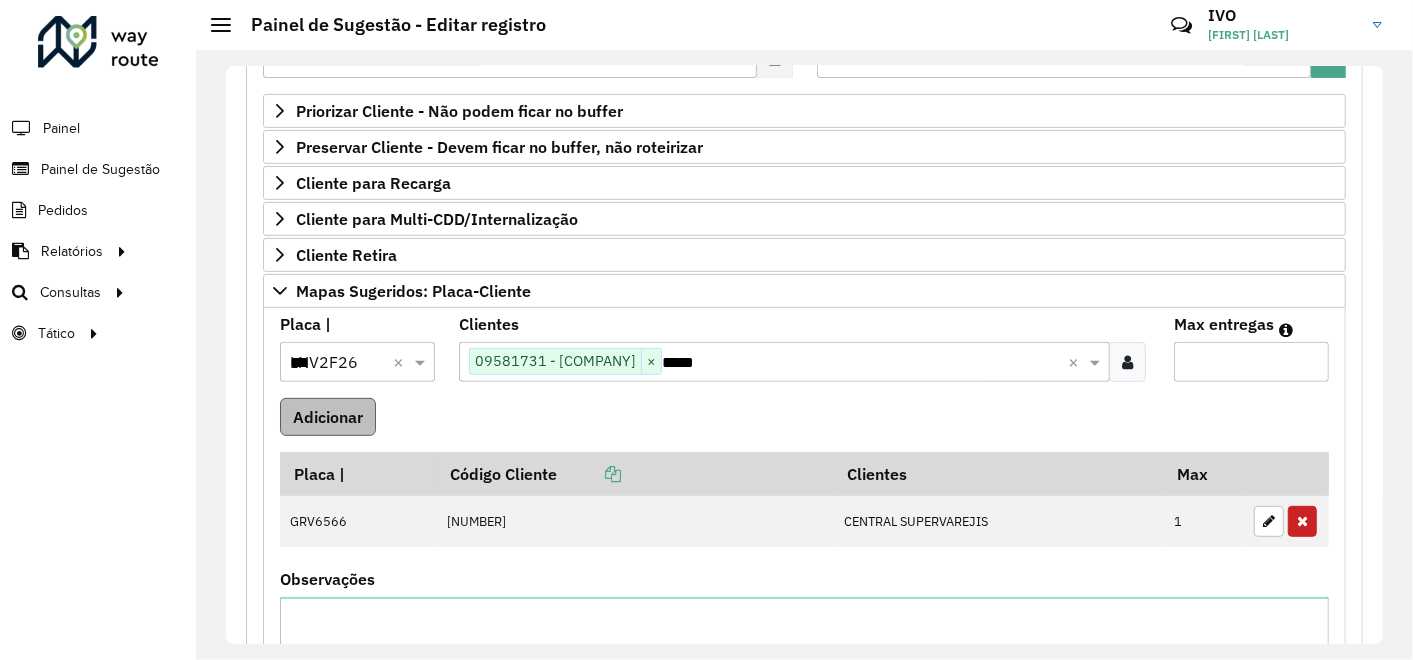 type on "*" 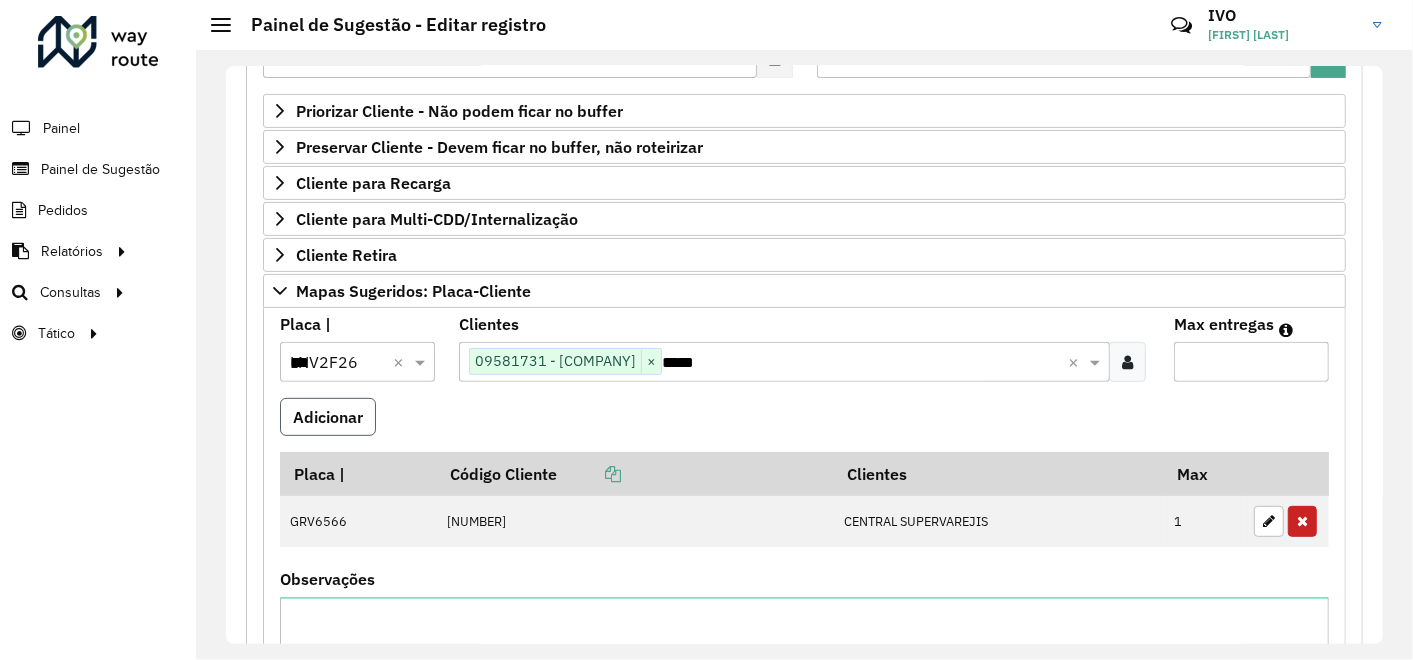 click on "Adicionar" at bounding box center (328, 417) 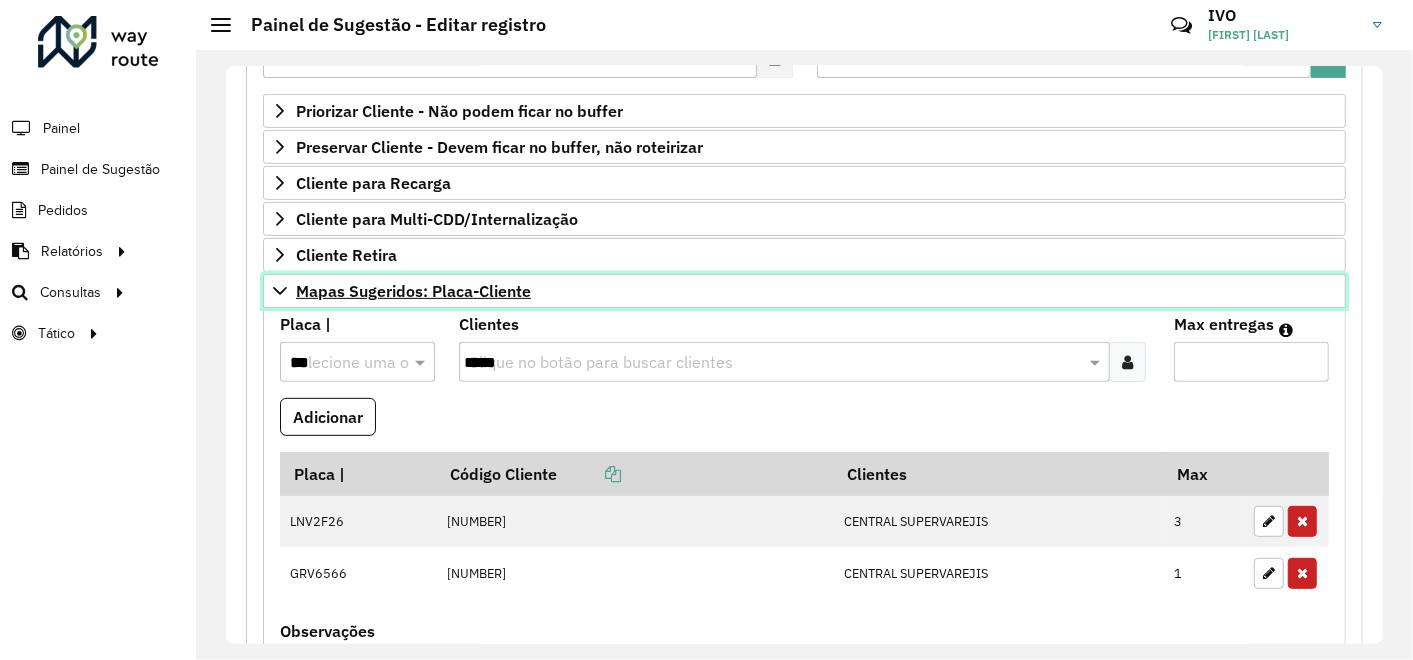 click on "Mapas Sugeridos: Placa-Cliente" at bounding box center [413, 291] 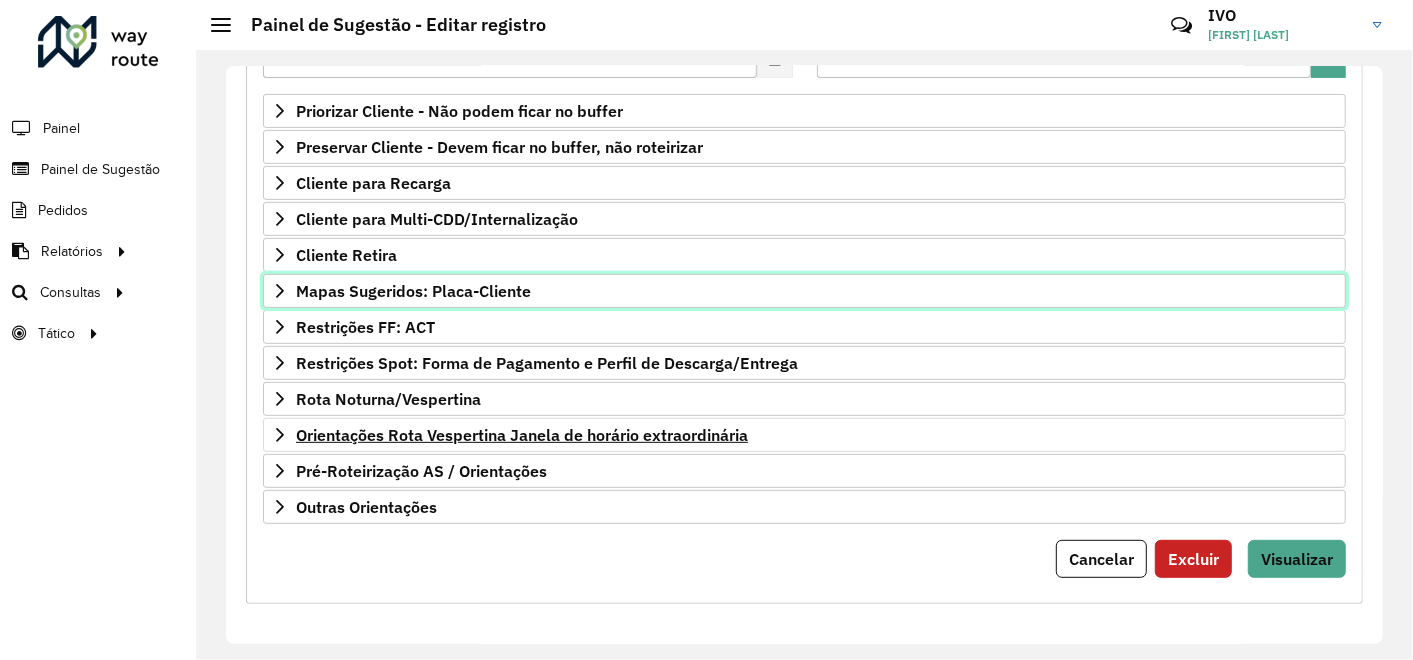 scroll, scrollTop: 328, scrollLeft: 0, axis: vertical 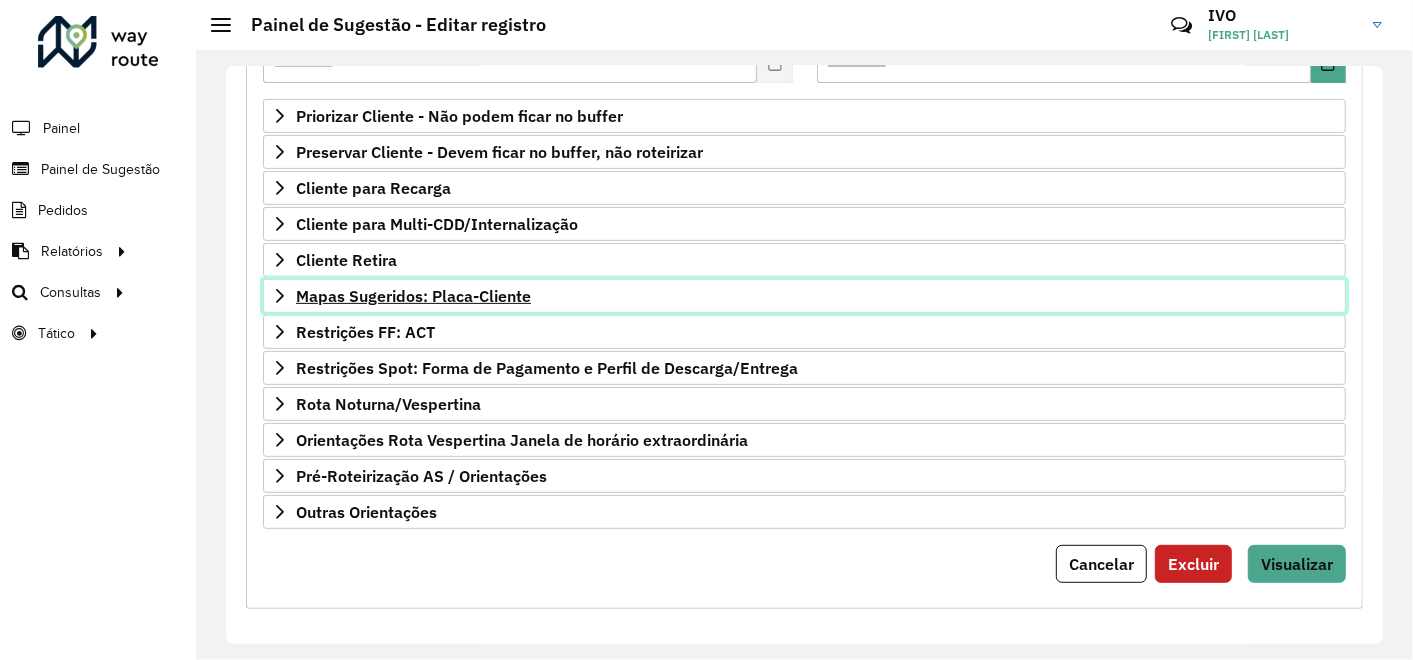 click on "Mapas Sugeridos: Placa-Cliente" at bounding box center [413, 296] 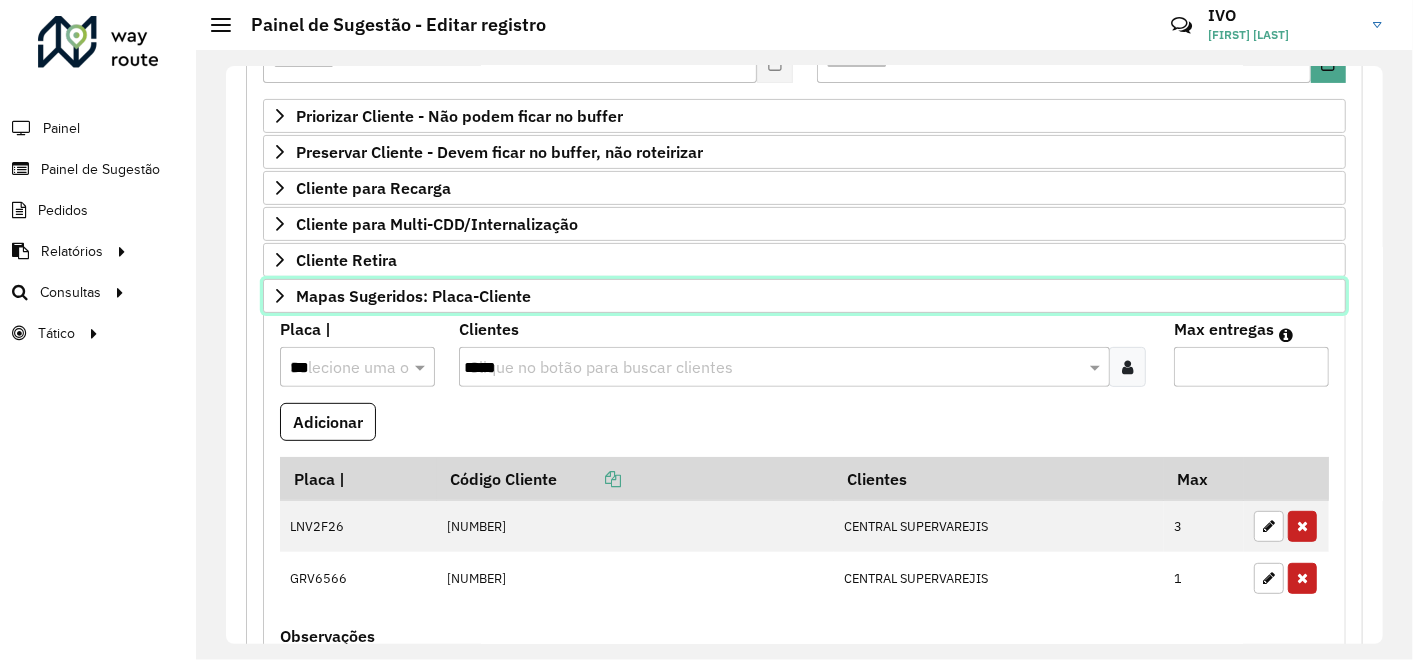 scroll, scrollTop: 333, scrollLeft: 0, axis: vertical 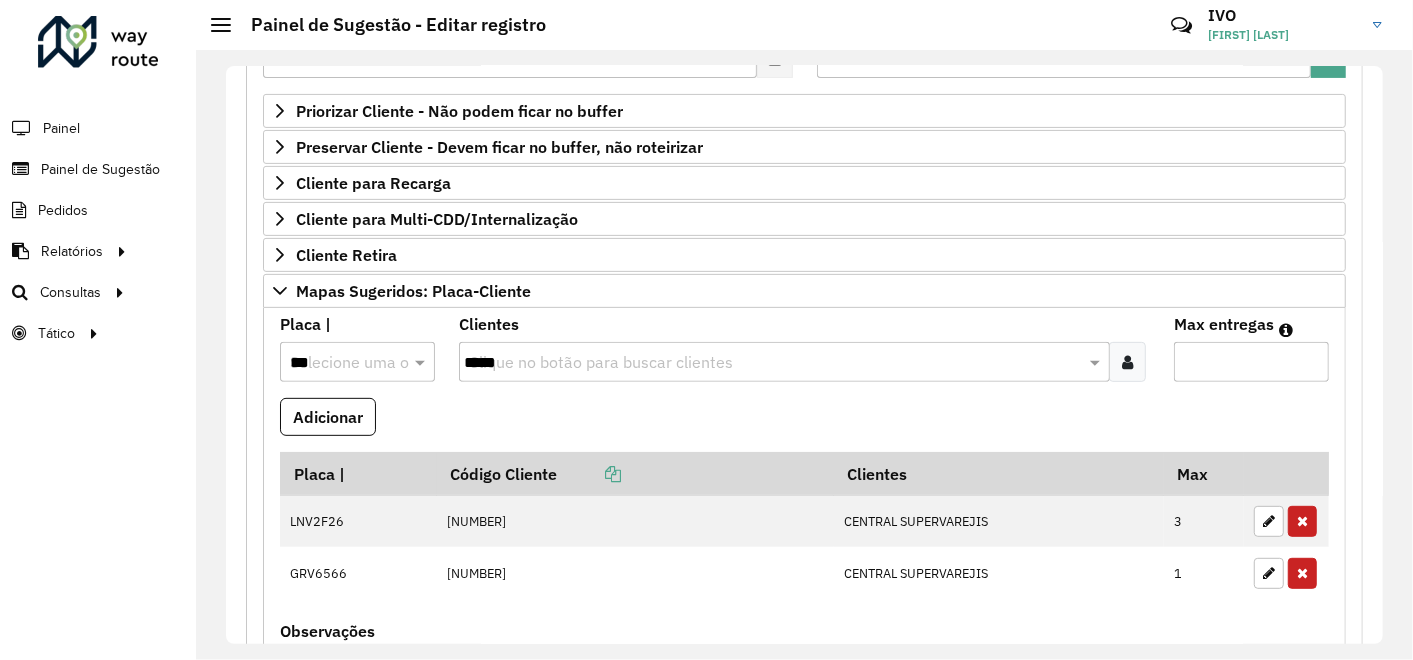 click on "*****" at bounding box center [774, 363] 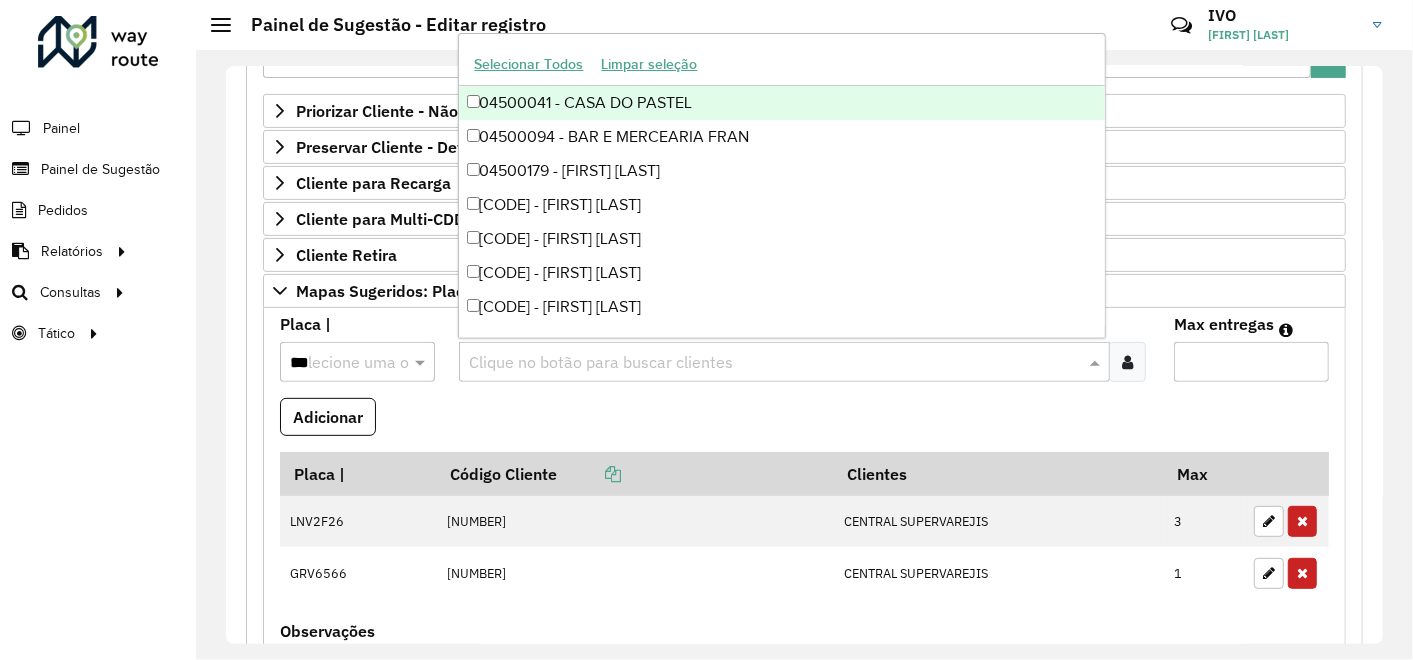 paste on "*****" 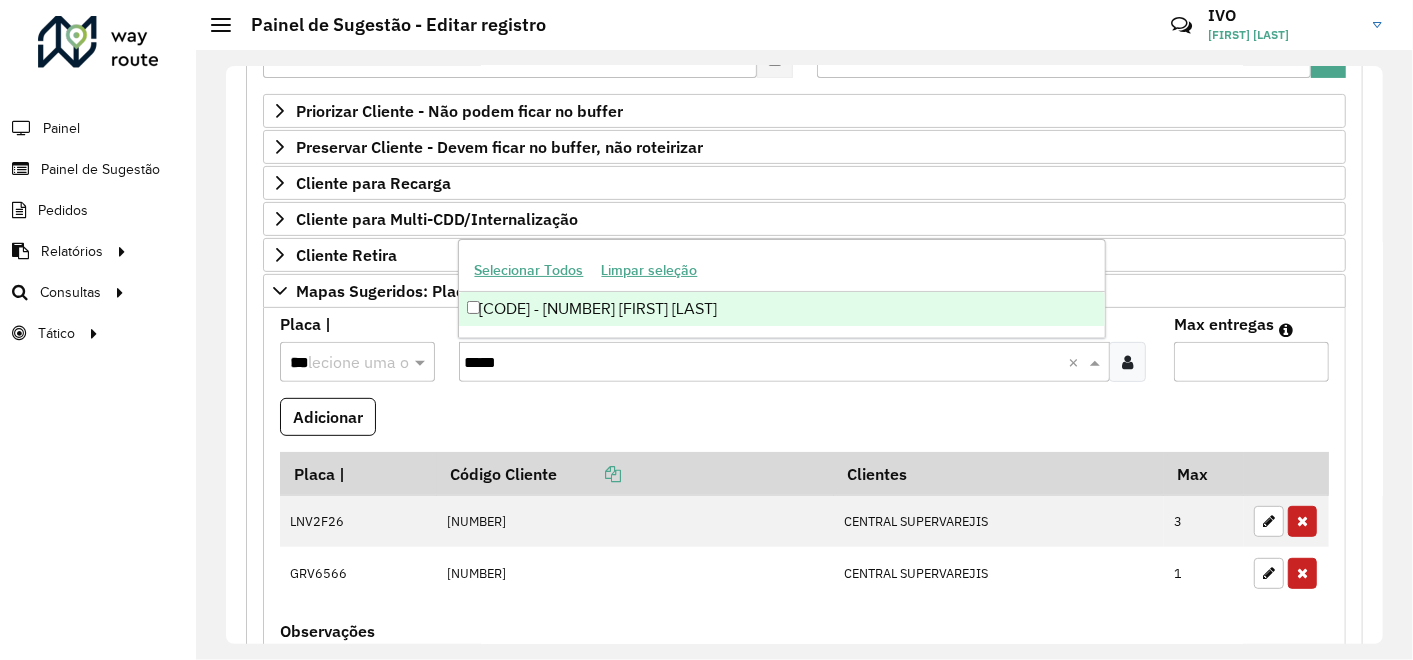 type on "*****" 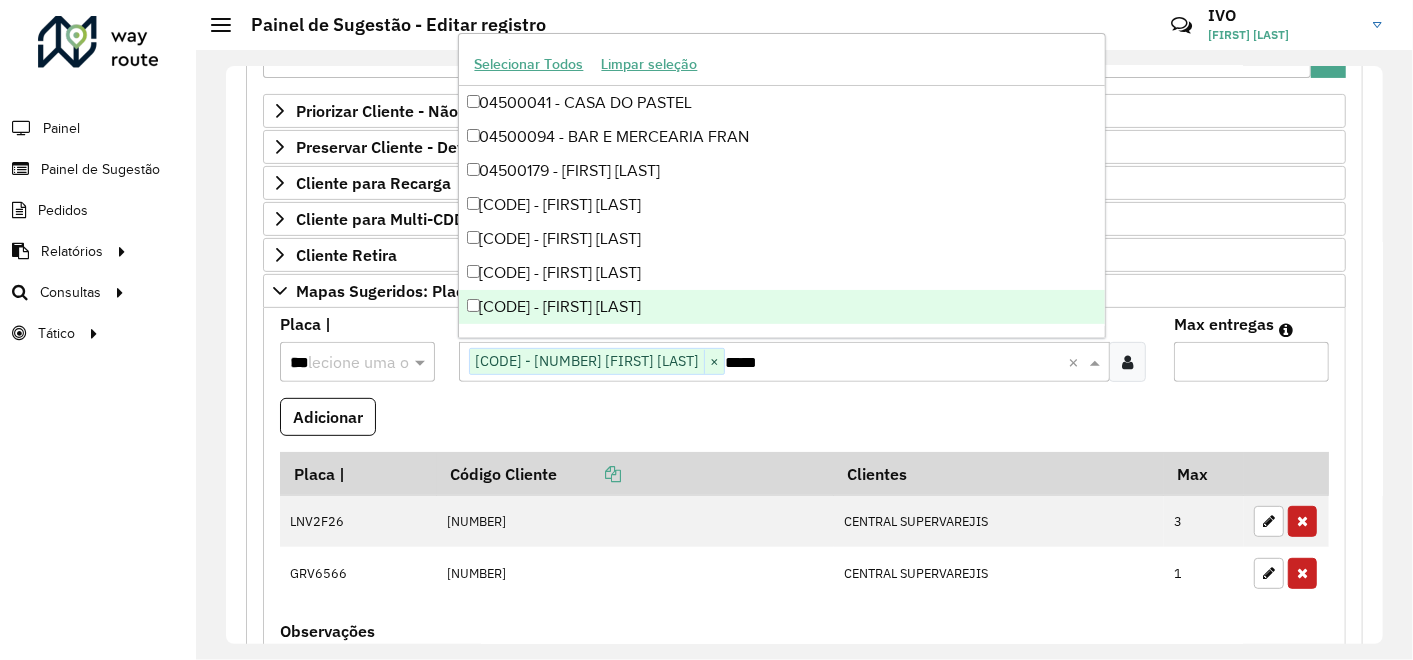 click on "***" at bounding box center [337, 363] 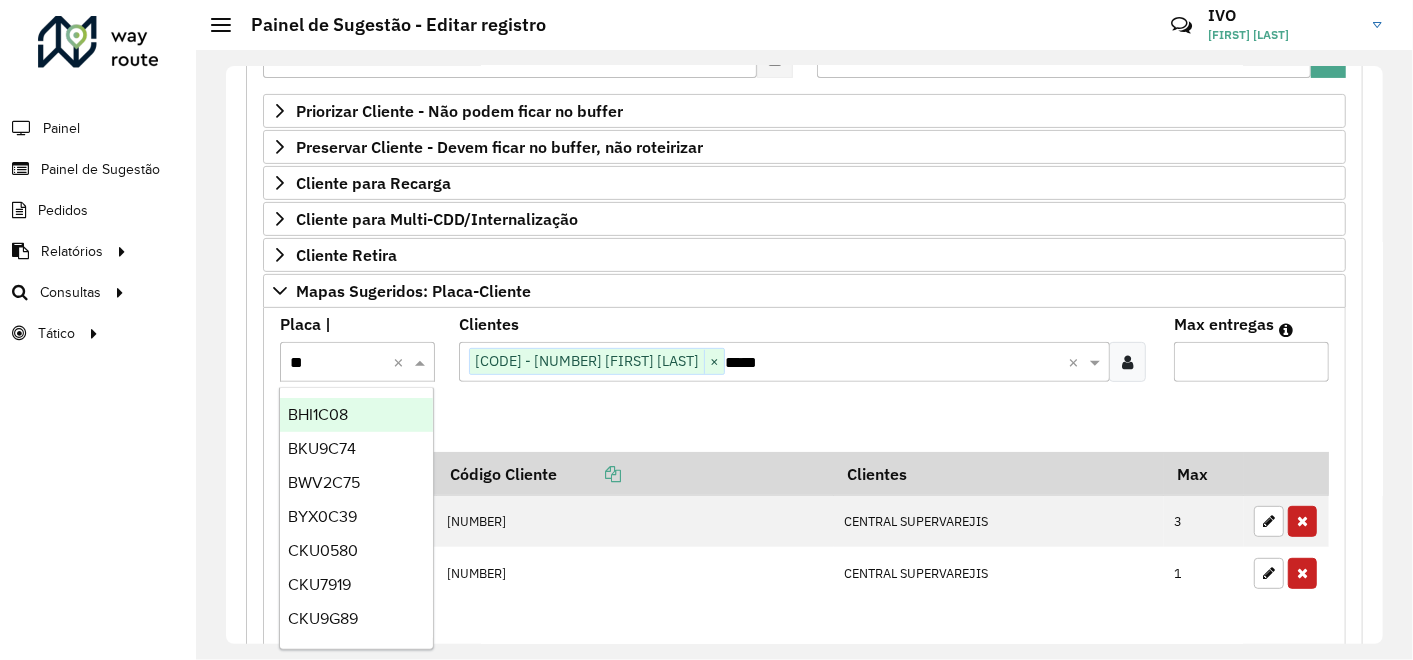 type on "***" 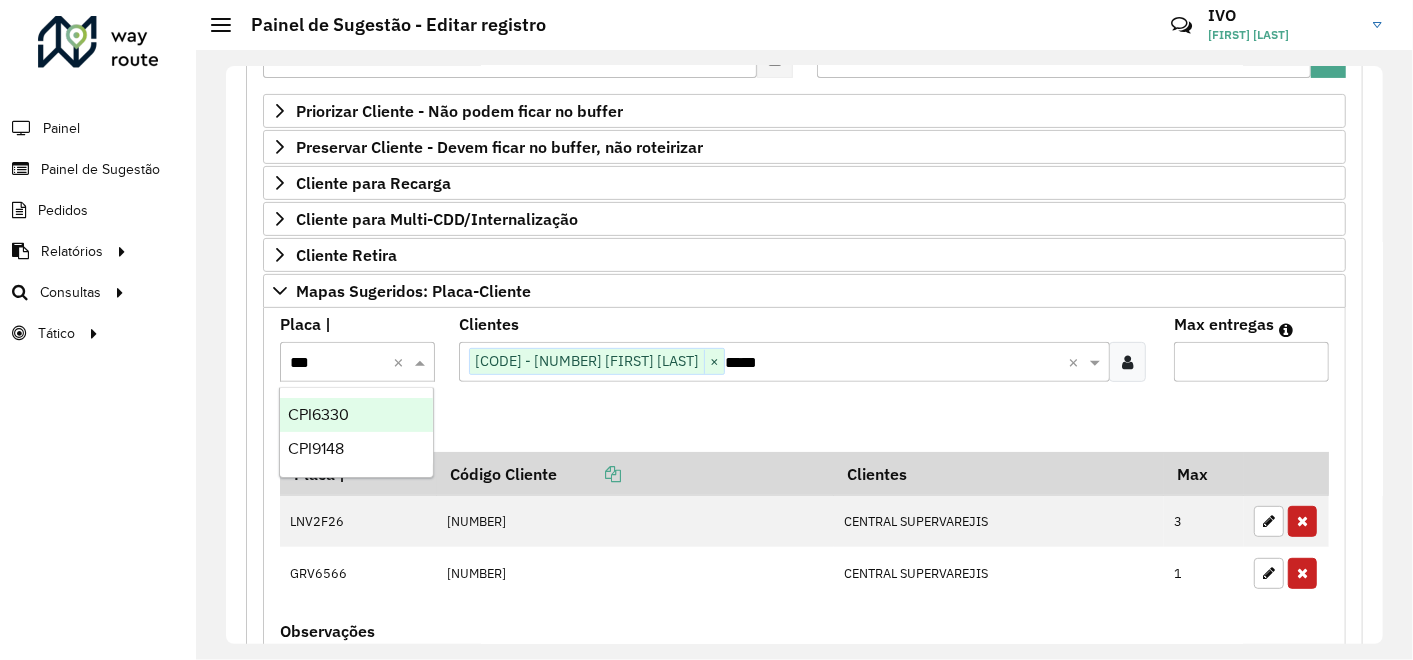 click on "CPI6330" at bounding box center (318, 414) 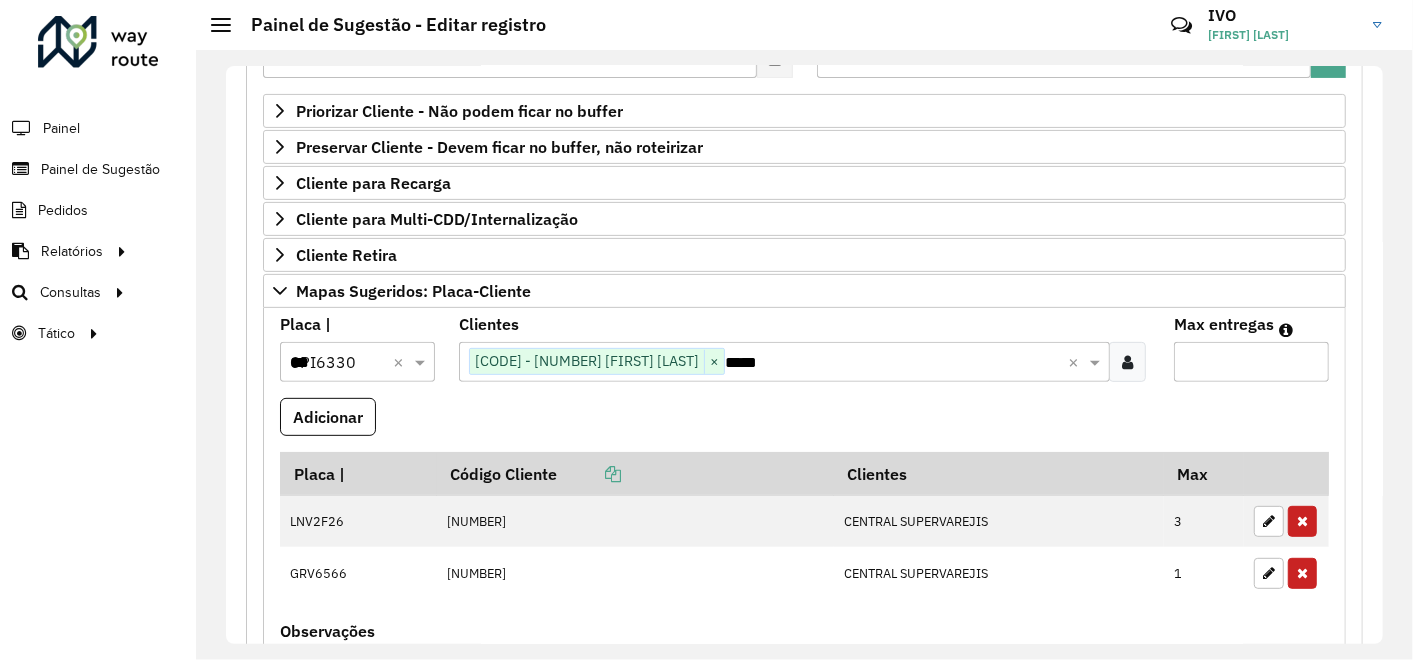 click on "*" at bounding box center (1251, 362) 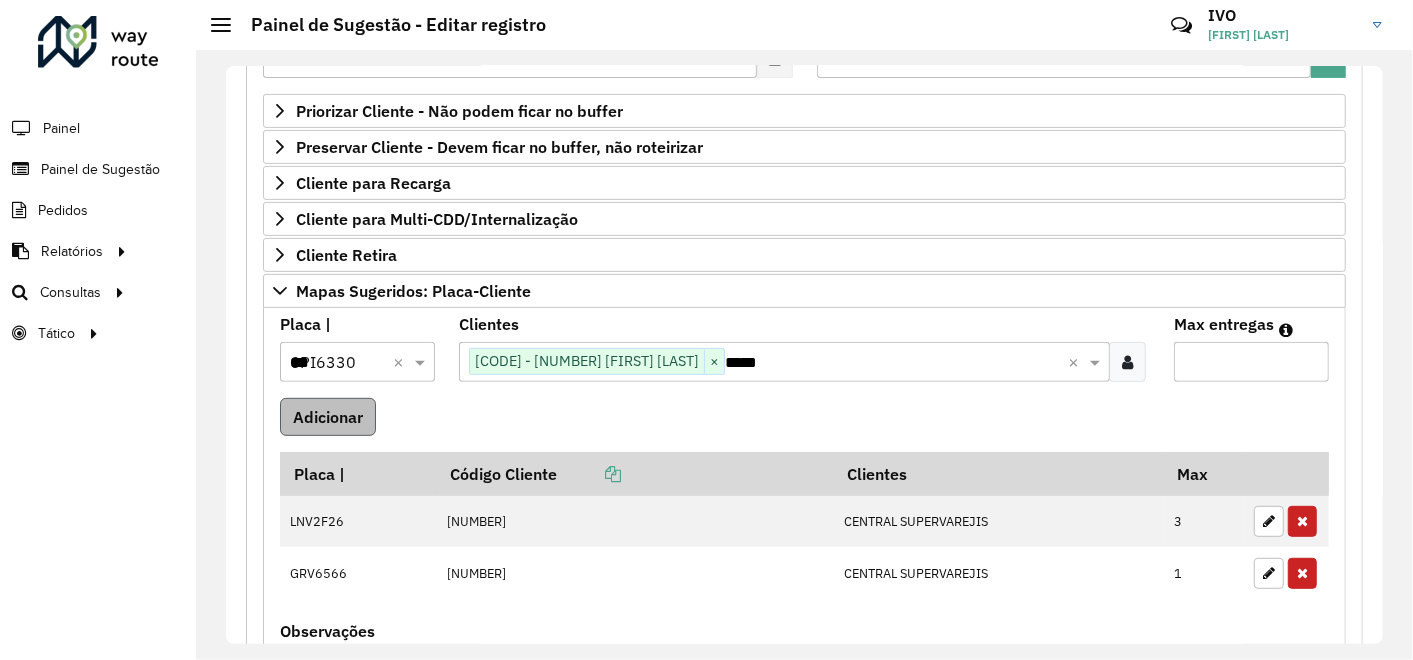 type on "**" 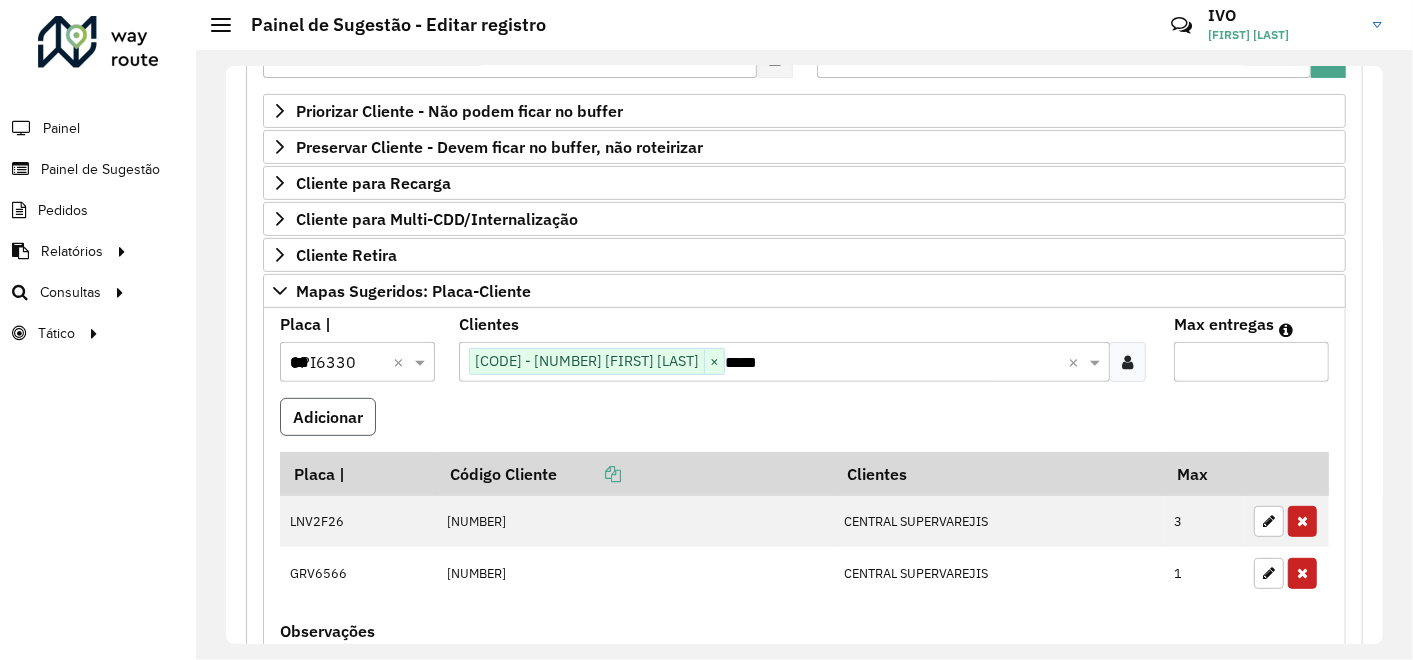 click on "Adicionar" at bounding box center [328, 417] 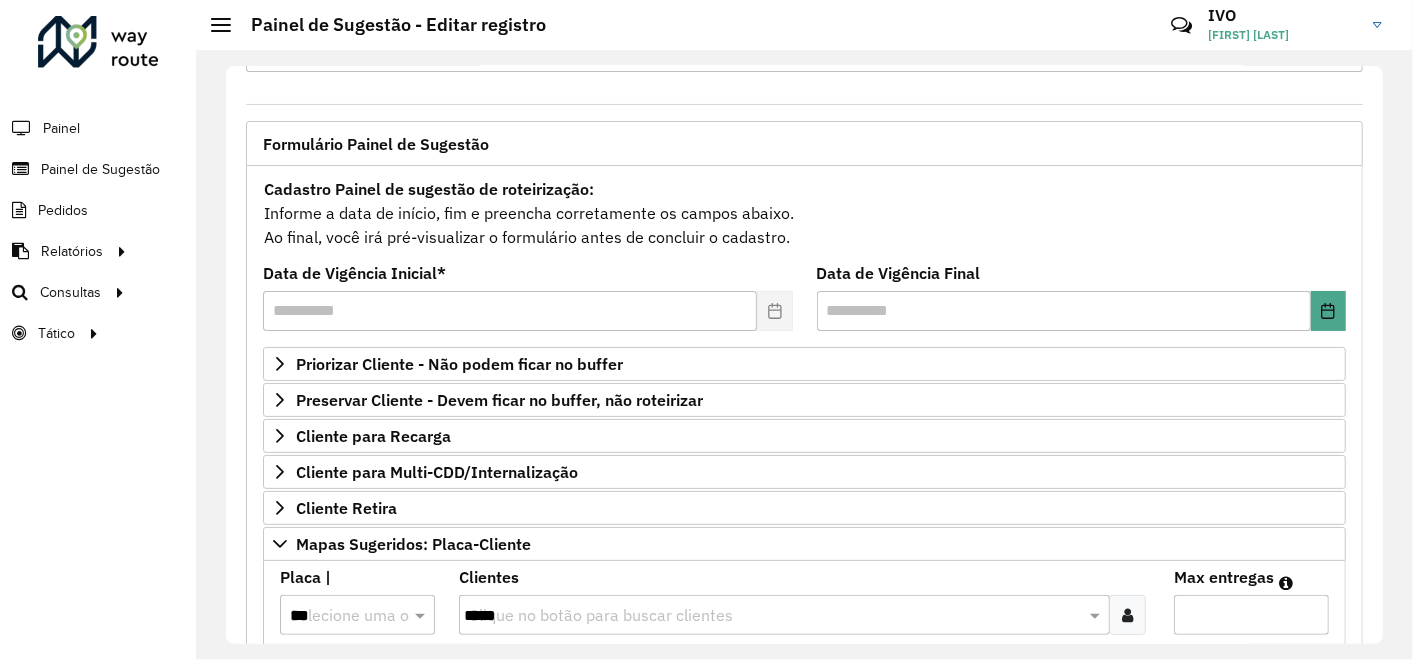 scroll, scrollTop: 0, scrollLeft: 0, axis: both 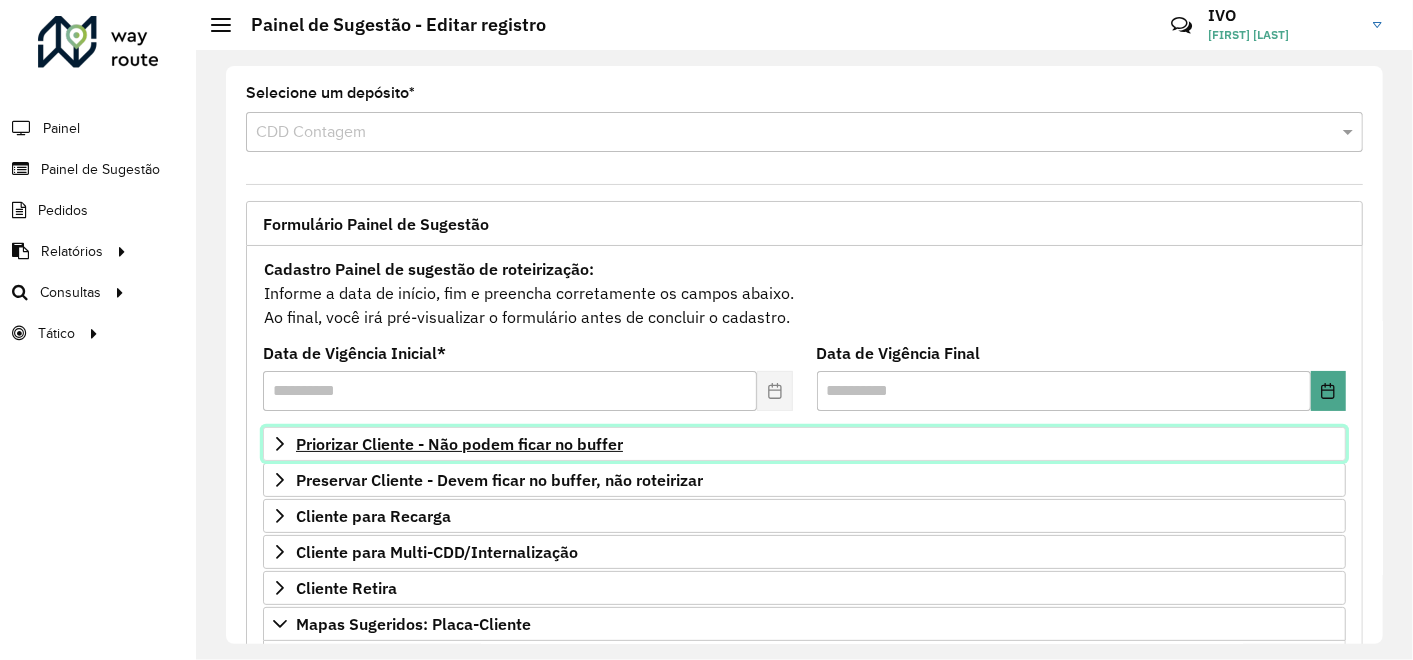 click on "Priorizar Cliente - Não podem ficar no buffer" at bounding box center (459, 444) 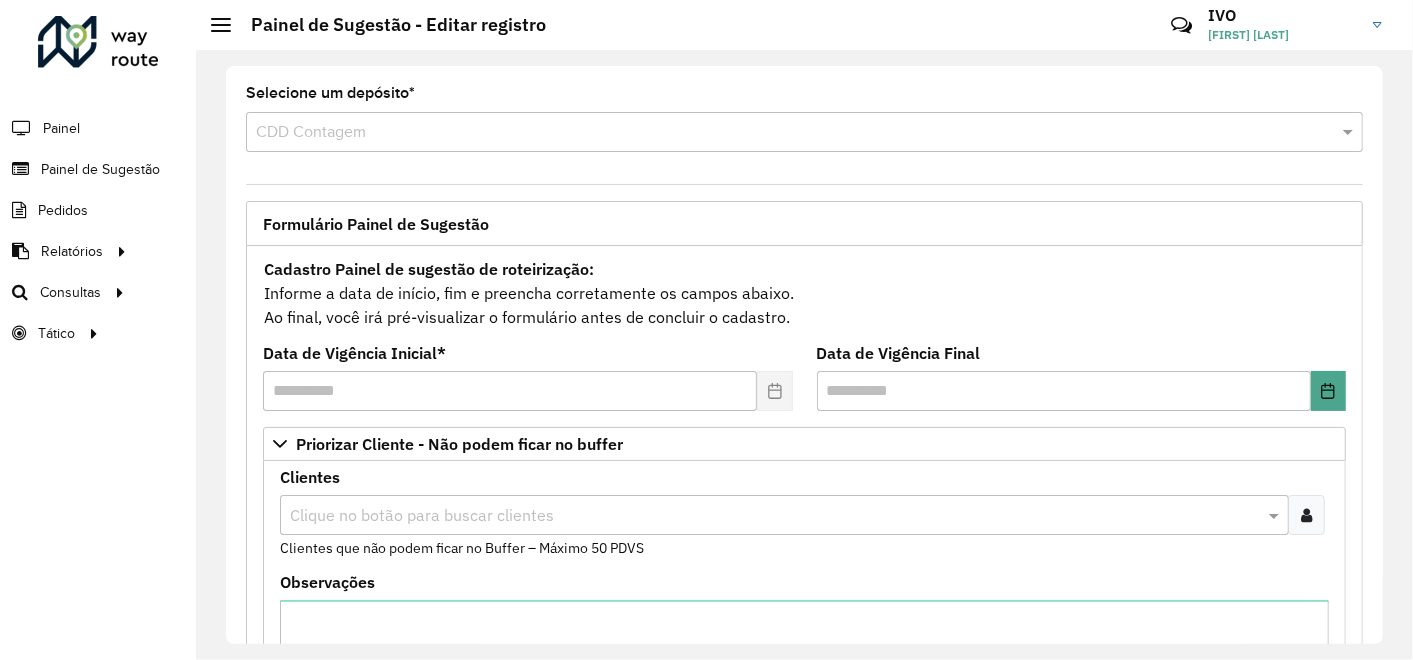 click at bounding box center [1306, 515] 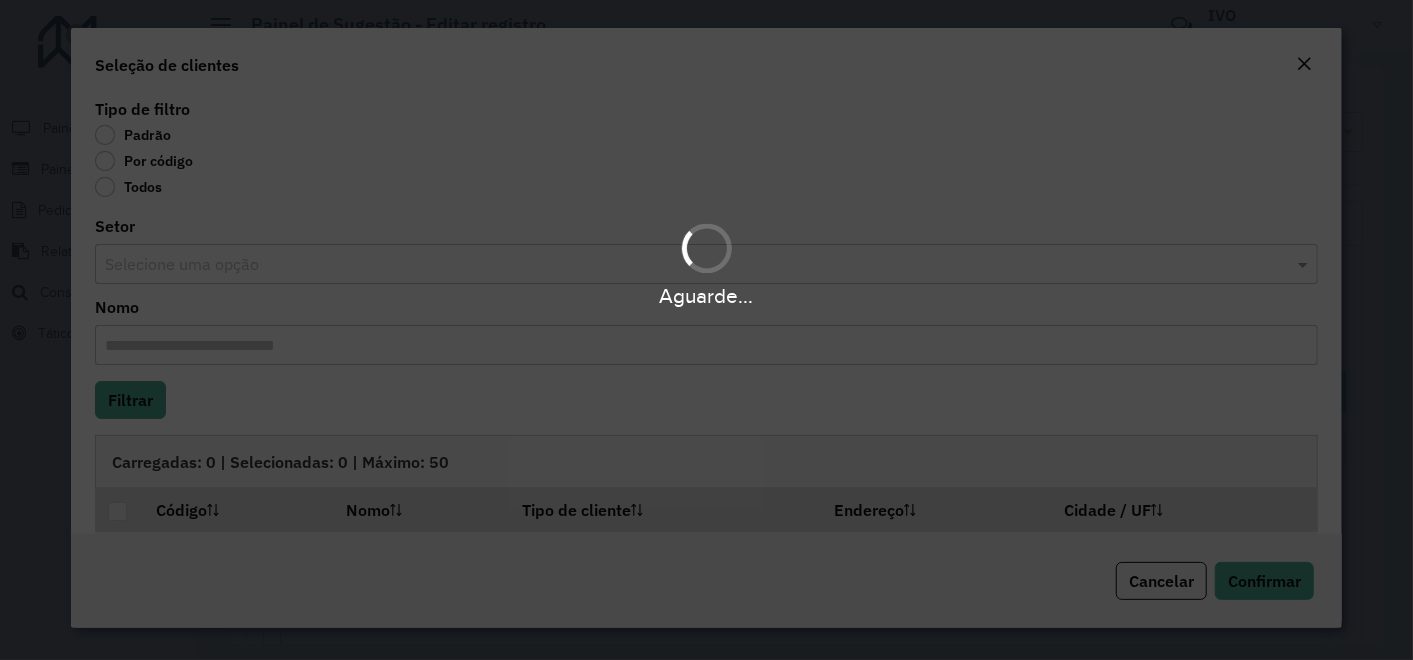 click on "Por código" 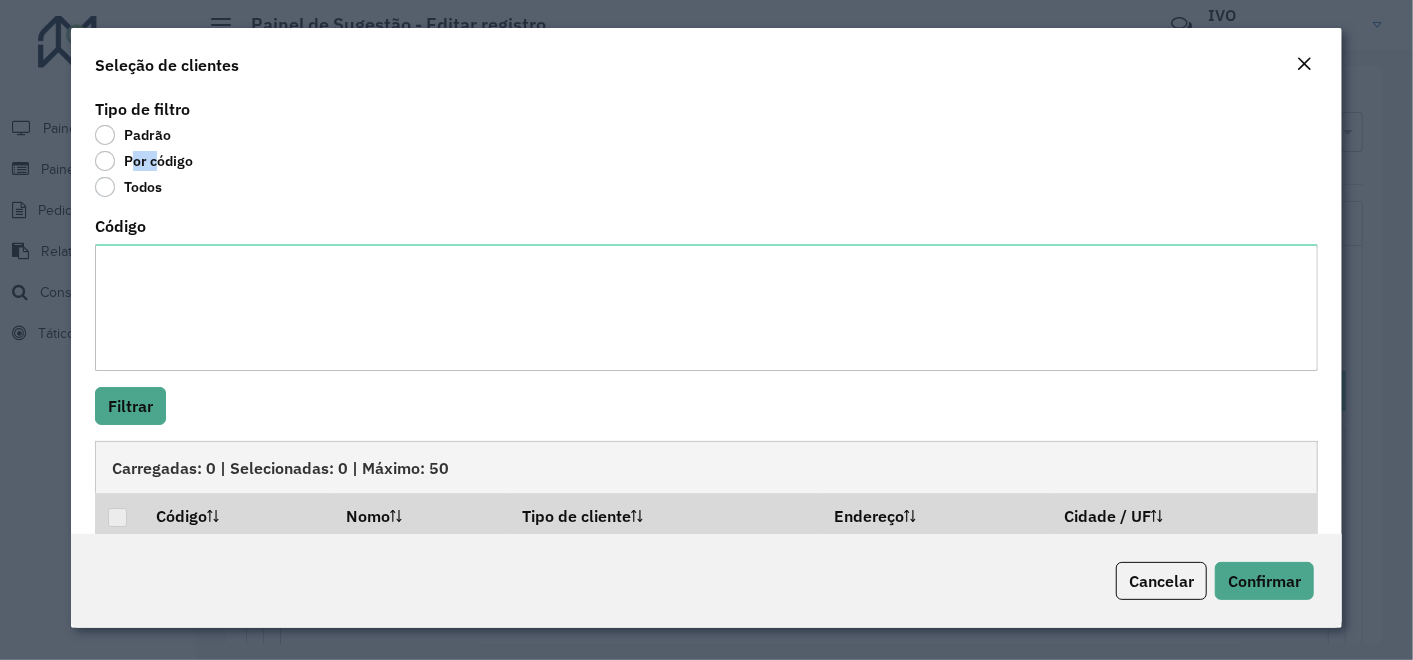 click on "Por código" 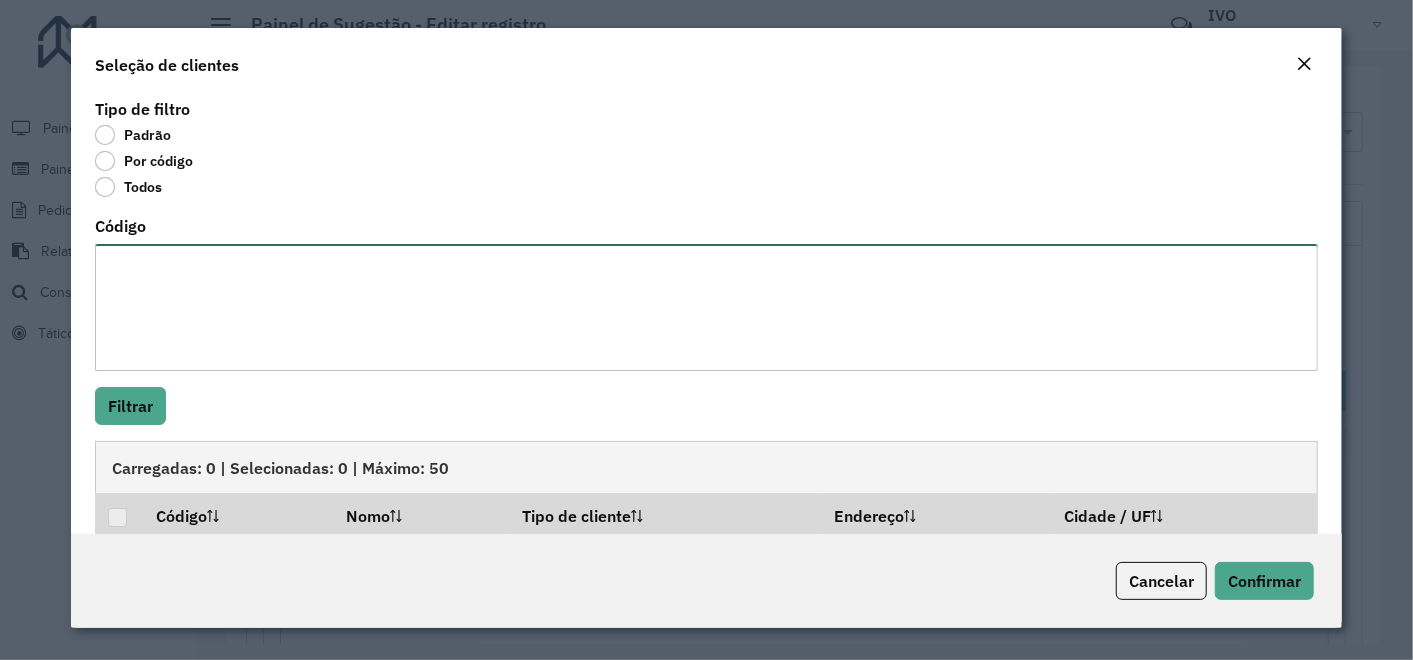 drag, startPoint x: 105, startPoint y: 158, endPoint x: 212, endPoint y: 271, distance: 155.62134 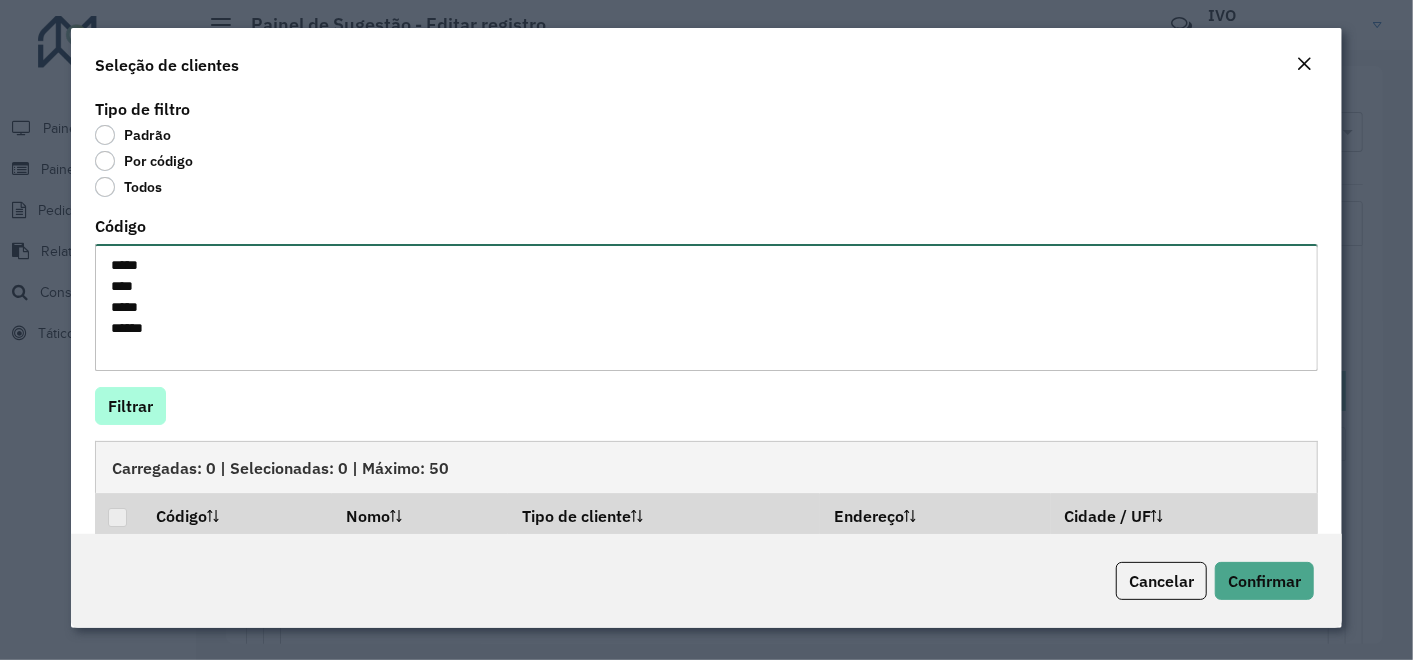 type on "*****
****
*****
*****" 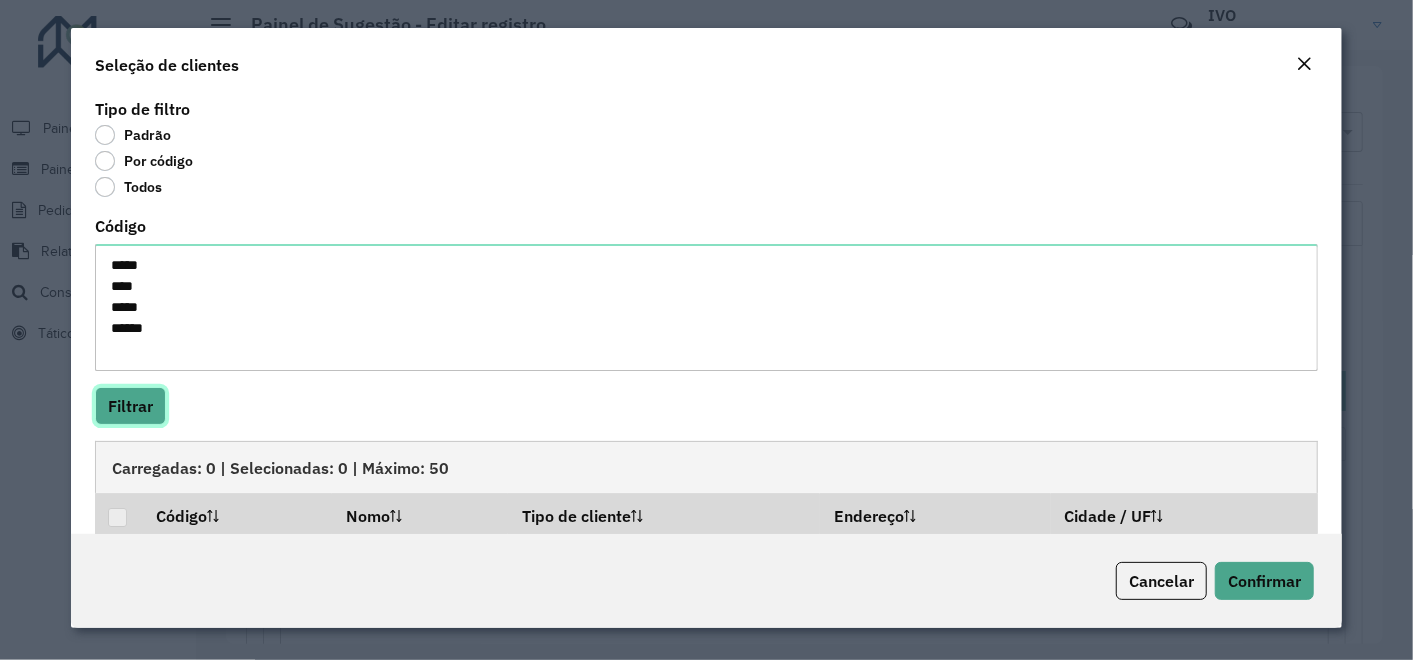 click on "Filtrar" 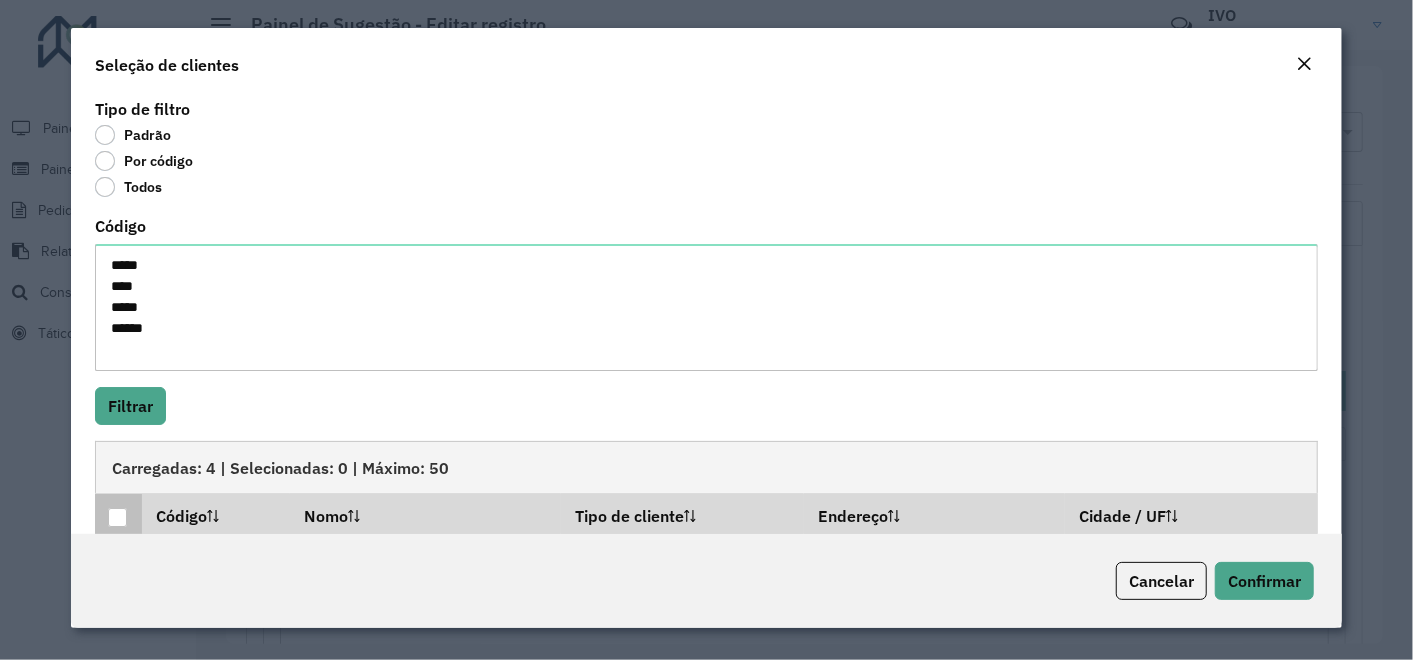 click at bounding box center (117, 517) 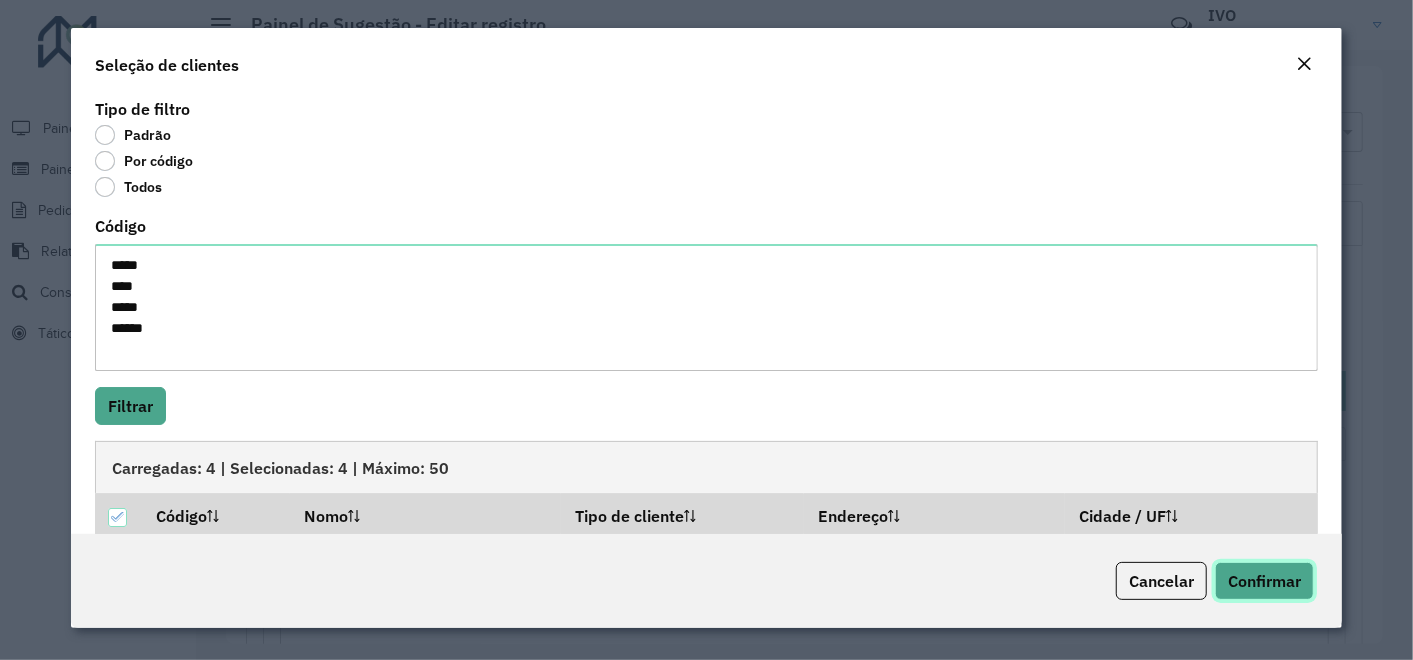 click on "Confirmar" 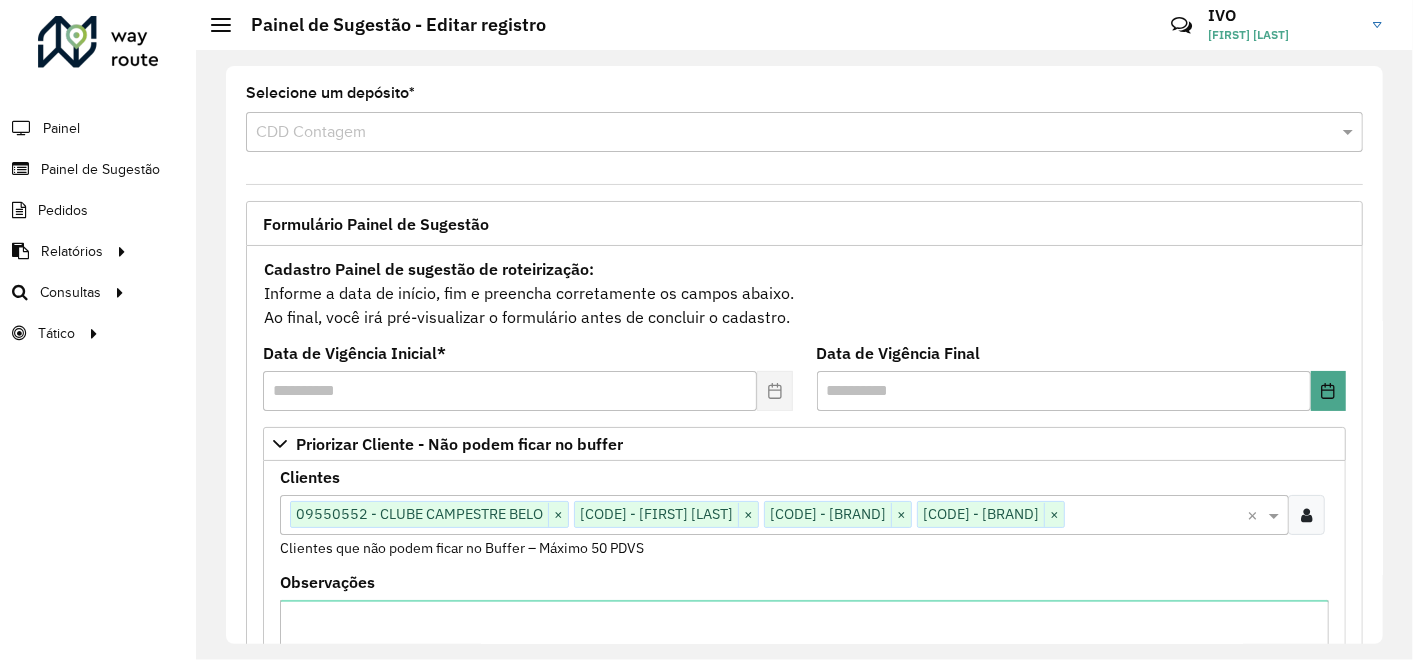 click at bounding box center (1306, 515) 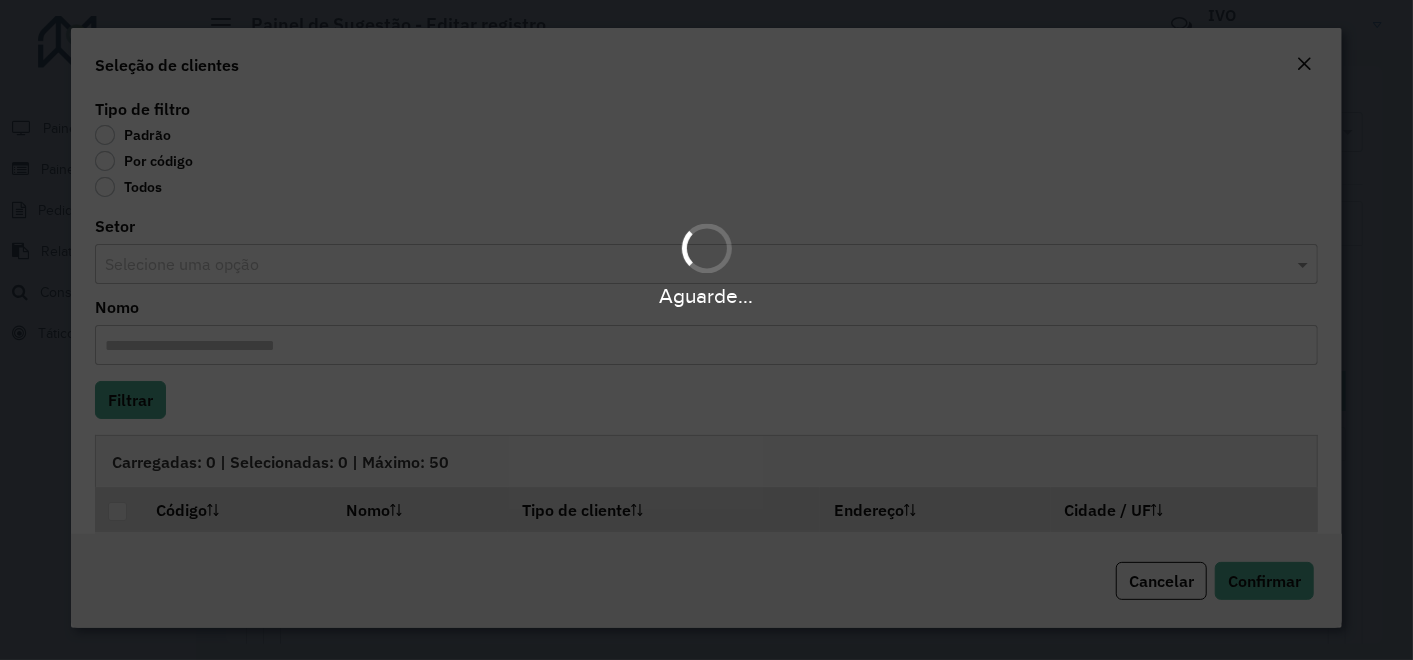 click on "Aguarde..." at bounding box center [706, 330] 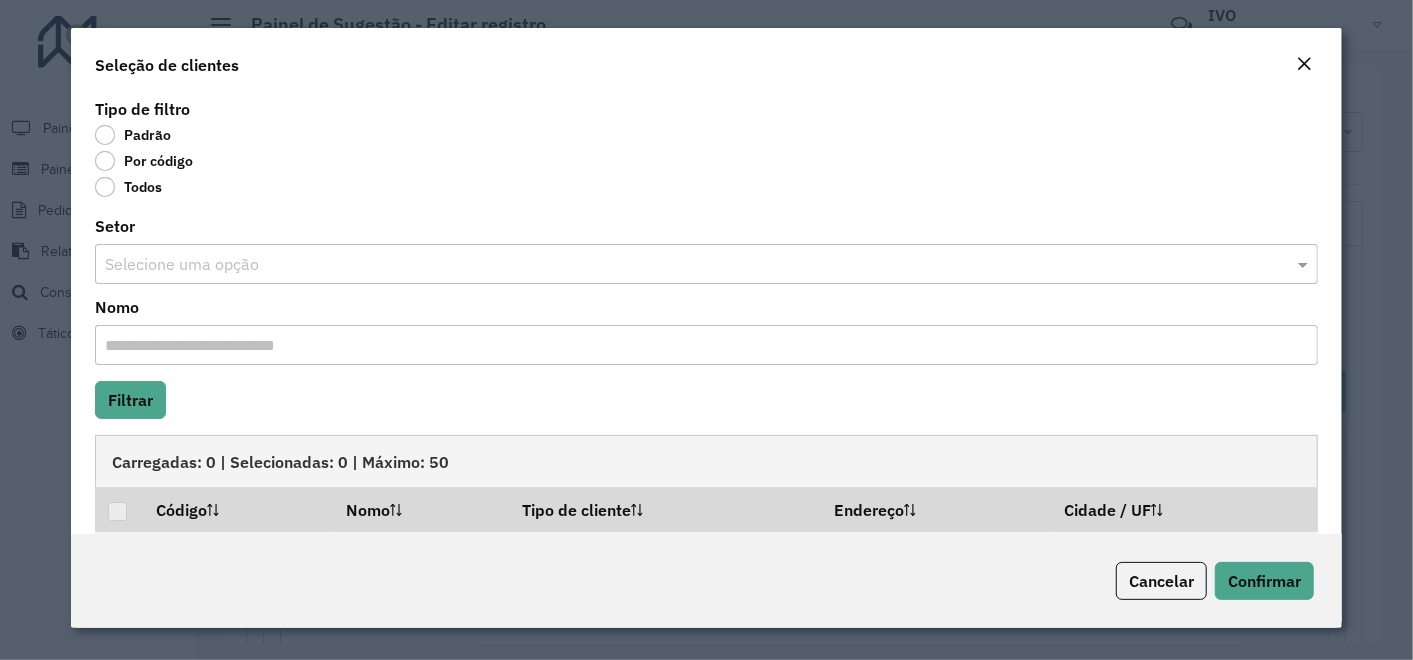 click on "Por código" 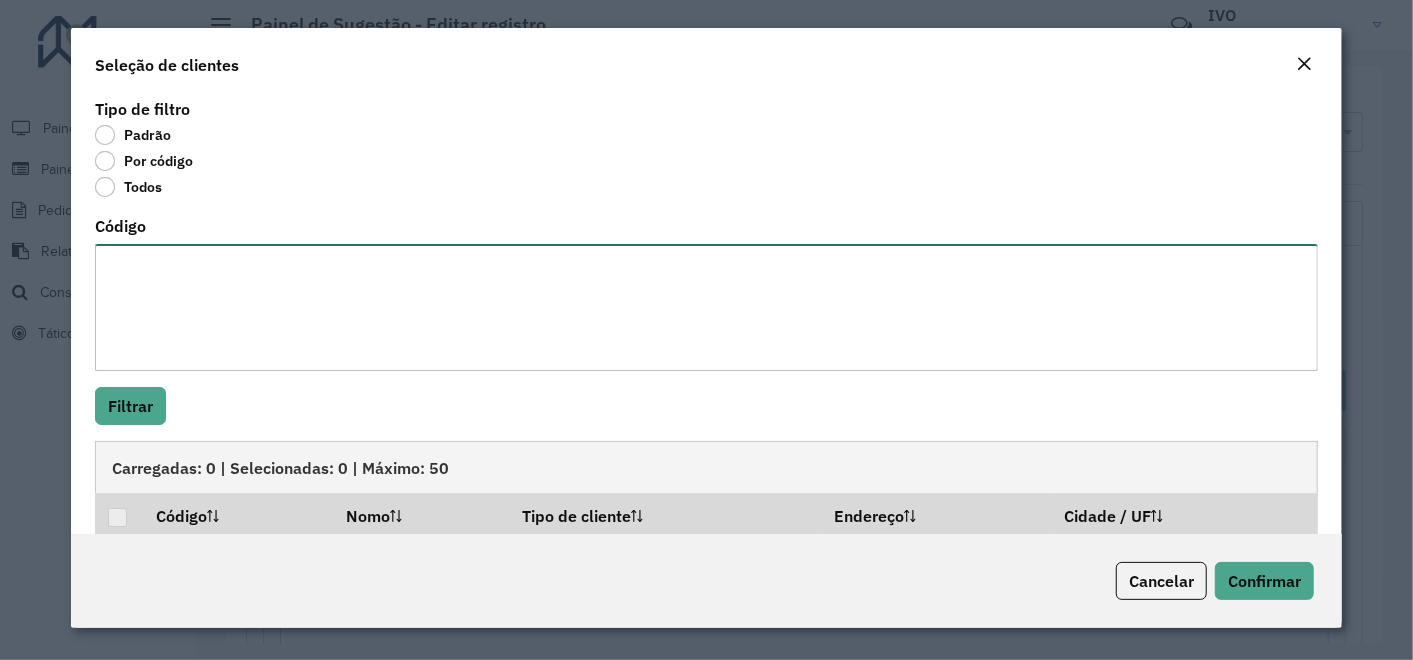 click on "Código" at bounding box center (707, 307) 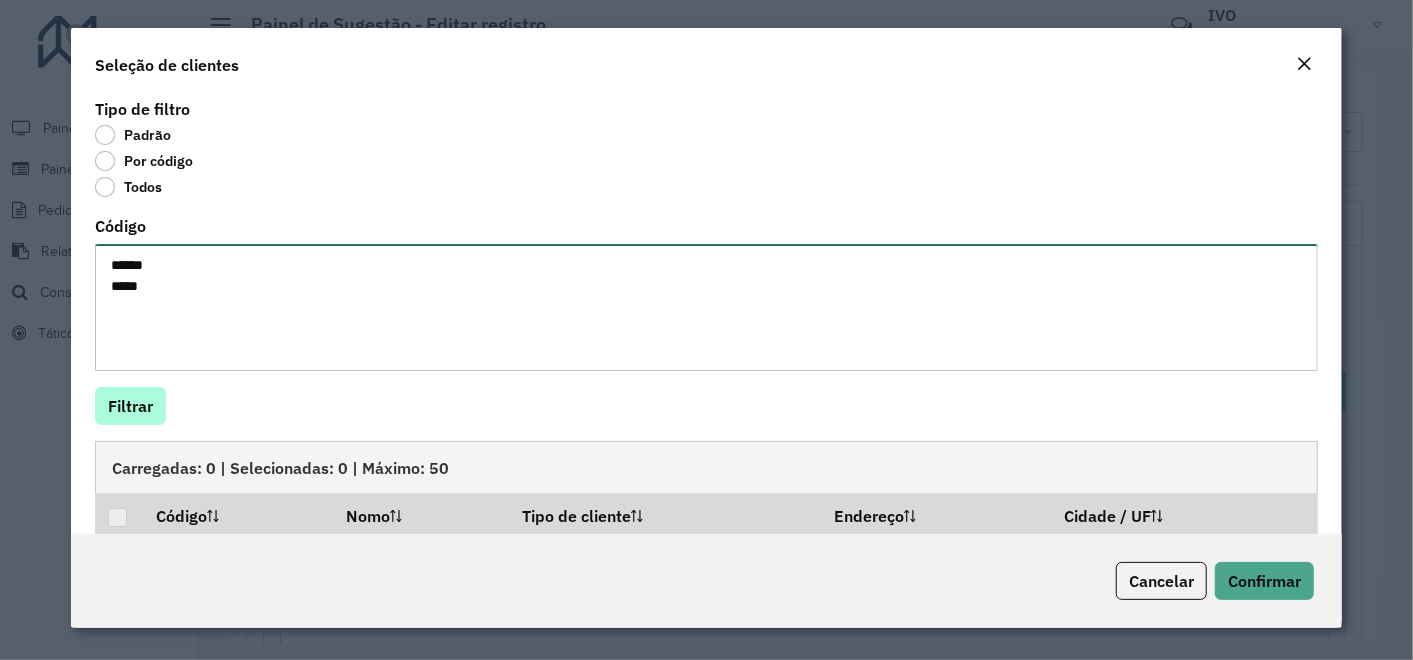 type on "******
*****" 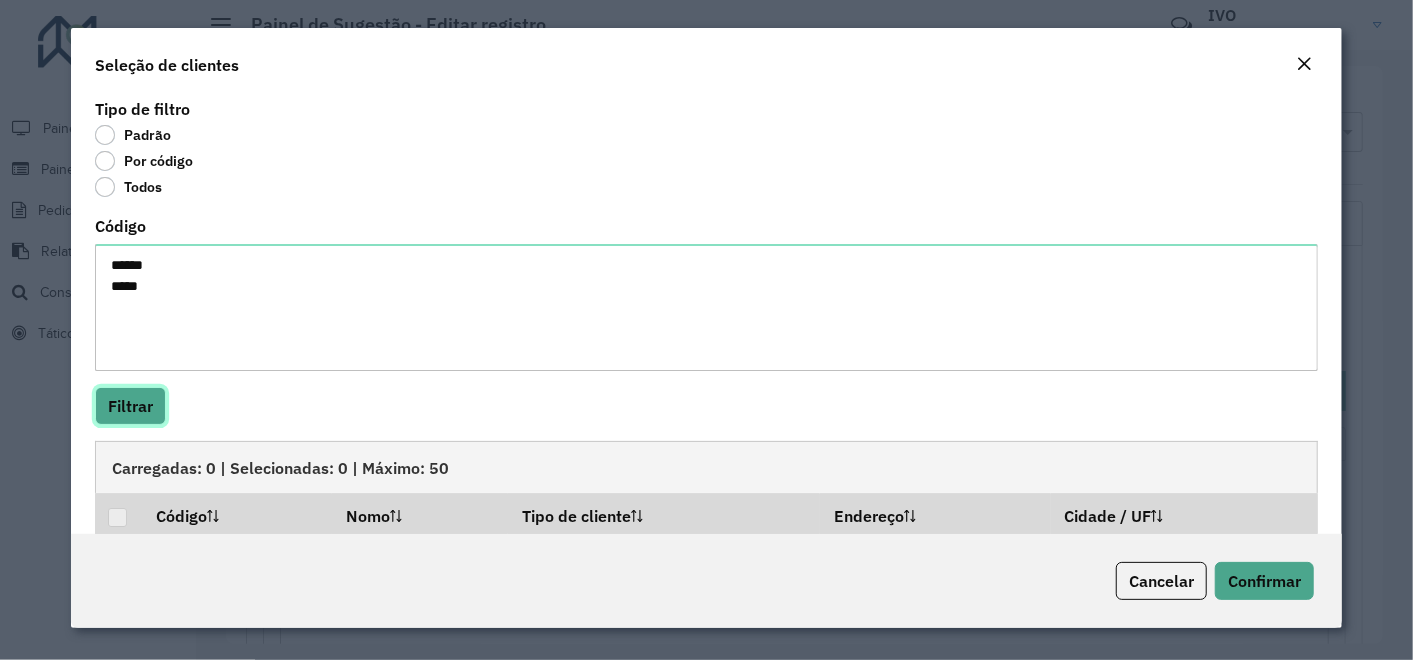 click on "Filtrar" 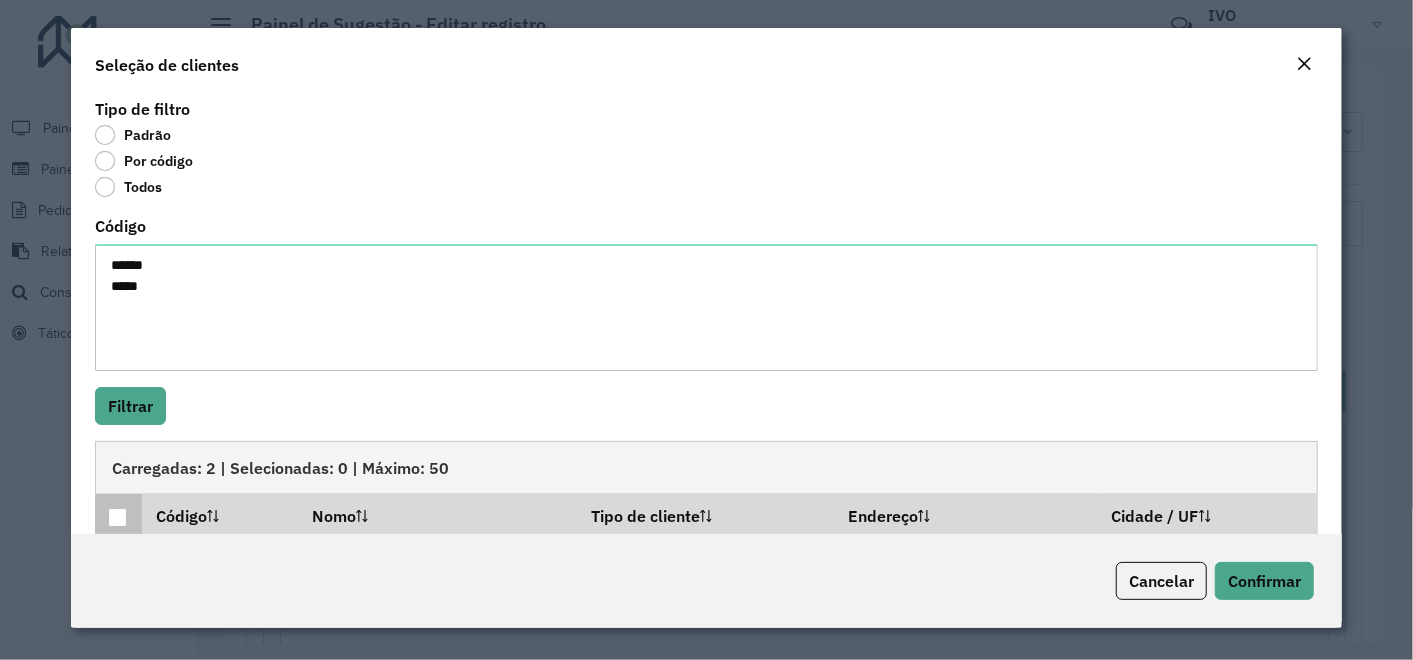 click at bounding box center (117, 517) 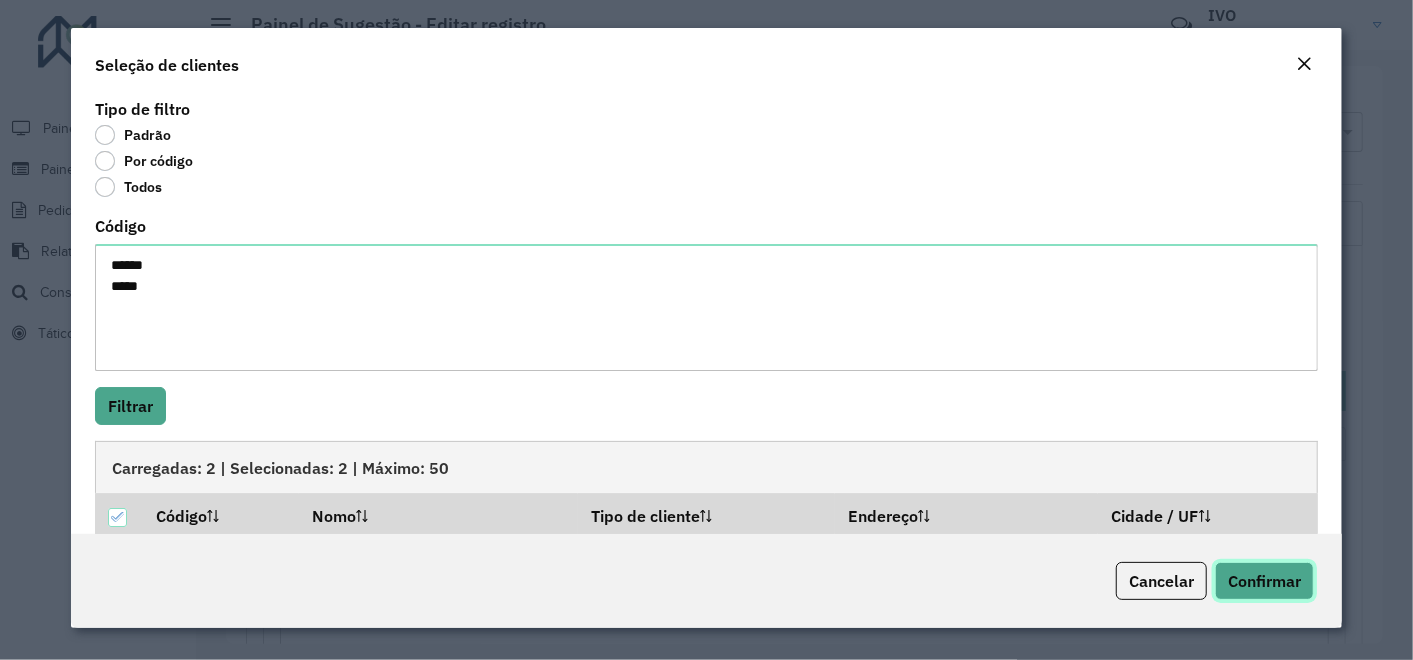 click on "Confirmar" 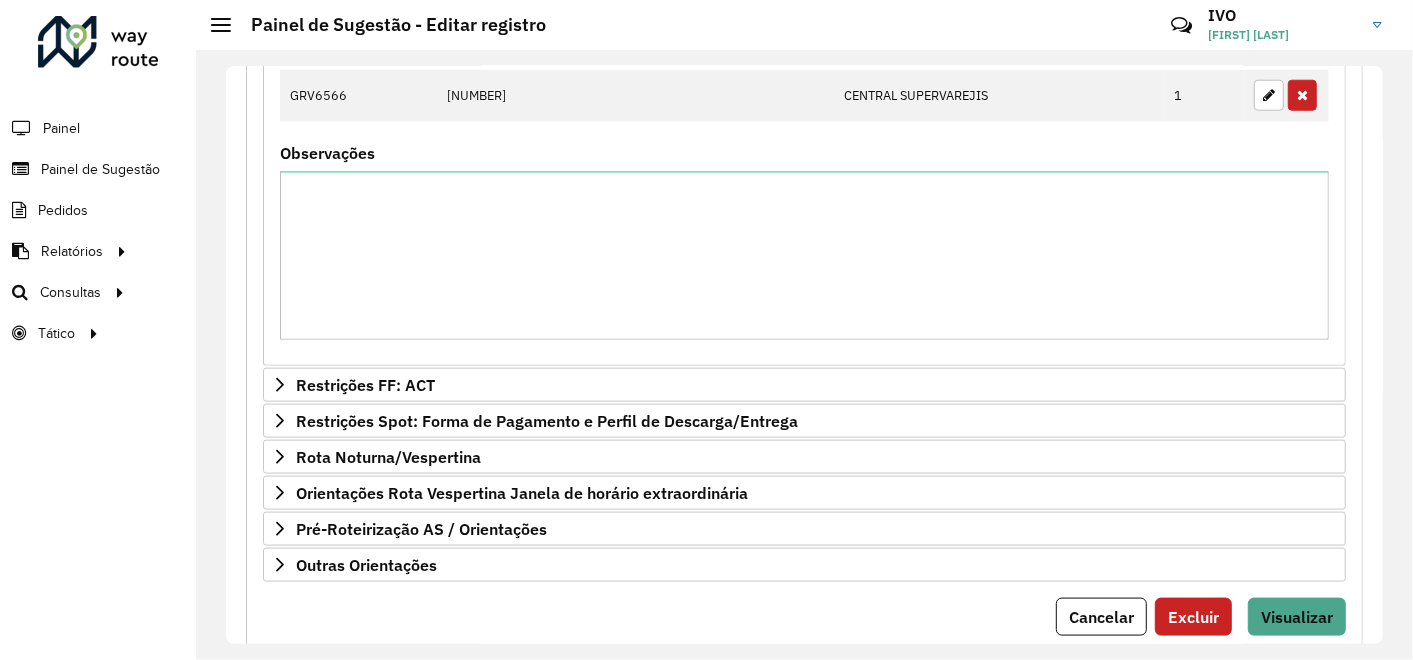 scroll, scrollTop: 1248, scrollLeft: 0, axis: vertical 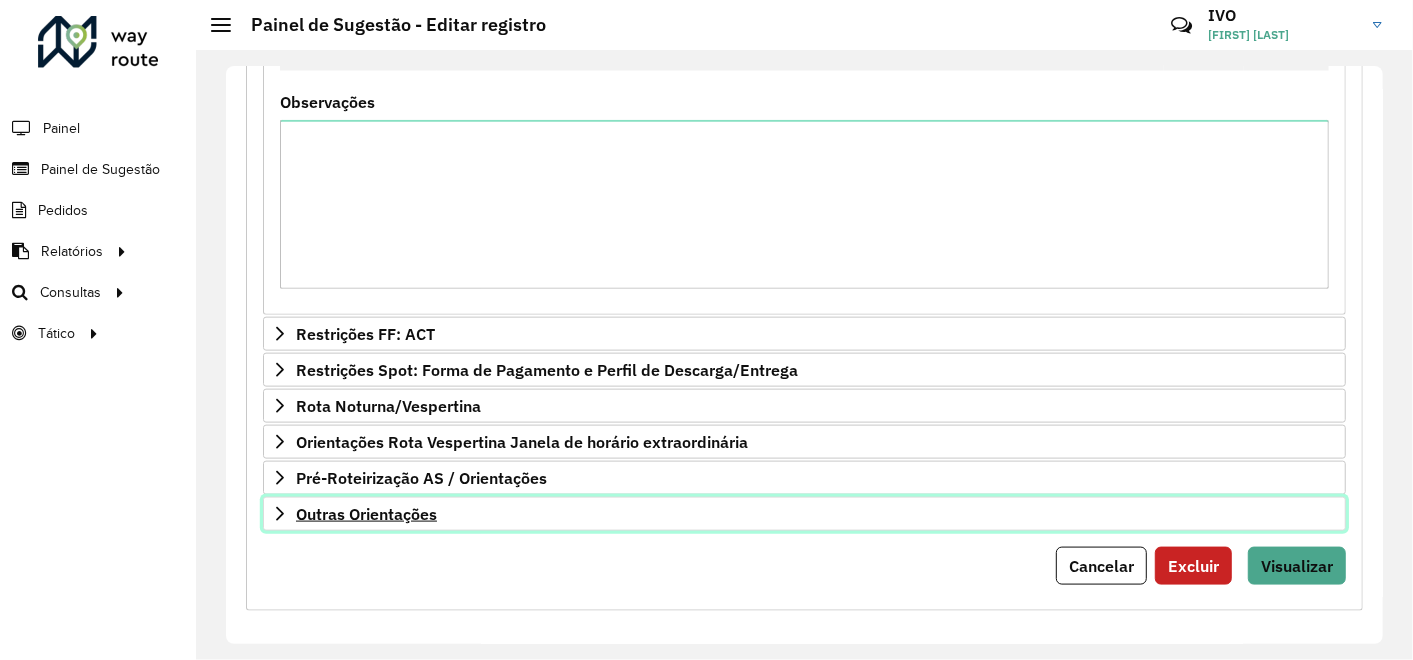 click on "Outras Orientações" at bounding box center [366, 514] 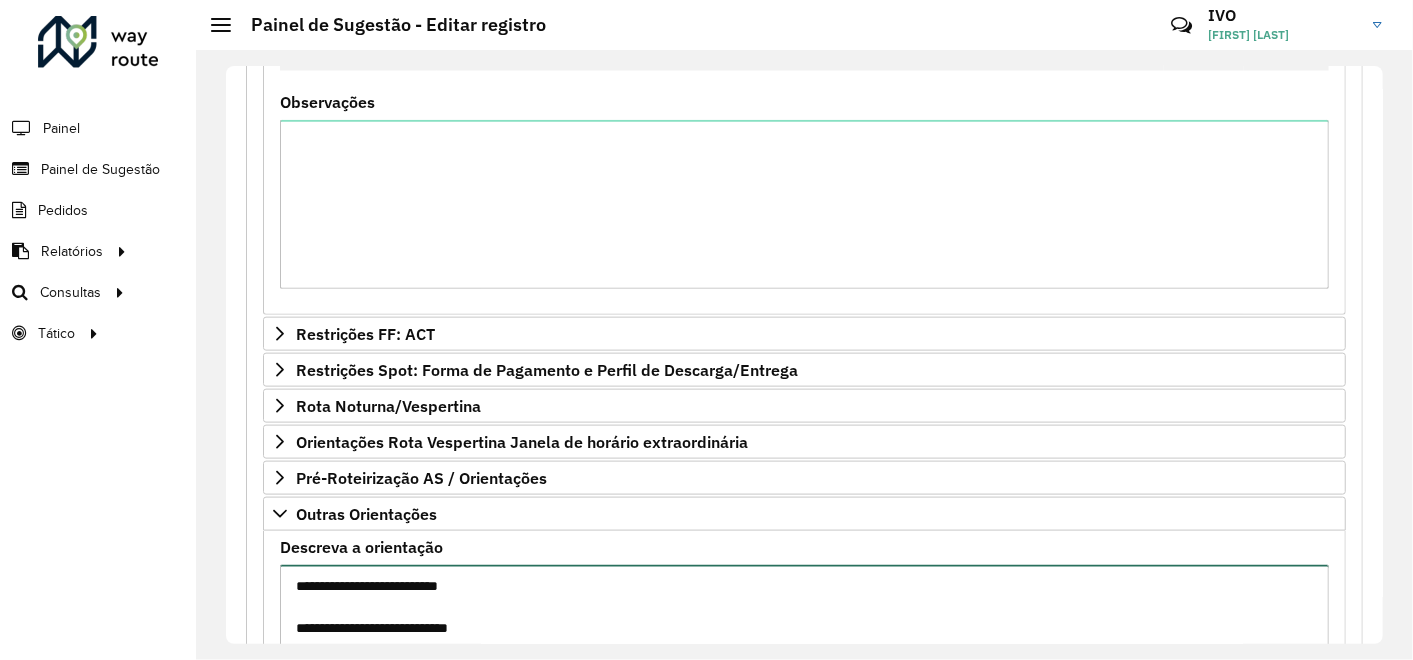 scroll, scrollTop: 1327, scrollLeft: 0, axis: vertical 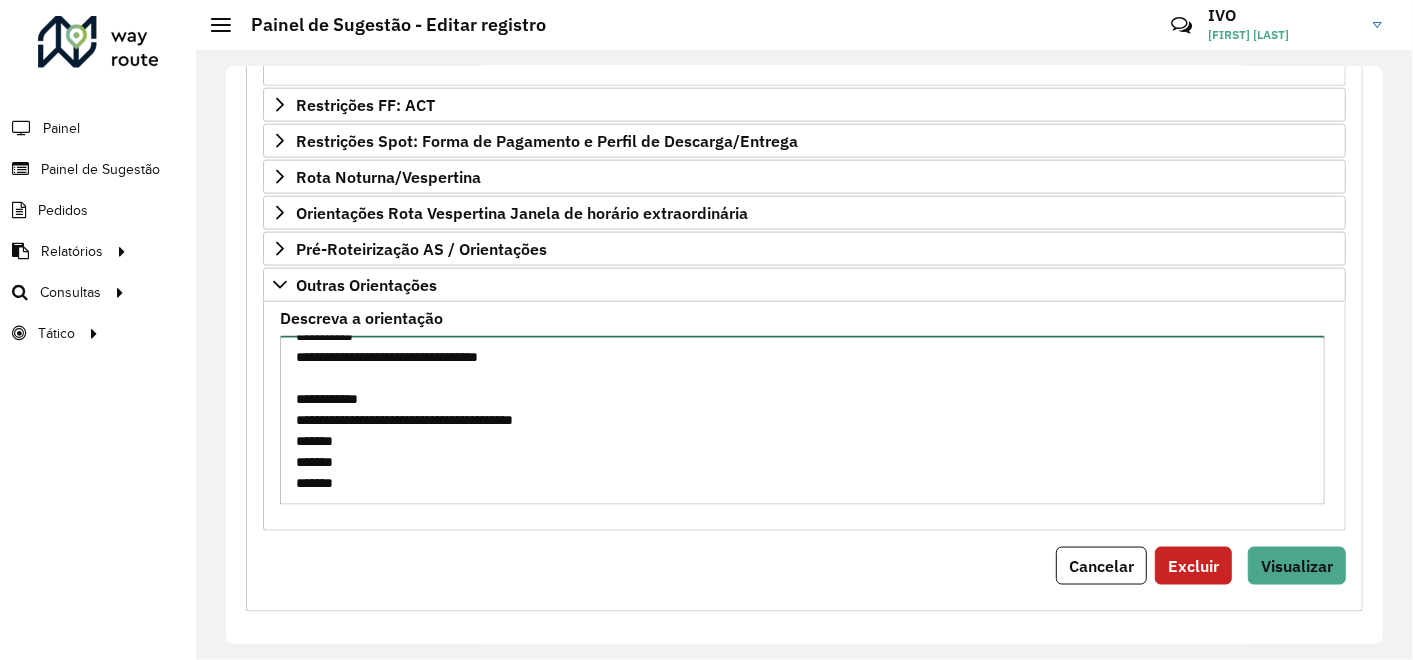 drag, startPoint x: 297, startPoint y: 567, endPoint x: 461, endPoint y: 717, distance: 222.2521 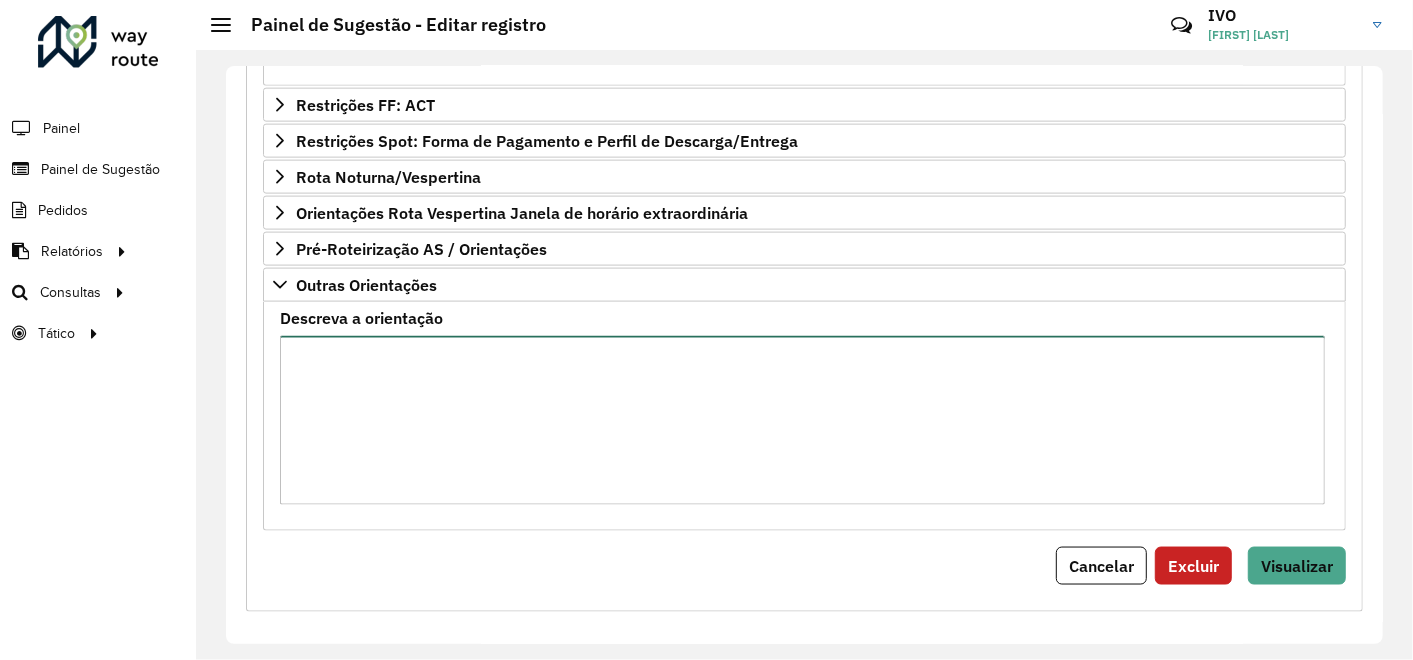 scroll, scrollTop: 0, scrollLeft: 0, axis: both 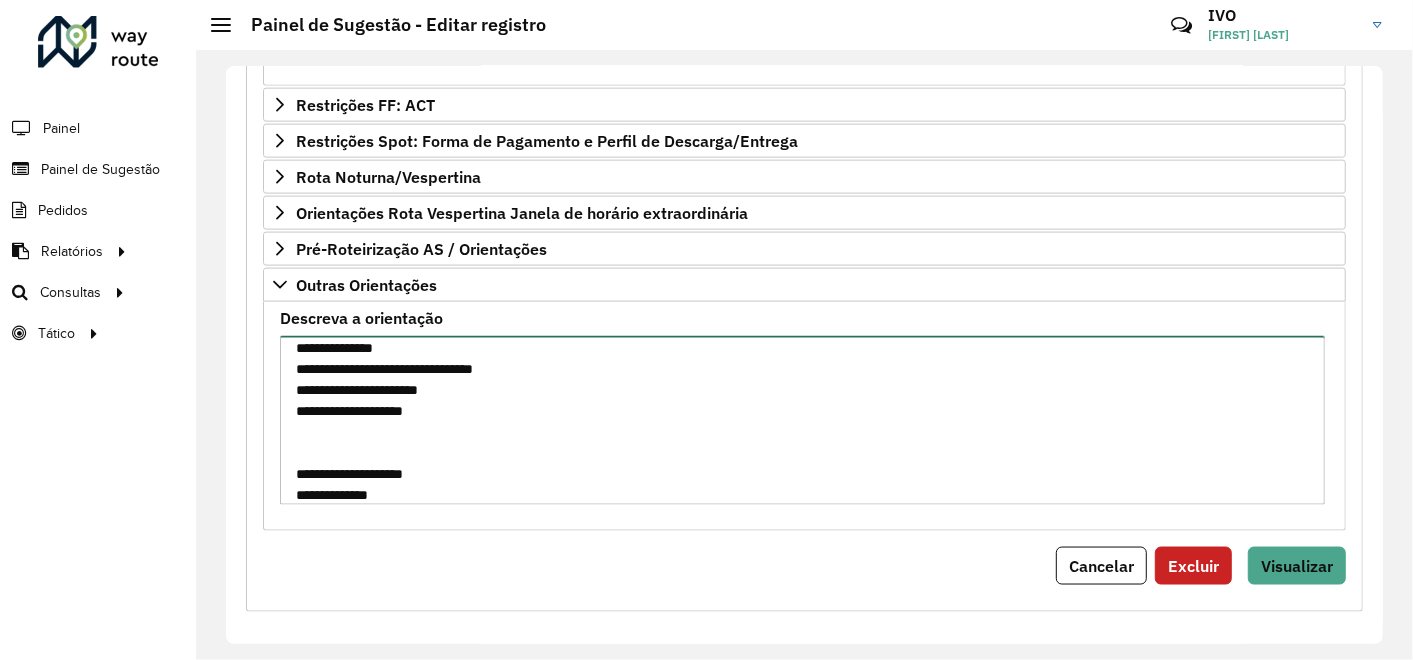 drag, startPoint x: 460, startPoint y: 405, endPoint x: 274, endPoint y: 350, distance: 193.96133 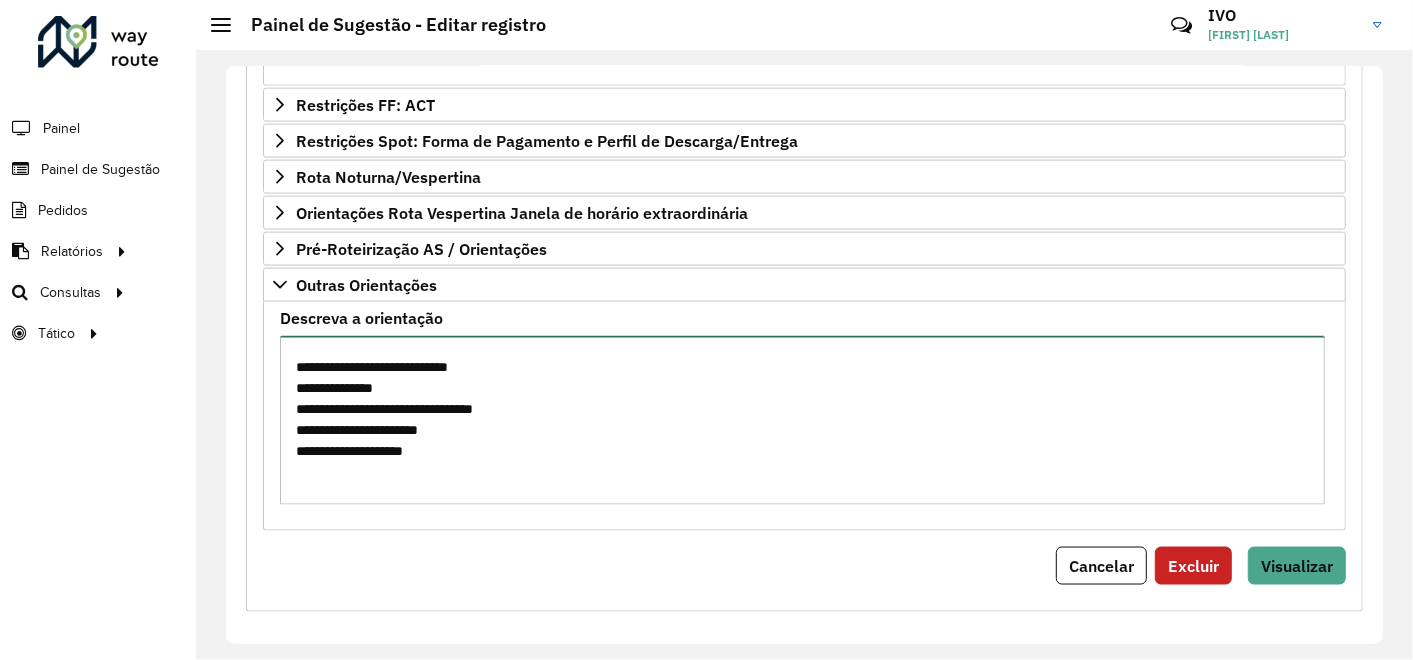 scroll, scrollTop: 11, scrollLeft: 0, axis: vertical 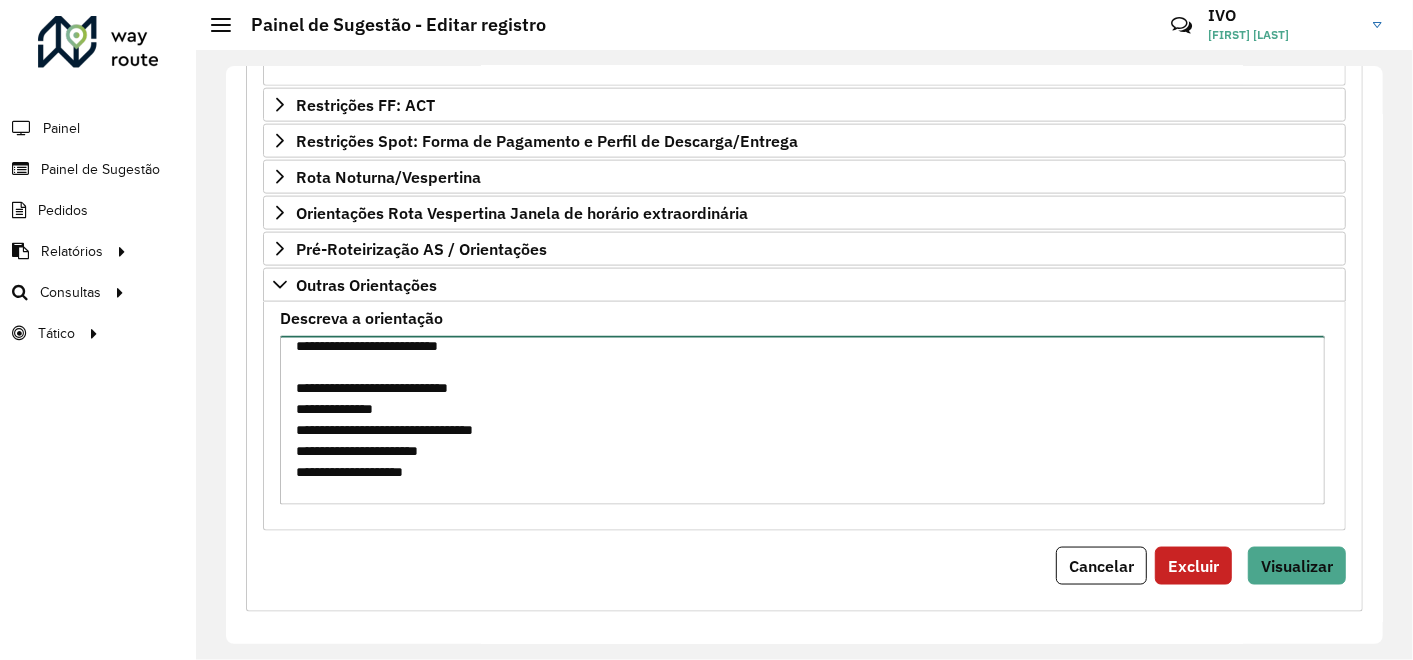type on "**********" 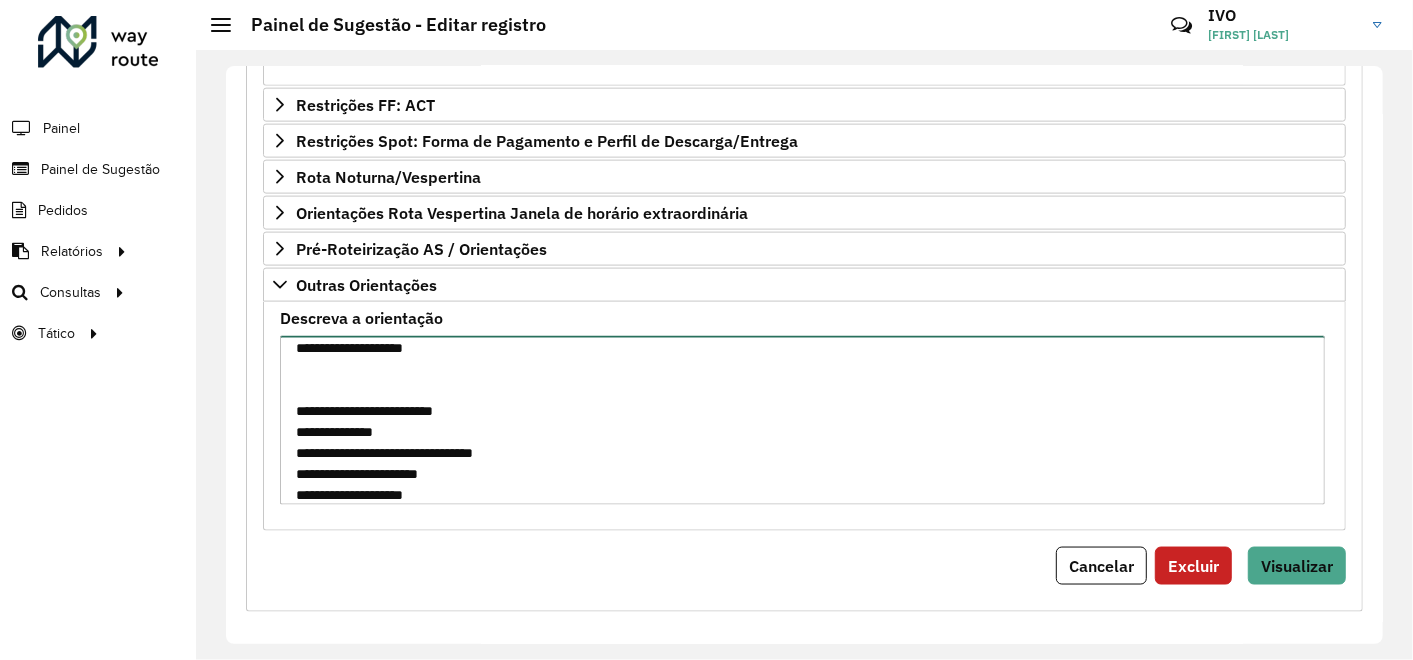 scroll, scrollTop: 156, scrollLeft: 0, axis: vertical 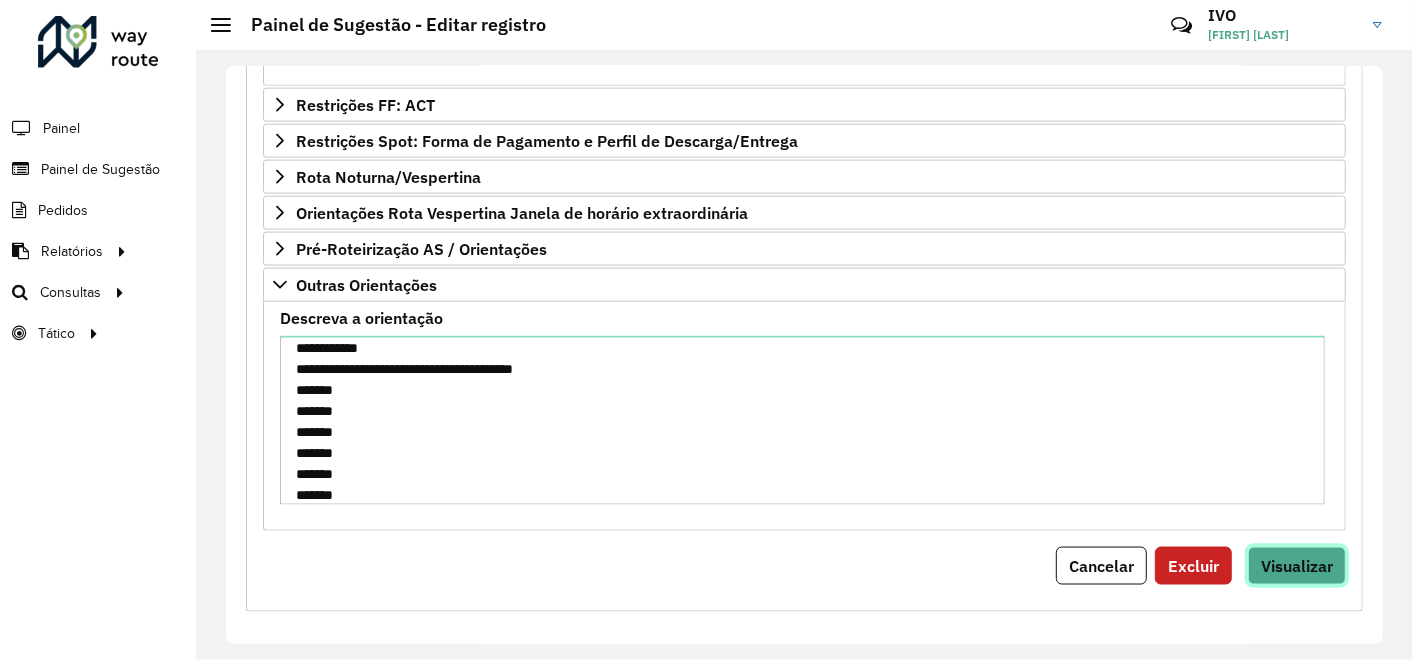click on "Visualizar" at bounding box center (1297, 566) 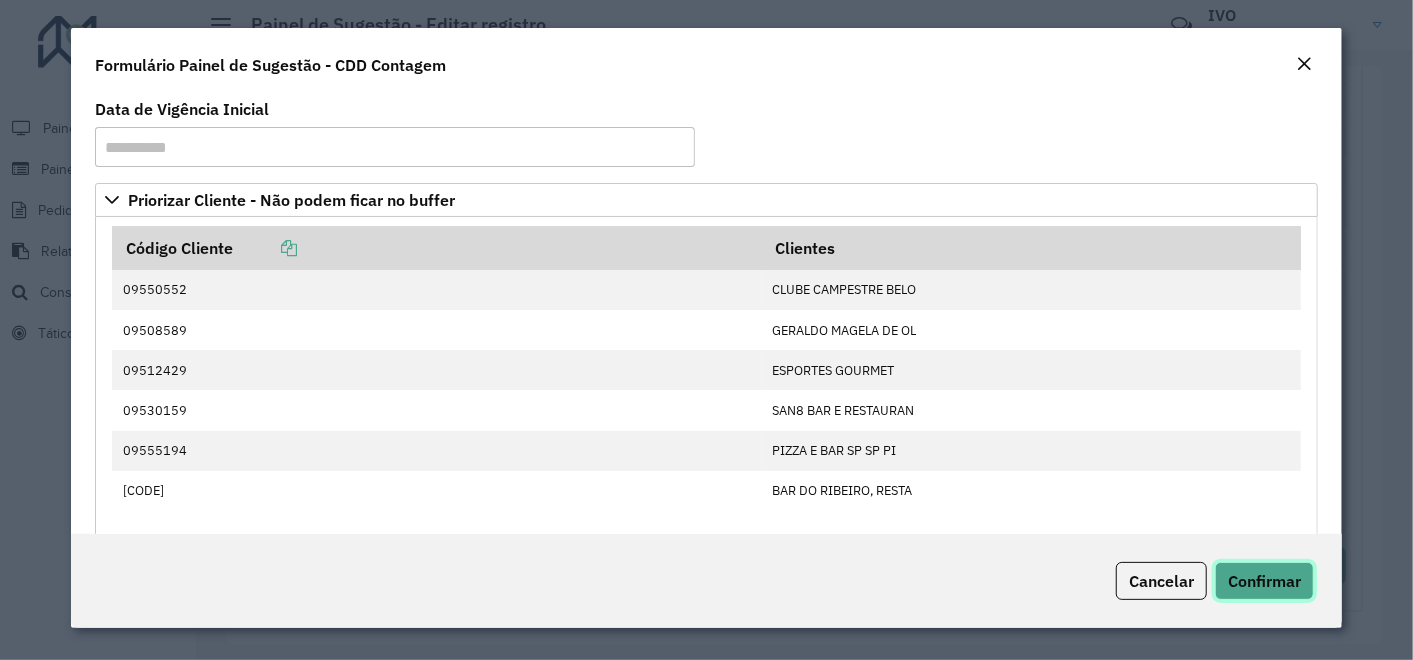 click on "Confirmar" 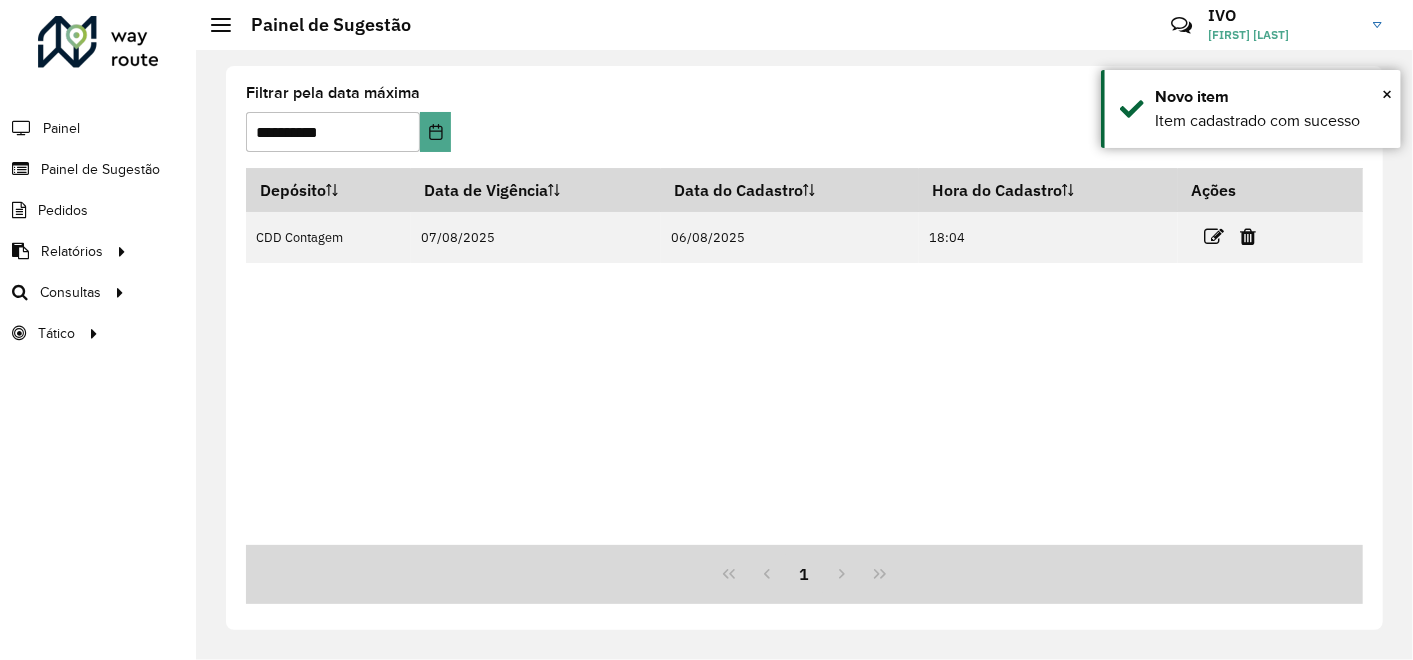 click at bounding box center (1214, 237) 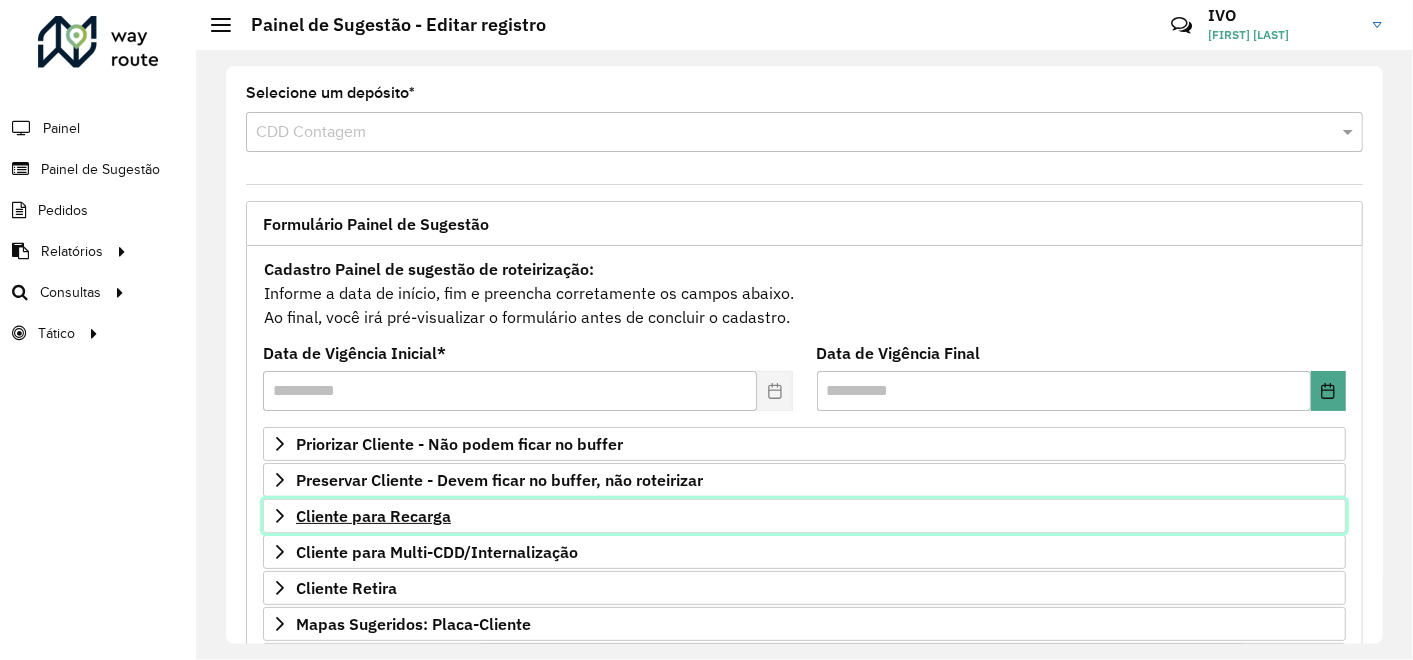 click on "Cliente para Recarga" at bounding box center [373, 516] 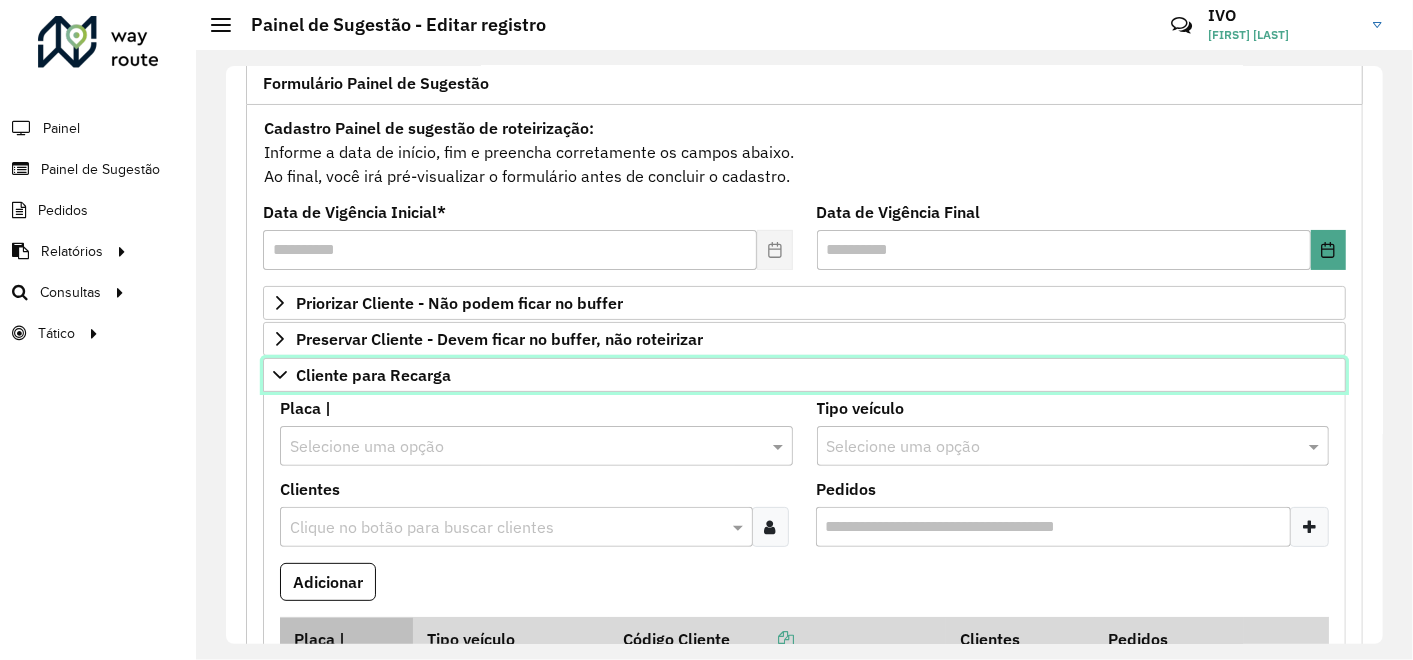 scroll, scrollTop: 222, scrollLeft: 0, axis: vertical 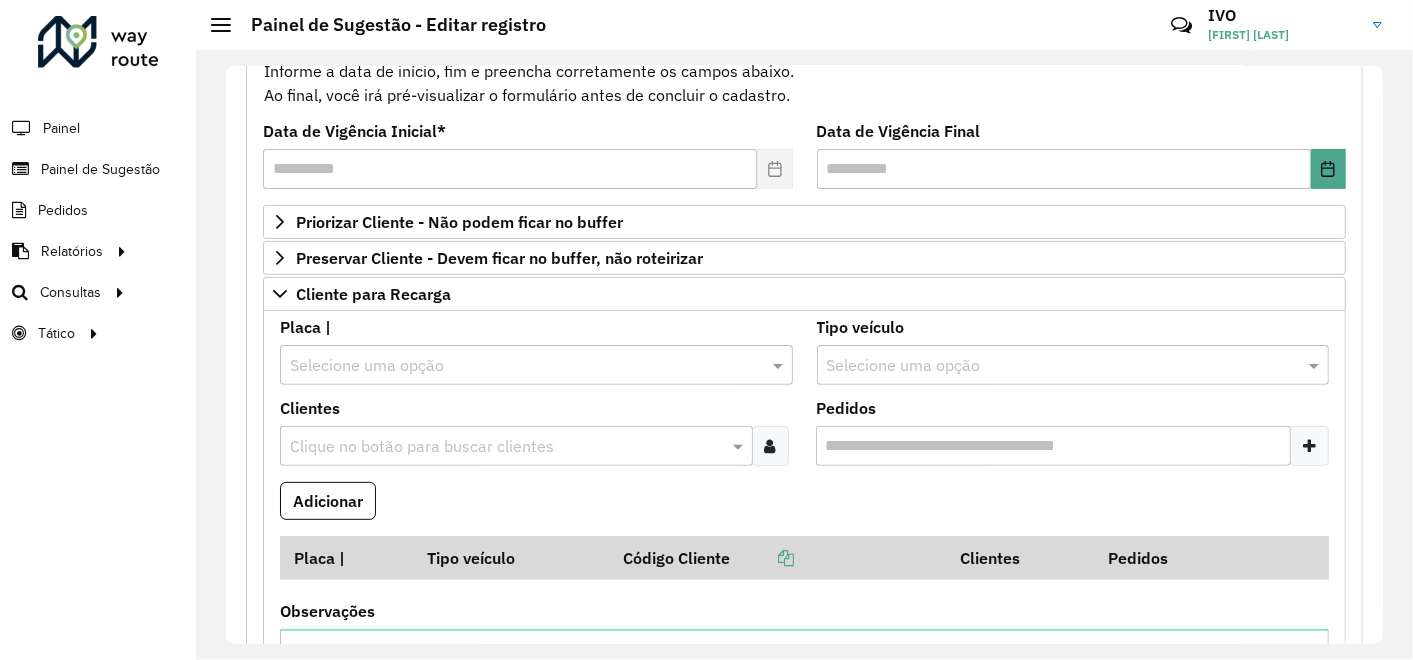 click at bounding box center [506, 447] 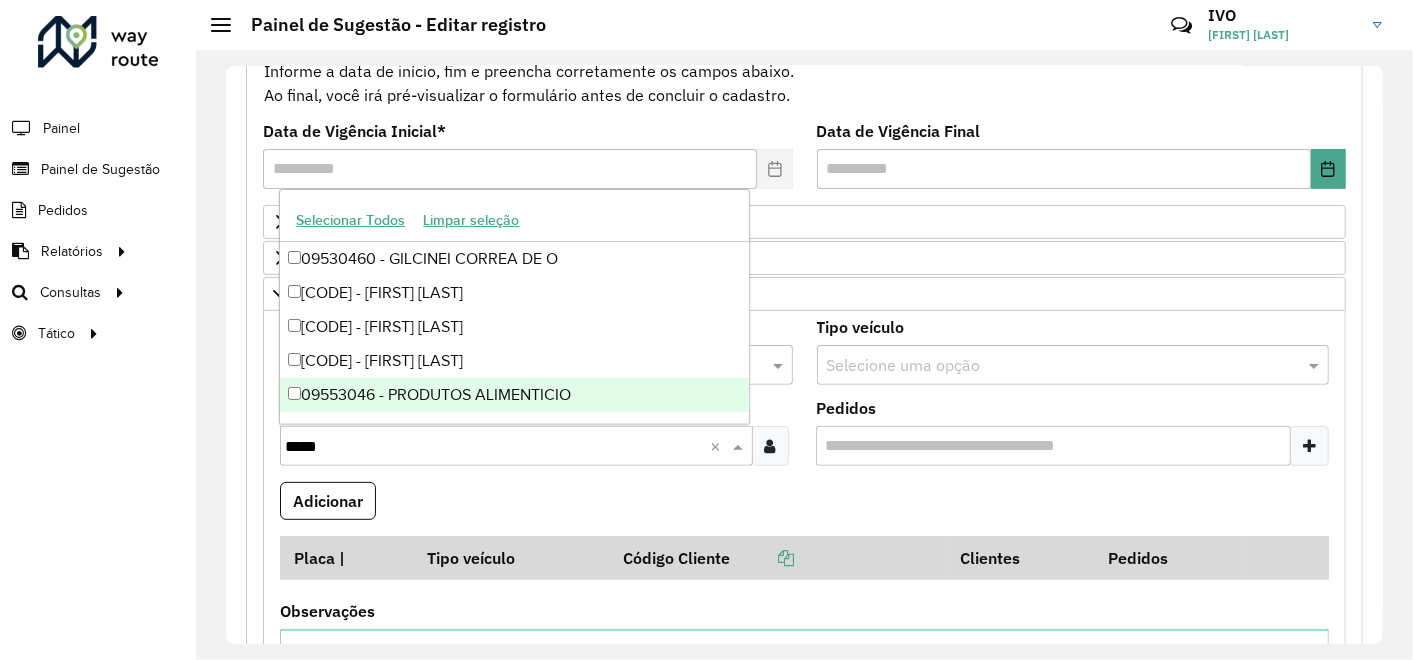 type on "*****" 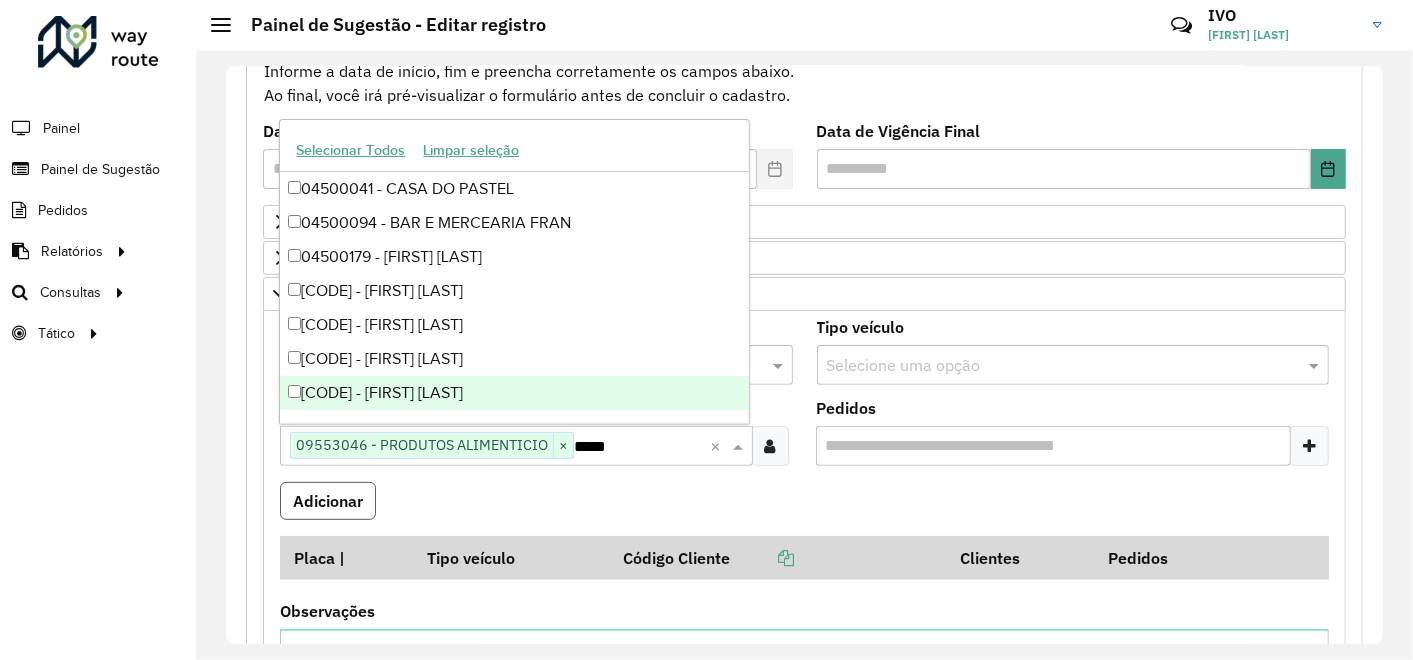 click on "Adicionar" at bounding box center [328, 501] 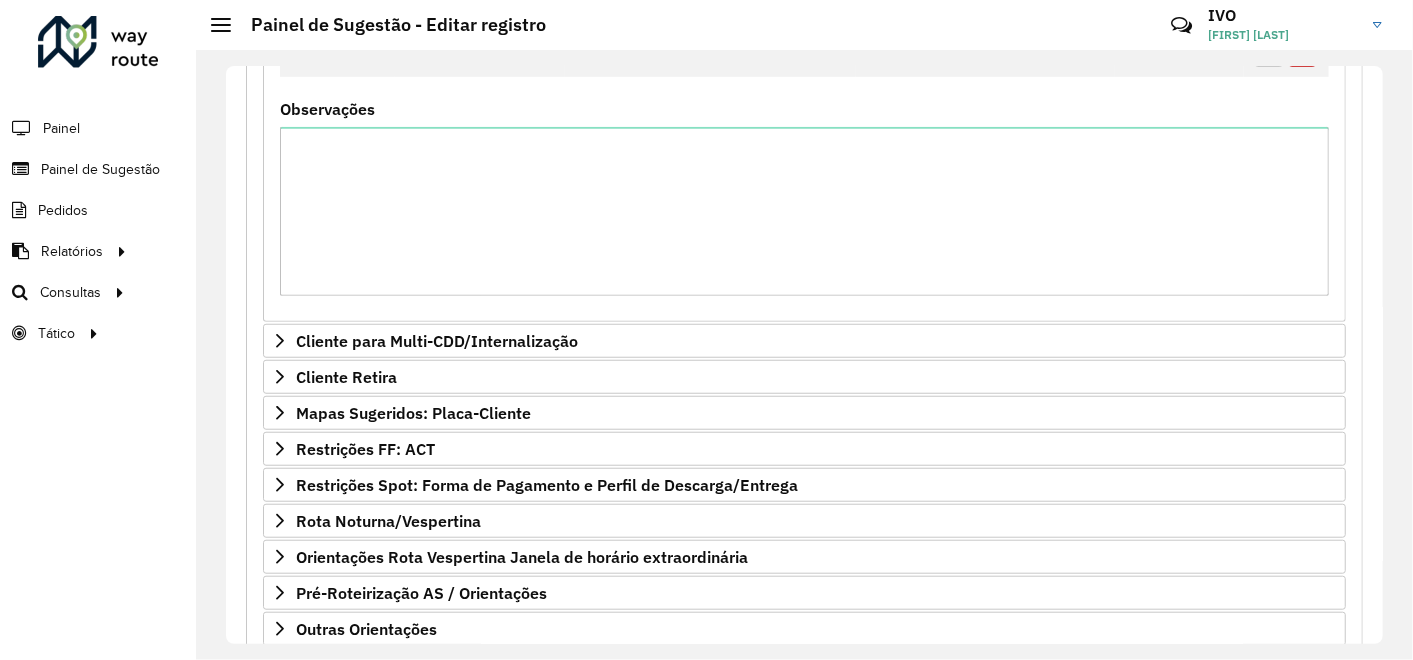 scroll, scrollTop: 777, scrollLeft: 0, axis: vertical 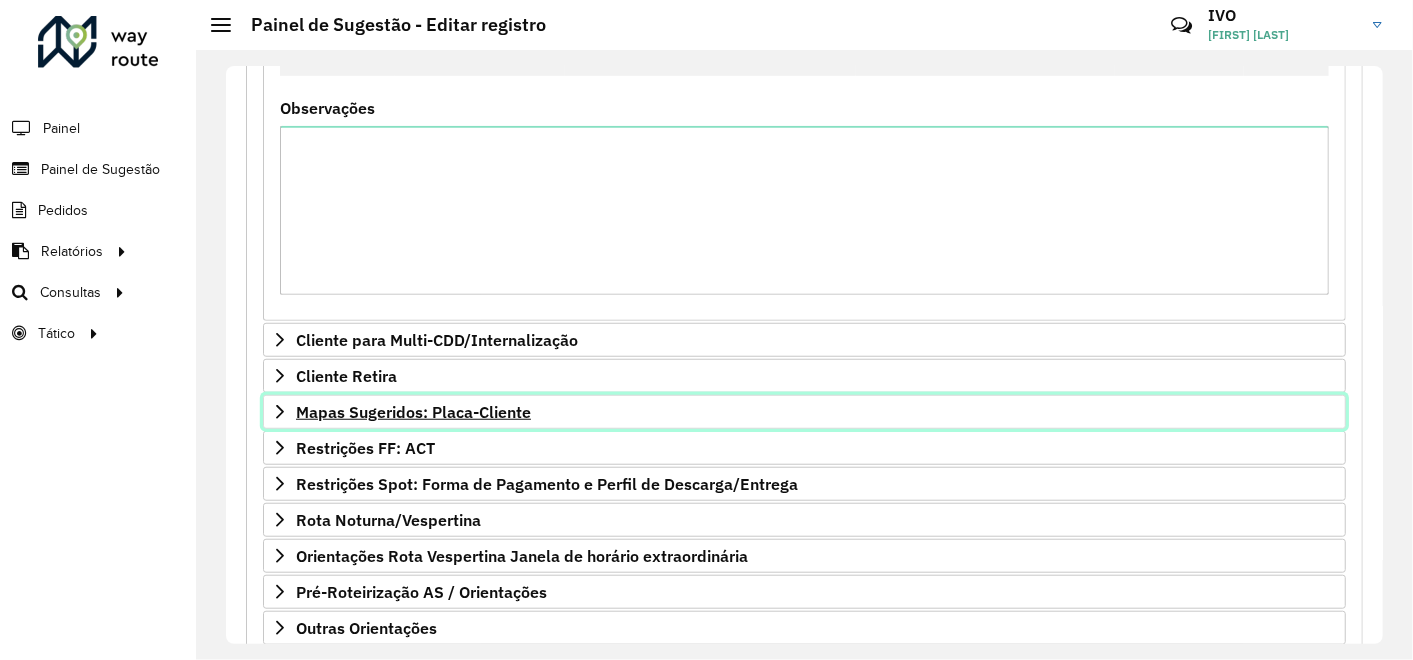 click on "Mapas Sugeridos: Placa-Cliente" at bounding box center (413, 412) 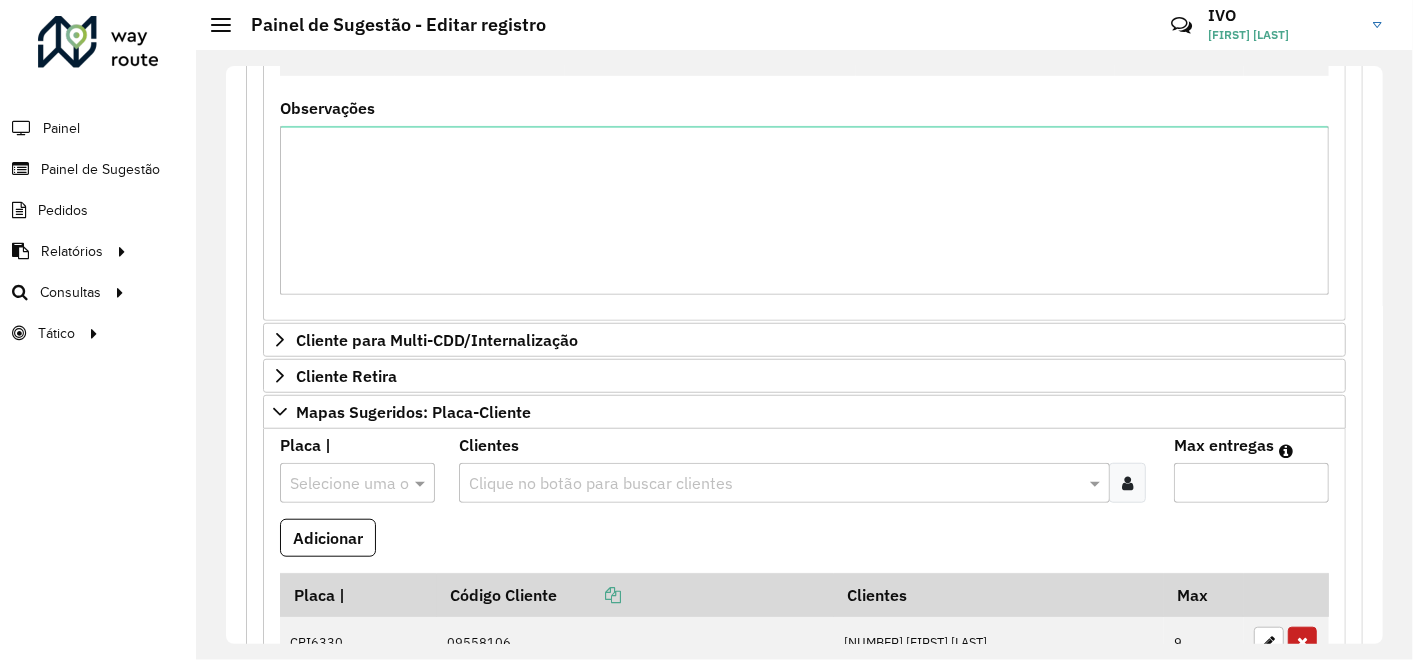 click at bounding box center (774, 484) 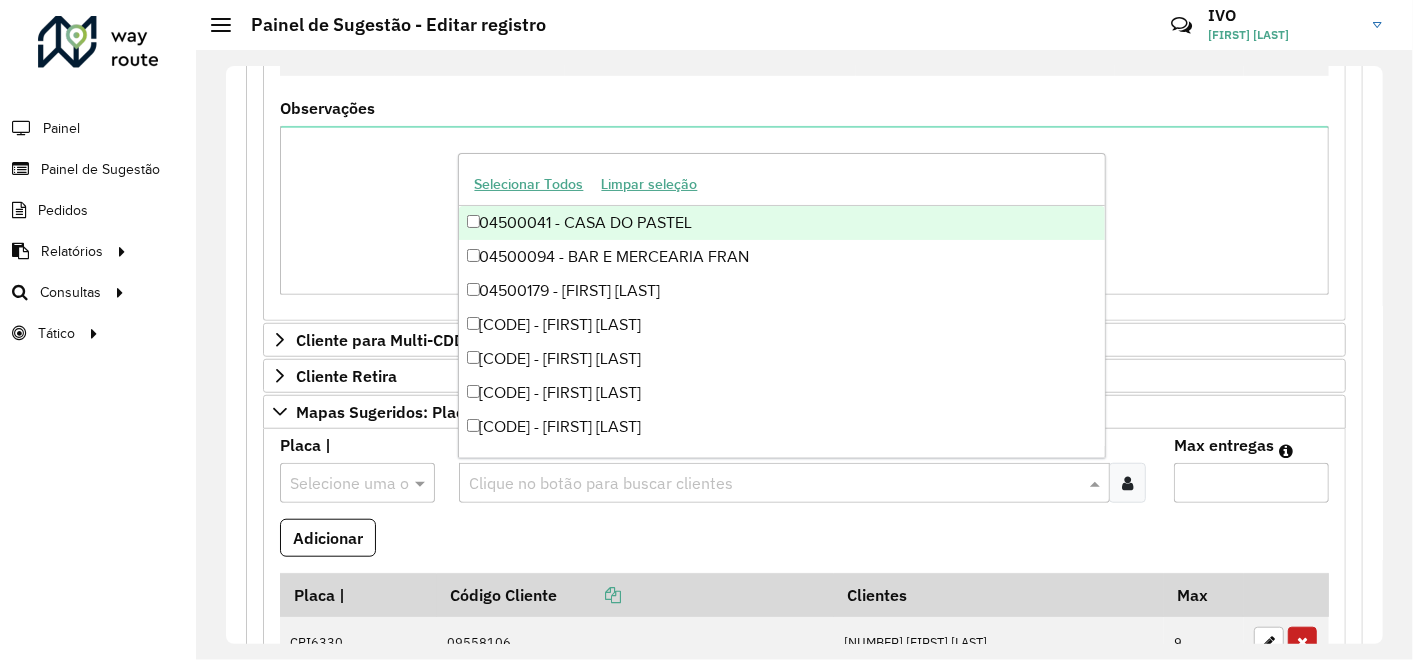 scroll, scrollTop: 888, scrollLeft: 0, axis: vertical 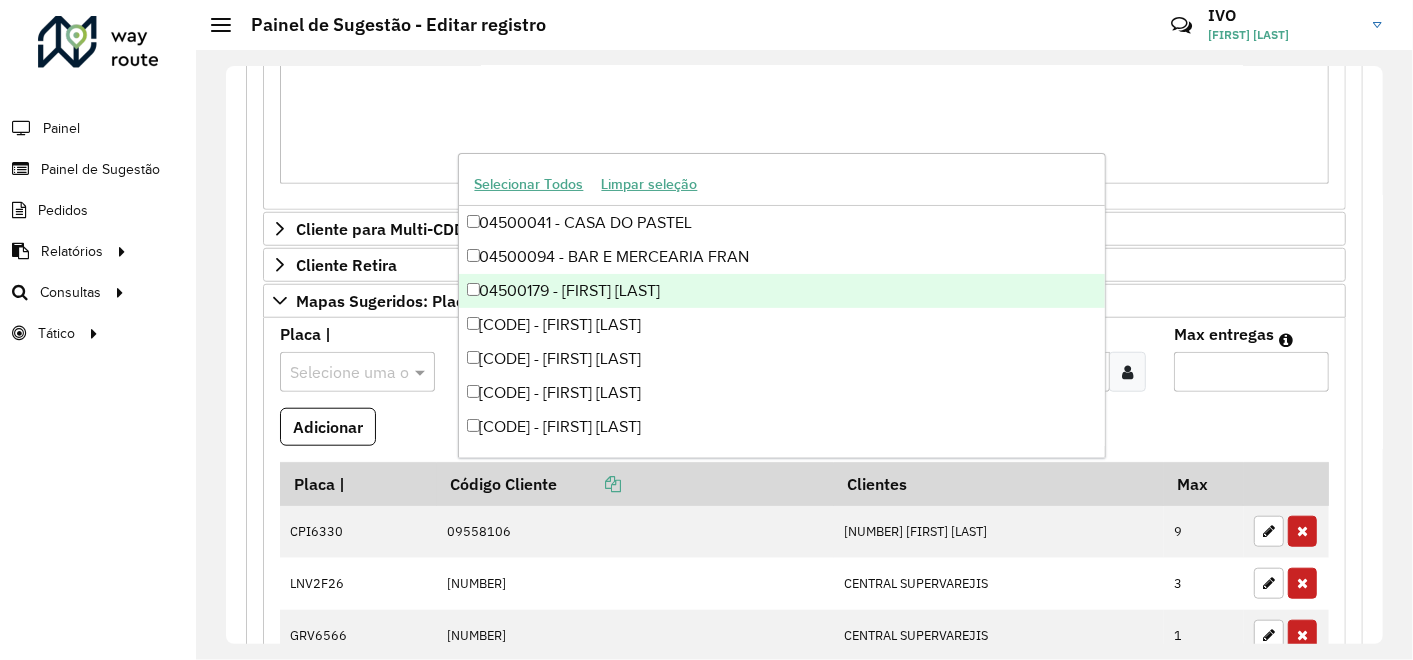 click on "Adicionar" at bounding box center [804, 435] 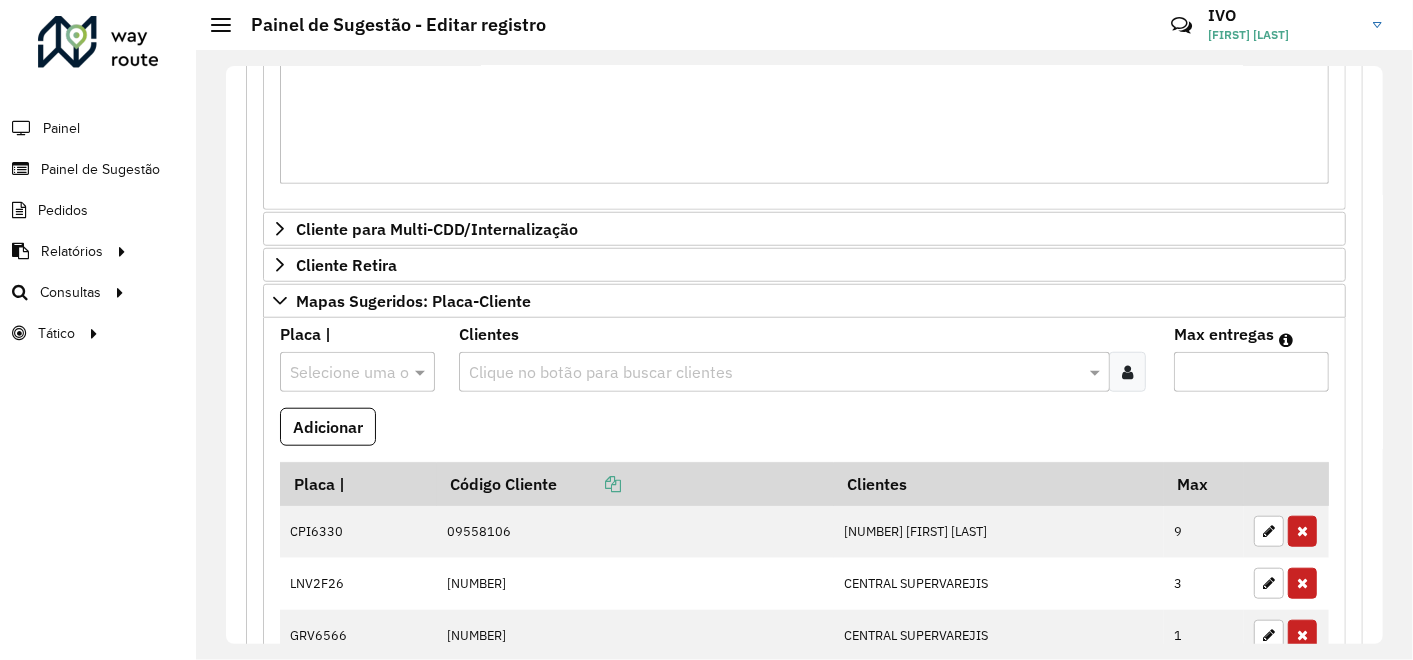 click at bounding box center (774, 373) 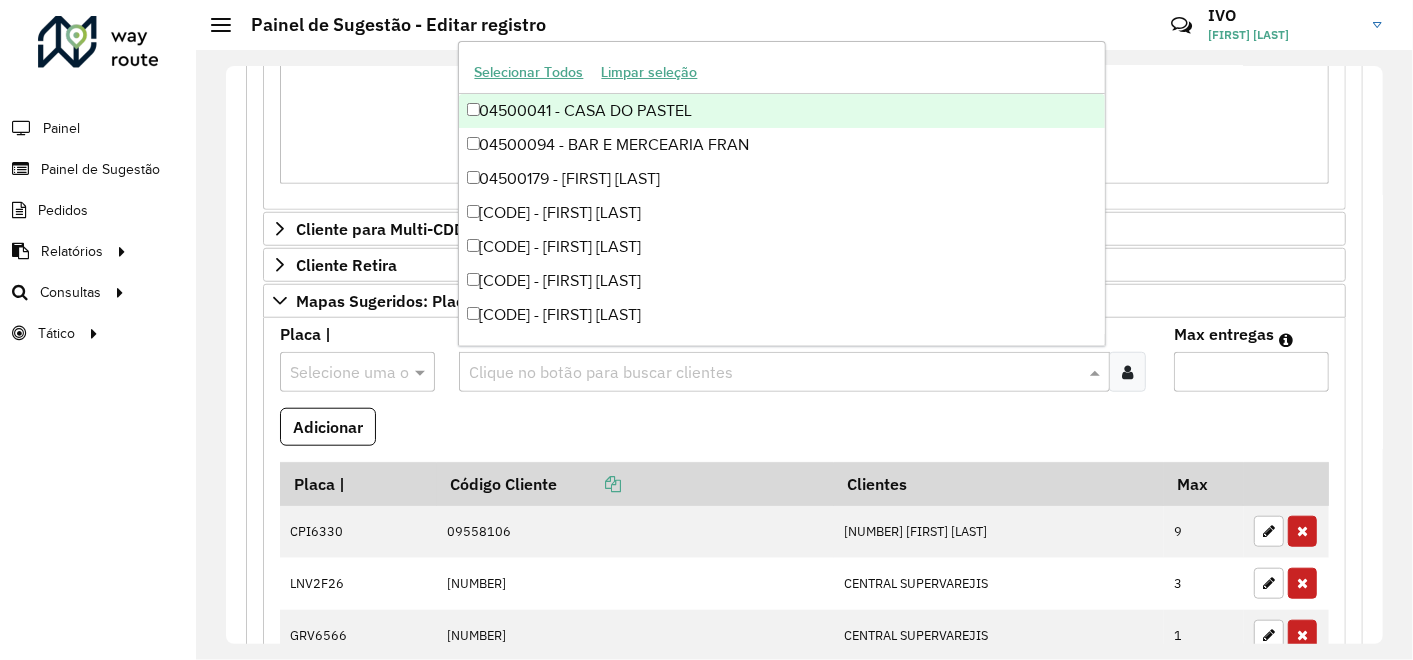 paste on "*****" 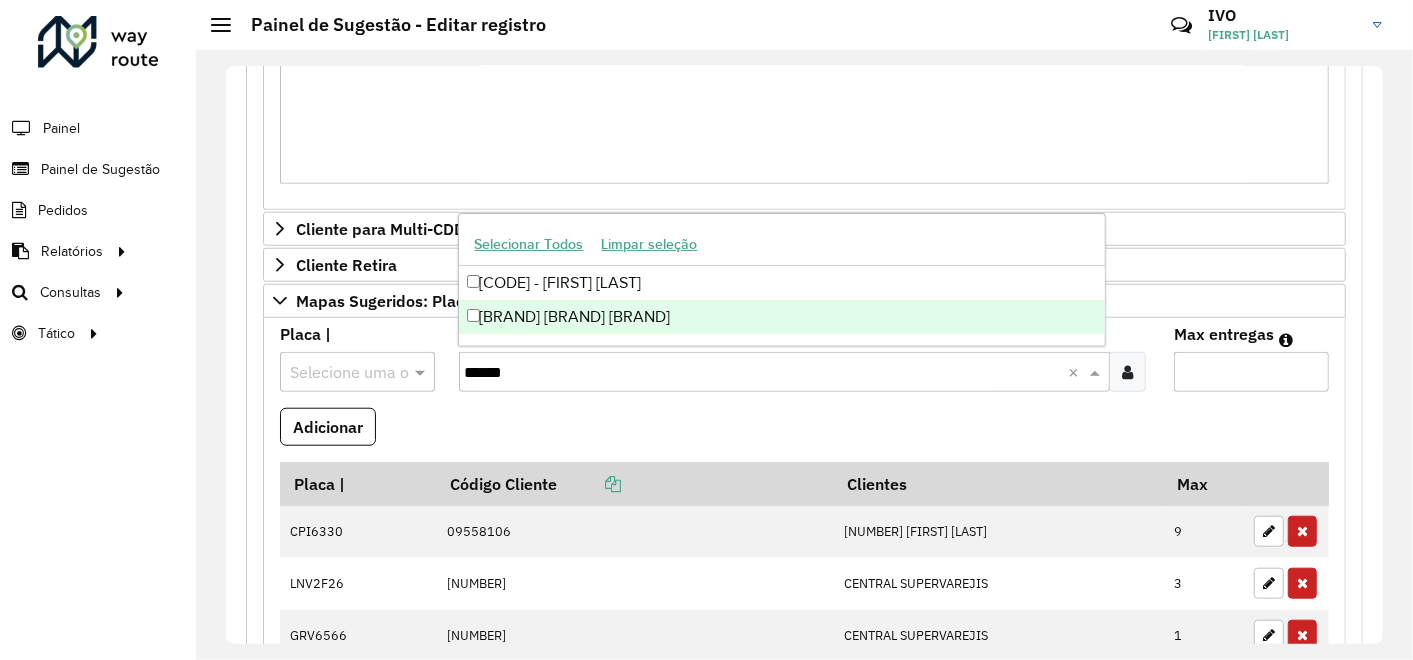 type on "*****" 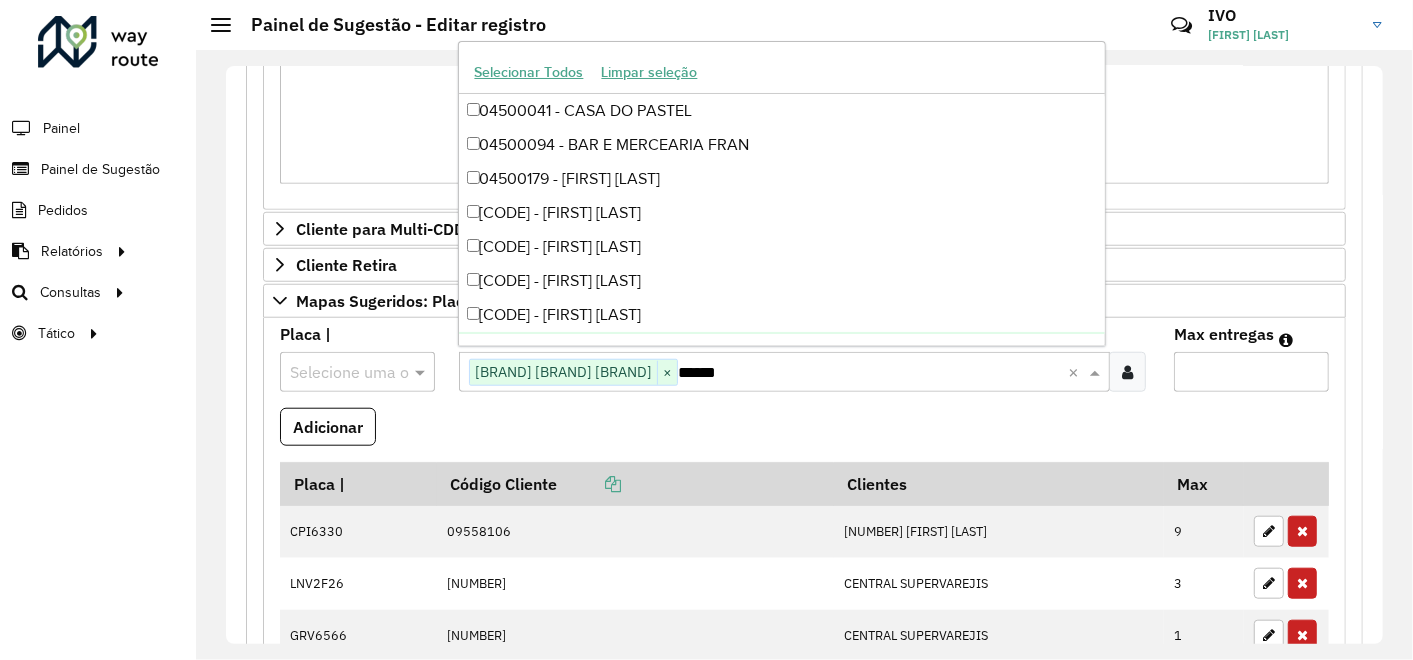 click at bounding box center [337, 373] 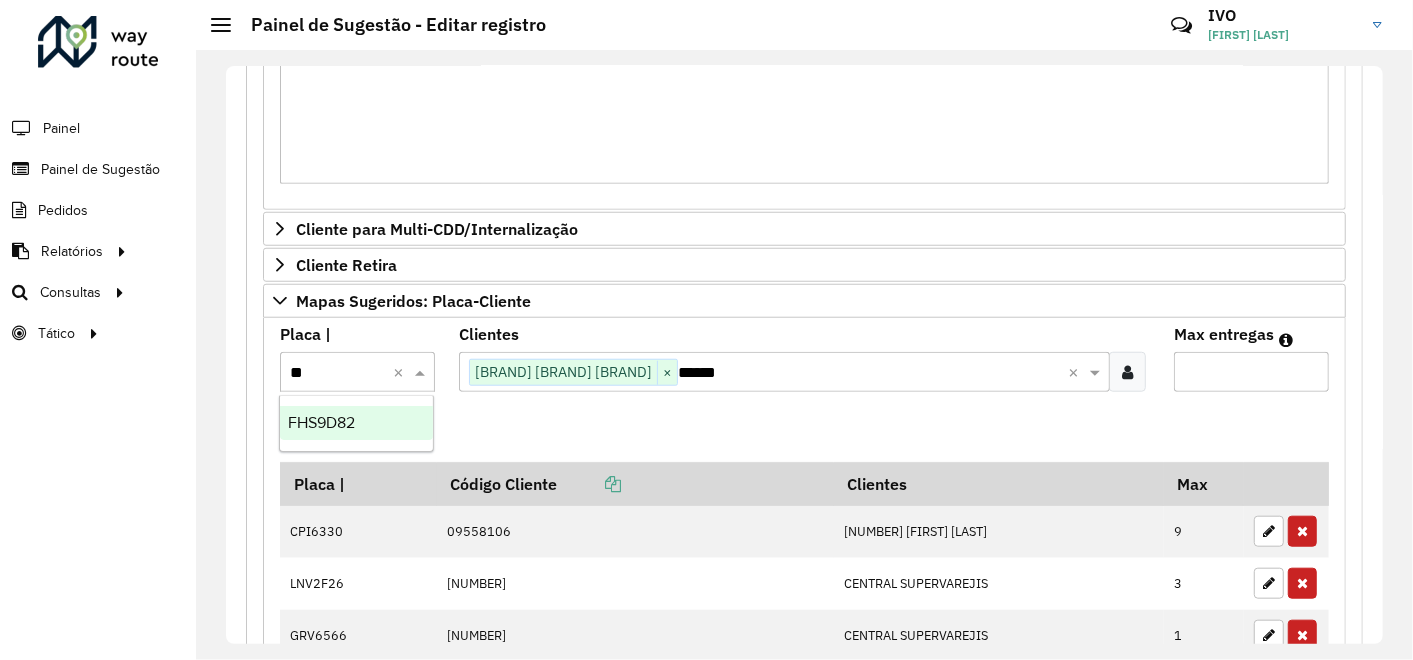 type on "***" 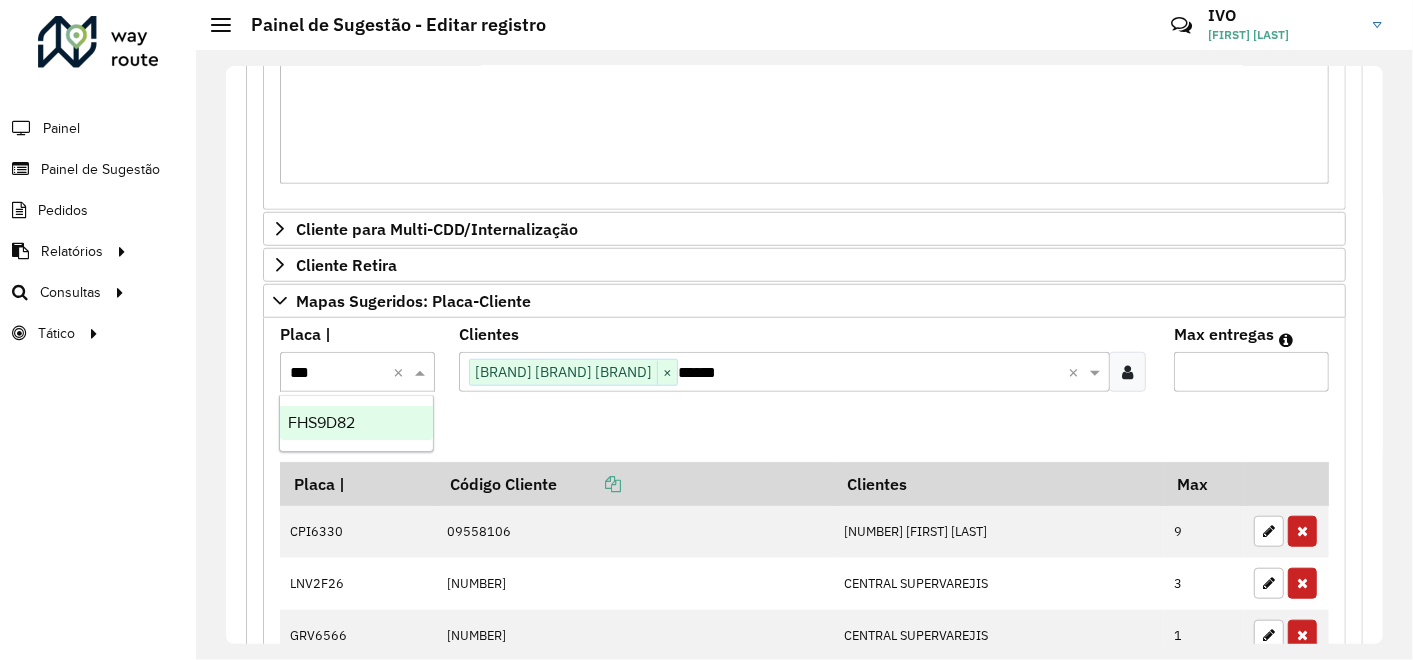click on "FHS9D82" at bounding box center [321, 422] 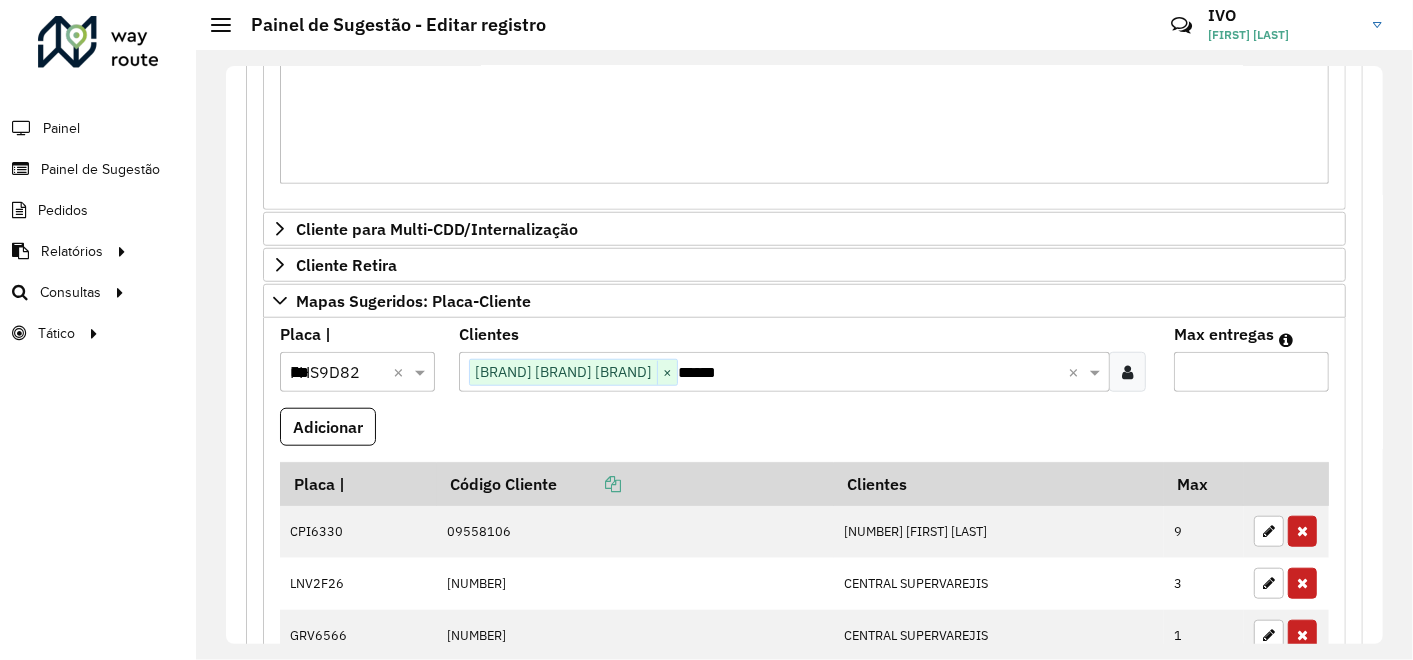 click on "Max entregas" at bounding box center [1251, 372] 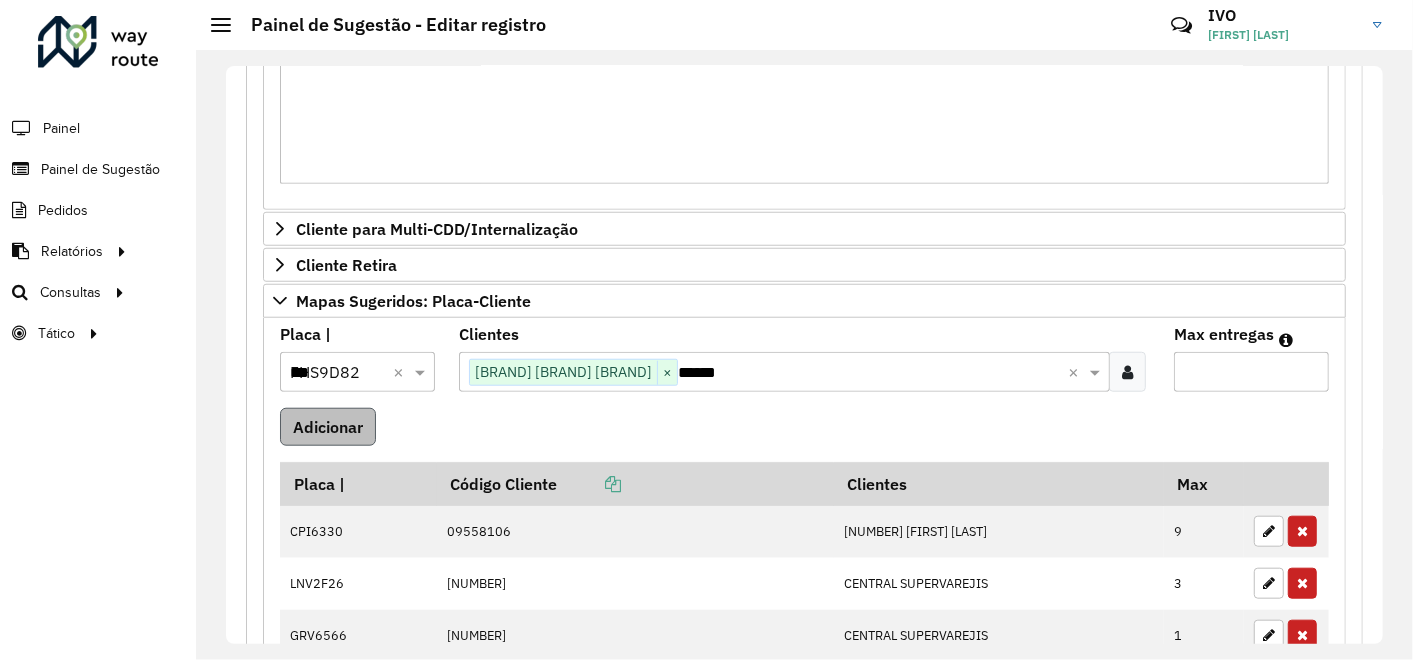 type on "*" 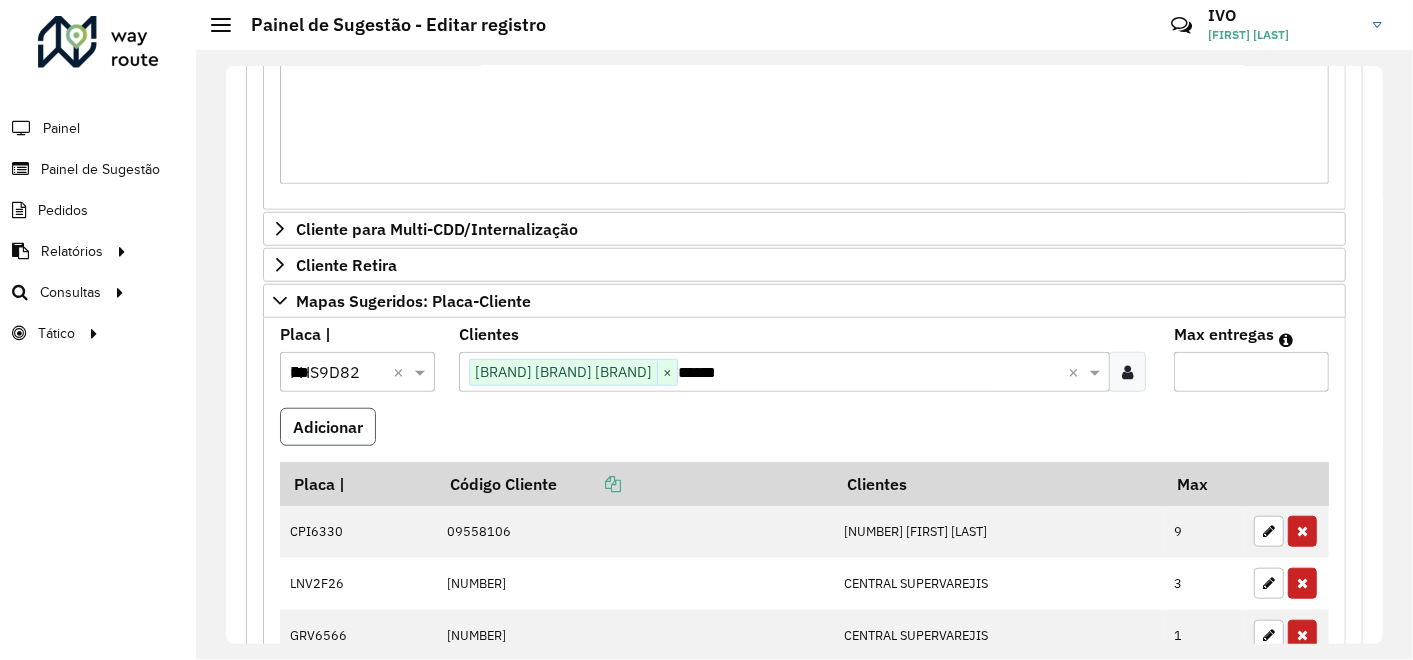 click on "Adicionar" at bounding box center (328, 427) 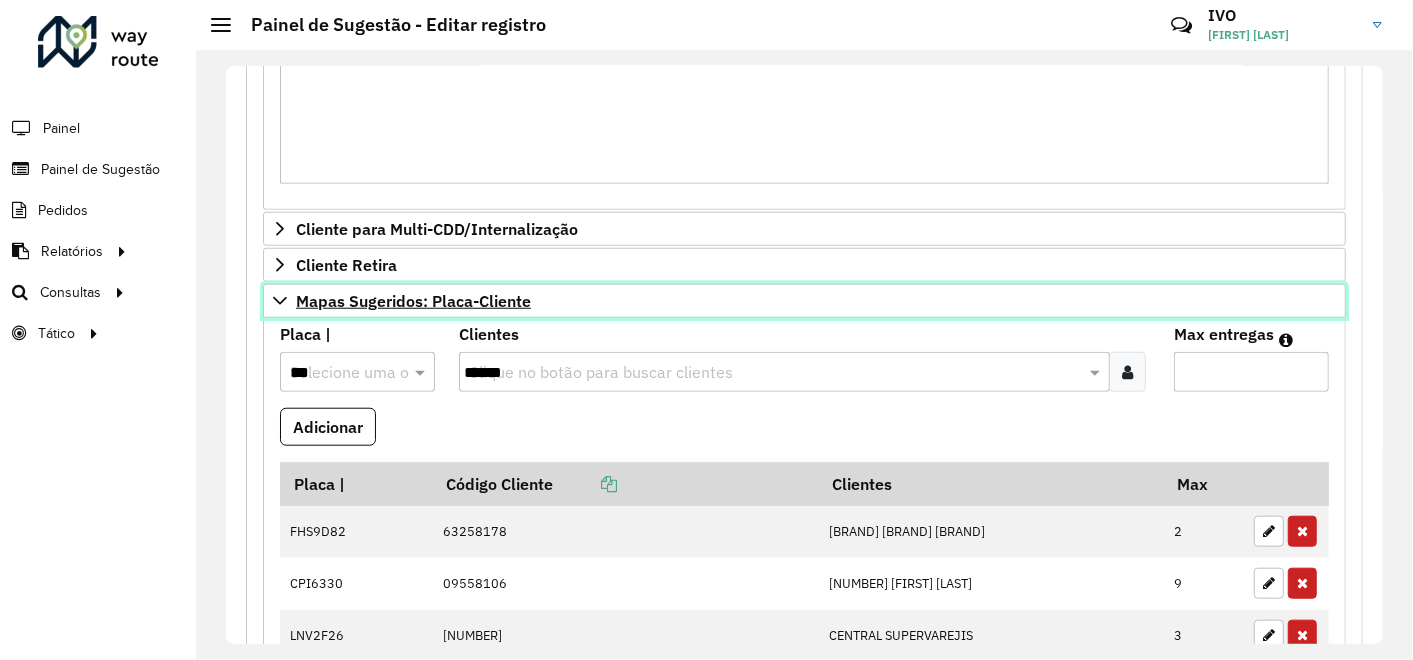 click on "Mapas Sugeridos: Placa-Cliente" at bounding box center (413, 301) 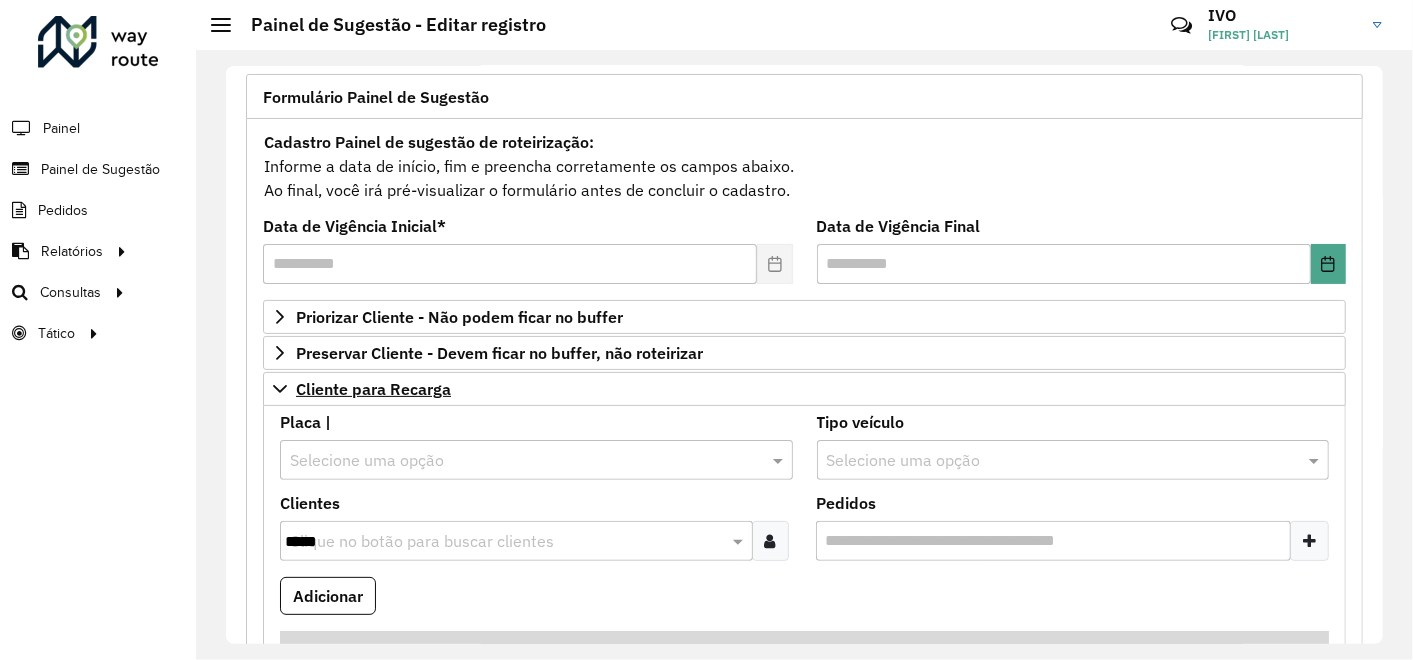 scroll, scrollTop: 111, scrollLeft: 0, axis: vertical 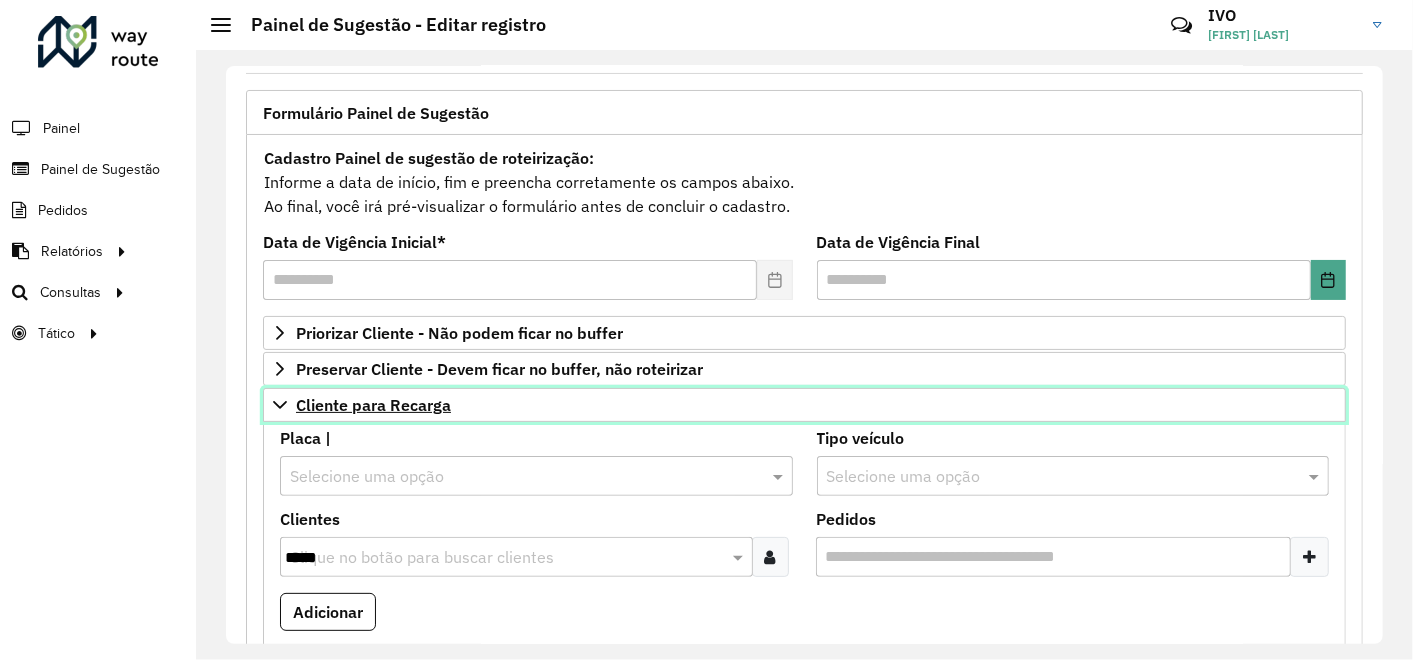 click on "Cliente para Recarga" at bounding box center [373, 405] 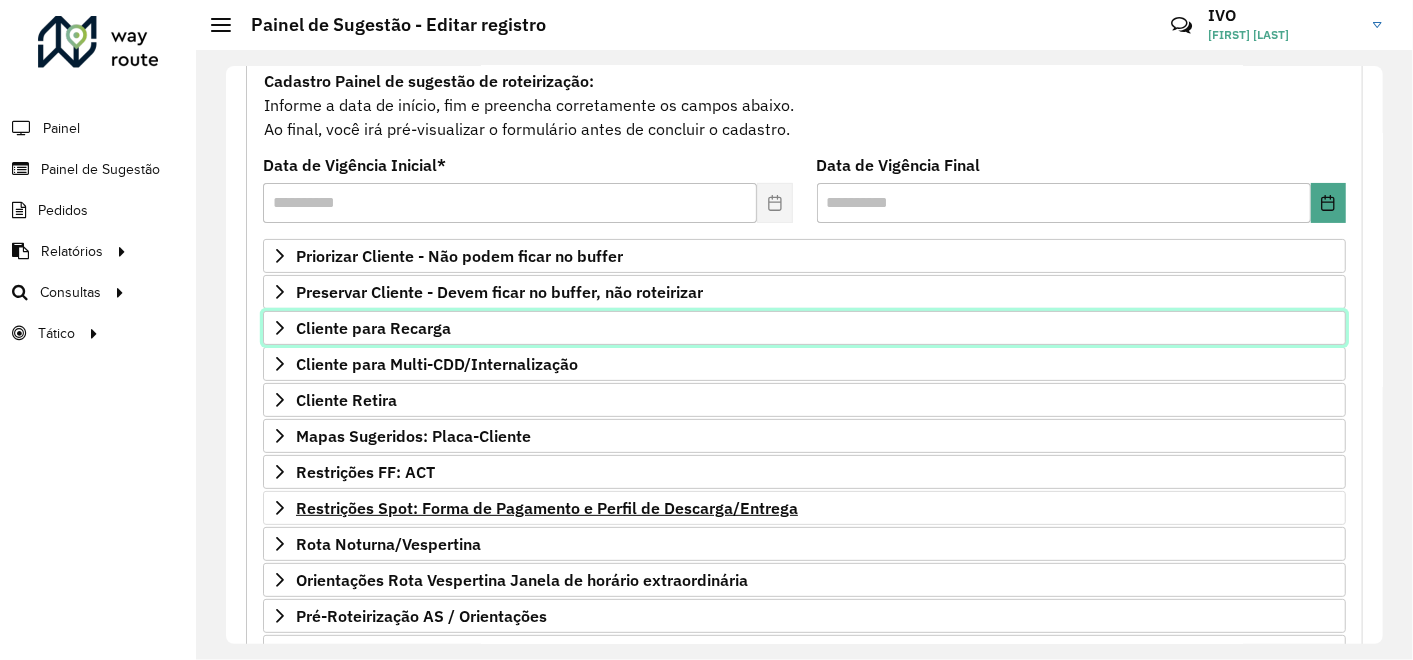 scroll, scrollTop: 222, scrollLeft: 0, axis: vertical 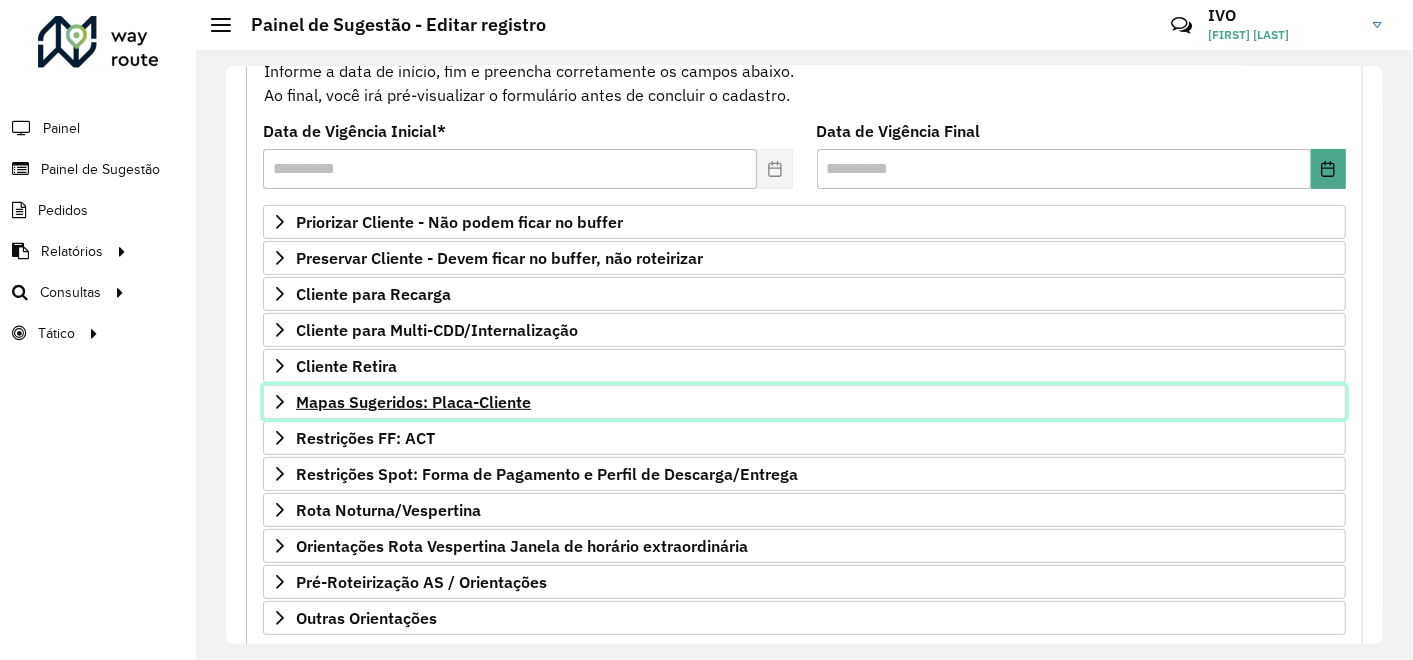 click on "Mapas Sugeridos: Placa-Cliente" at bounding box center [413, 402] 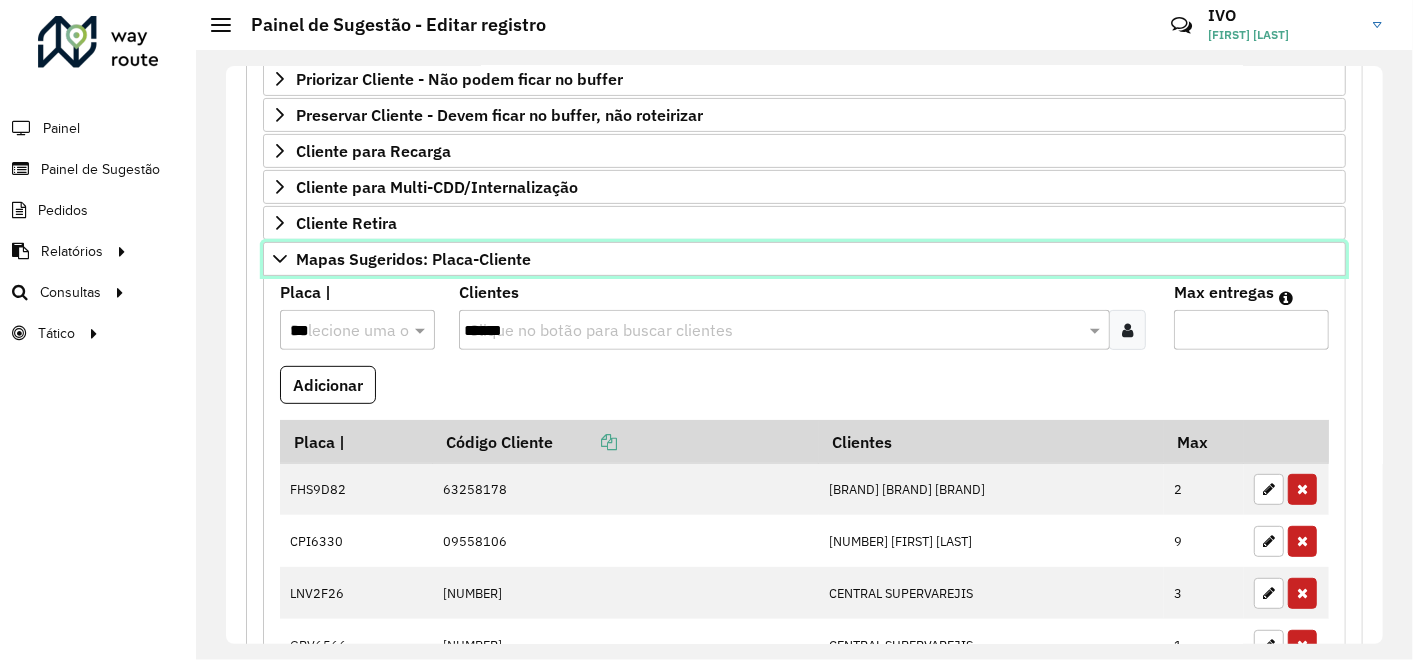 scroll, scrollTop: 444, scrollLeft: 0, axis: vertical 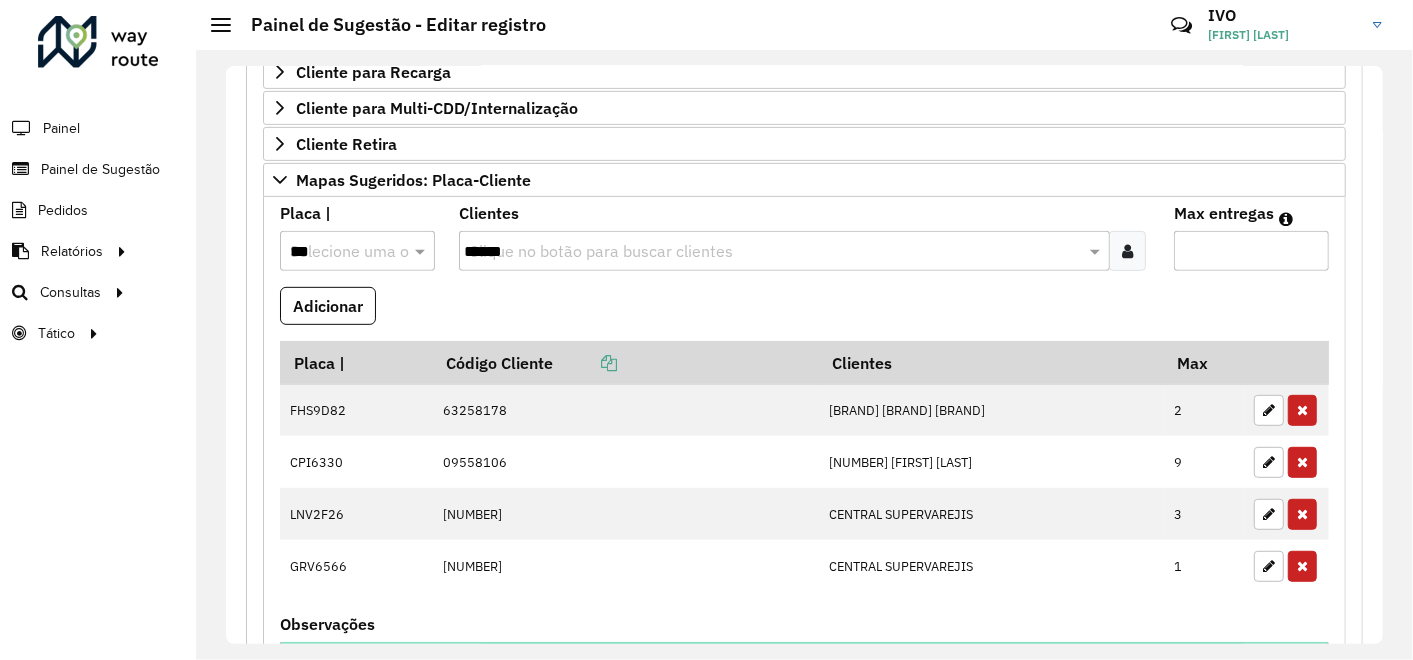 click on "*****" at bounding box center (774, 252) 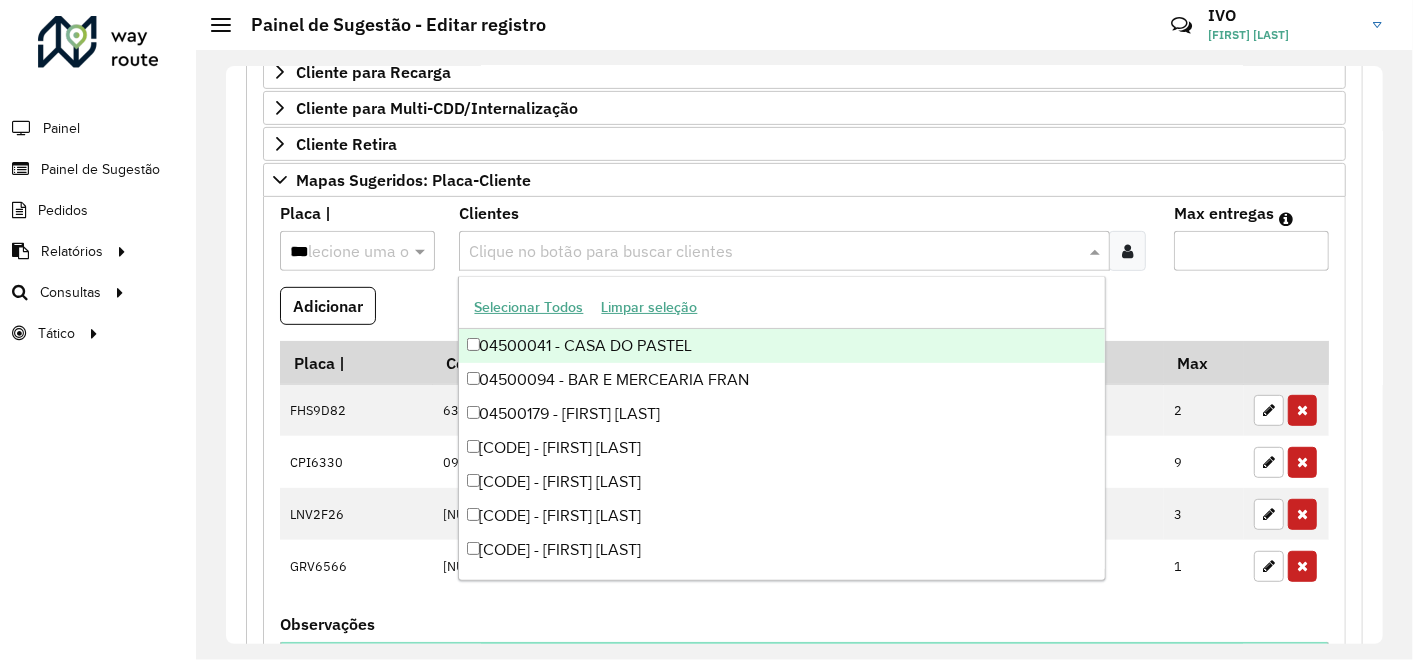 paste on "*****" 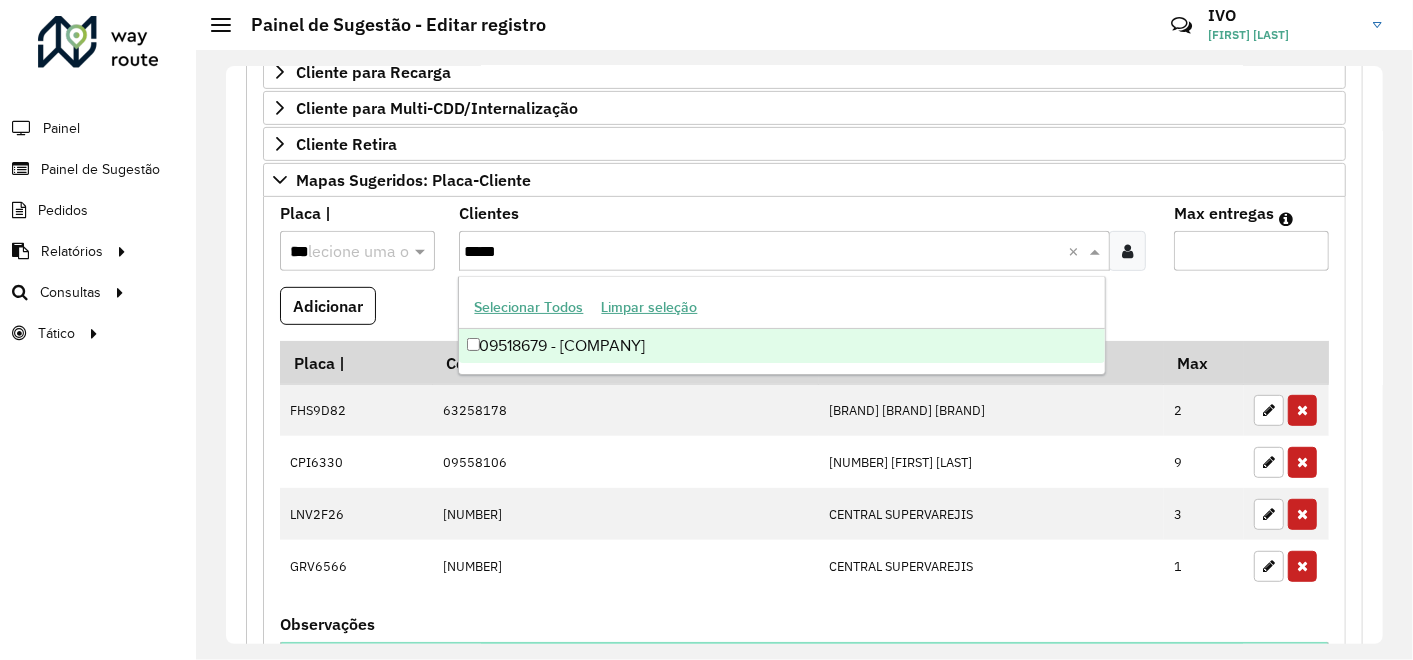 type on "*****" 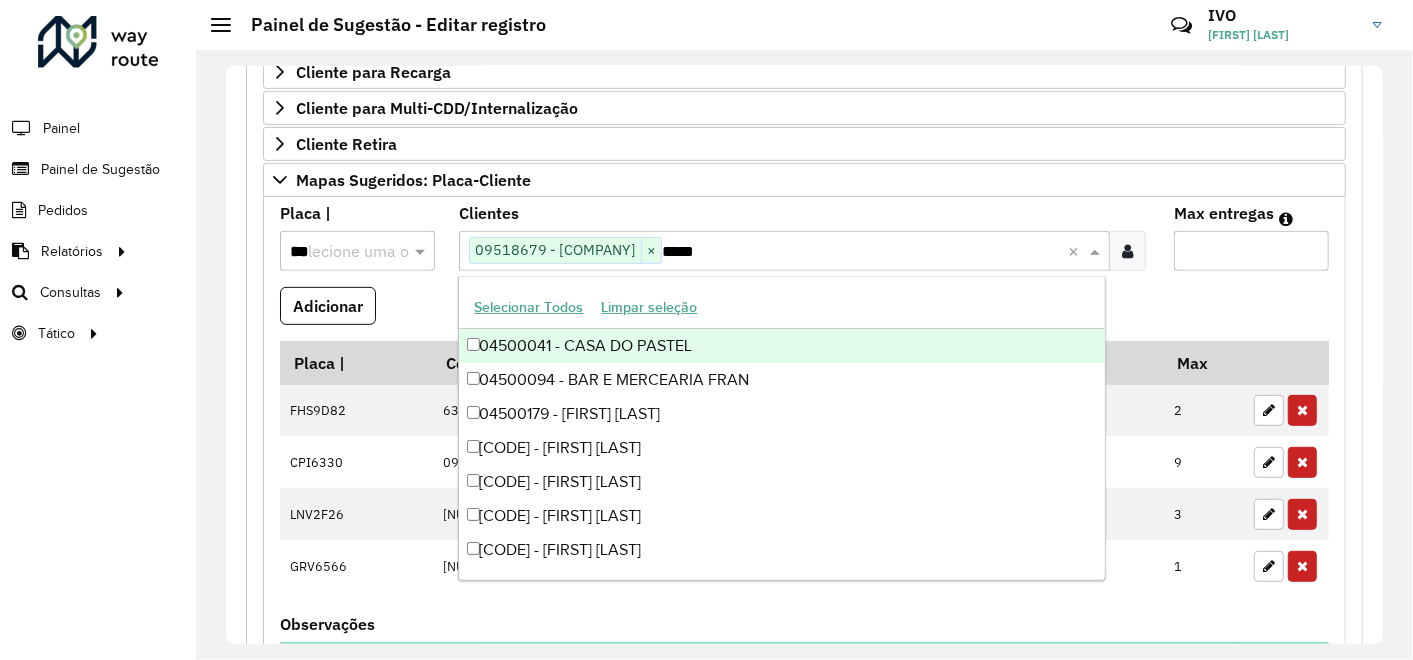 click on "*" at bounding box center (1251, 251) 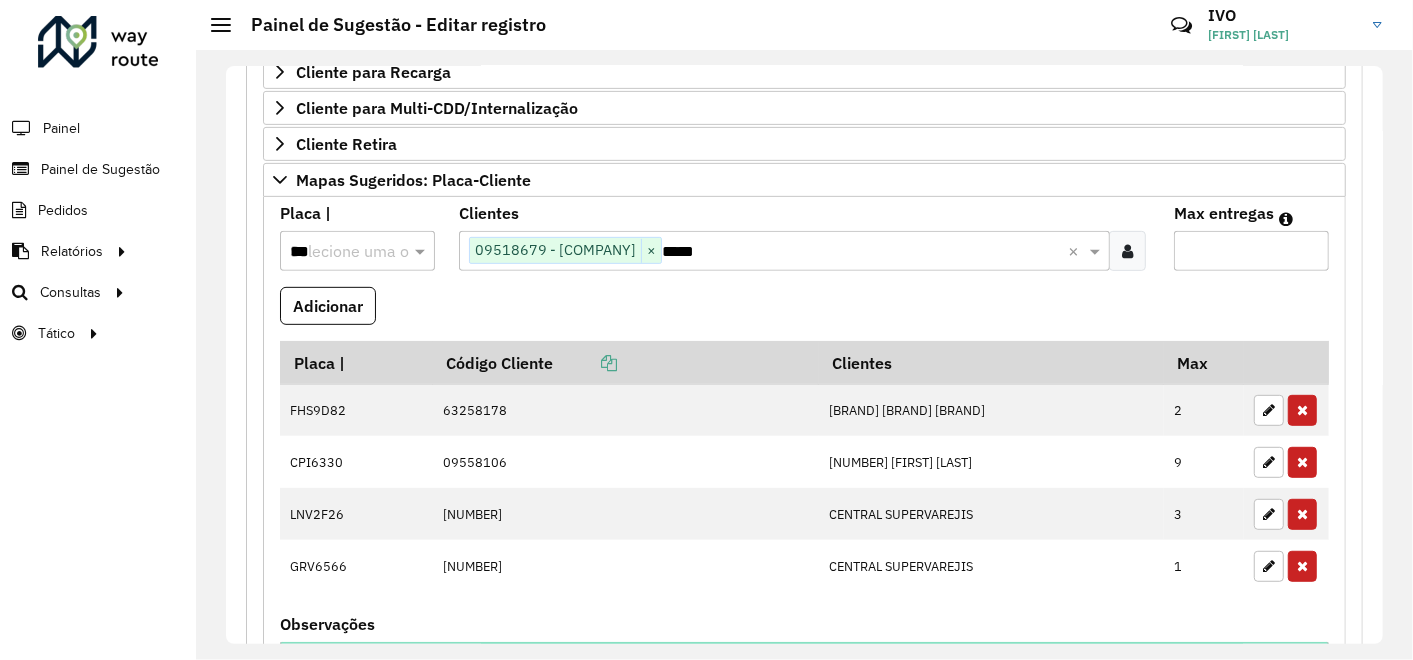 type on "*" 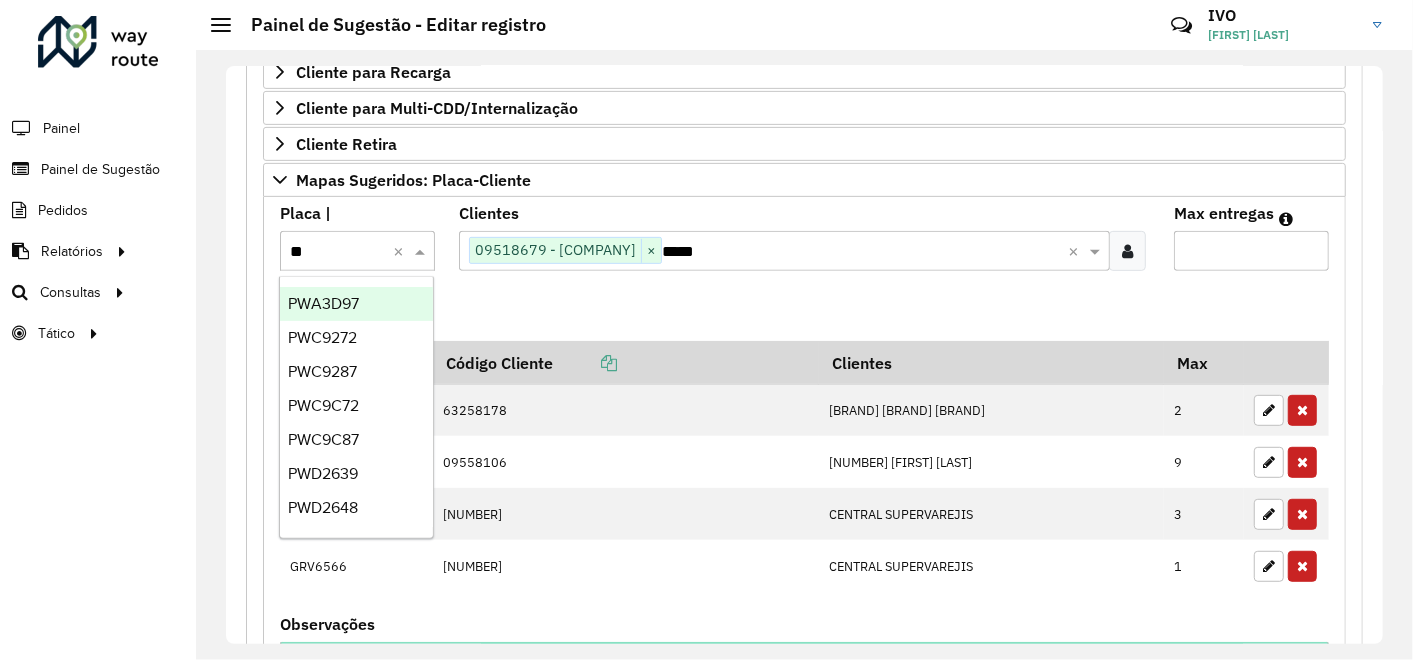 type on "*" 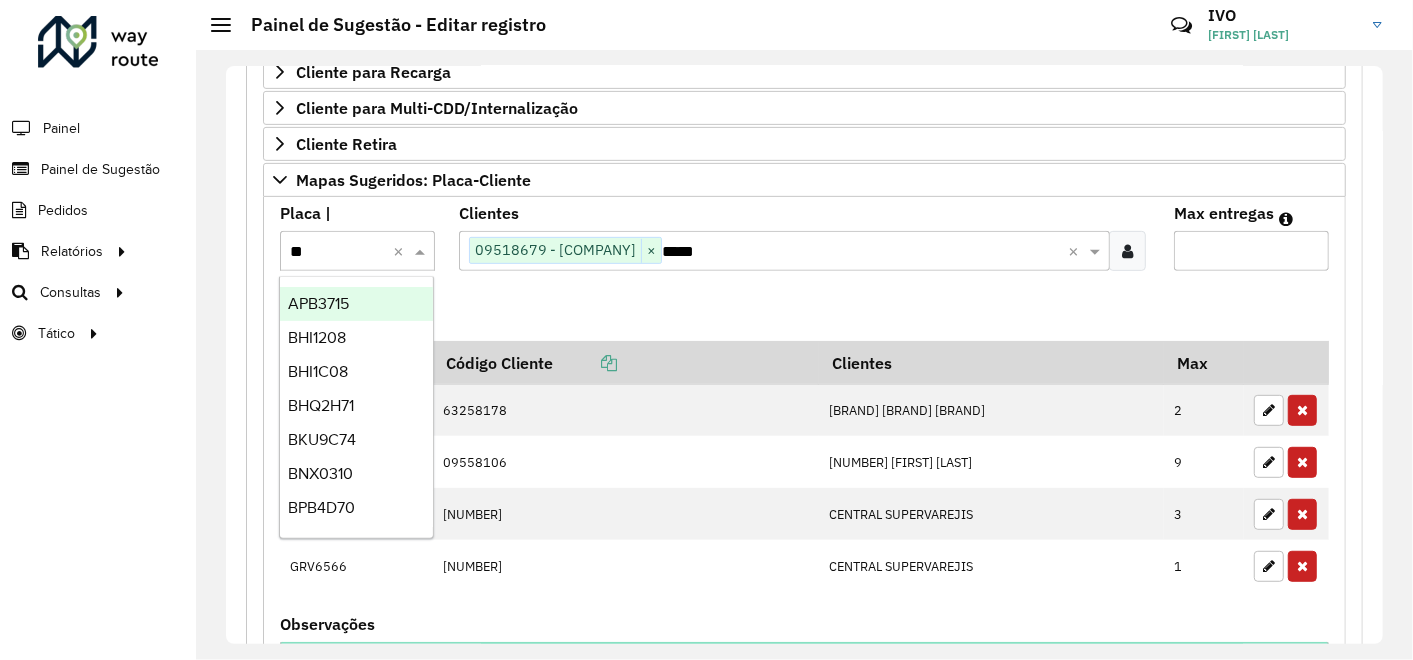 type on "***" 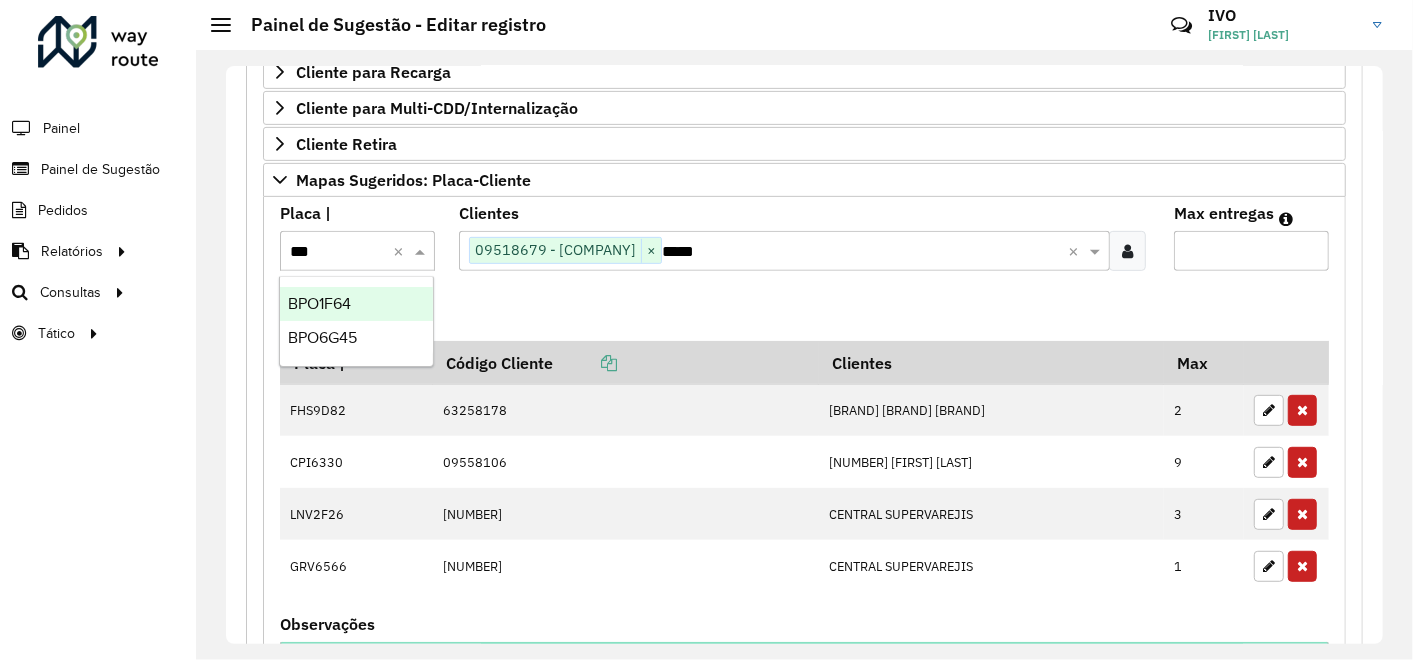 click on "BPO1F64" at bounding box center [319, 303] 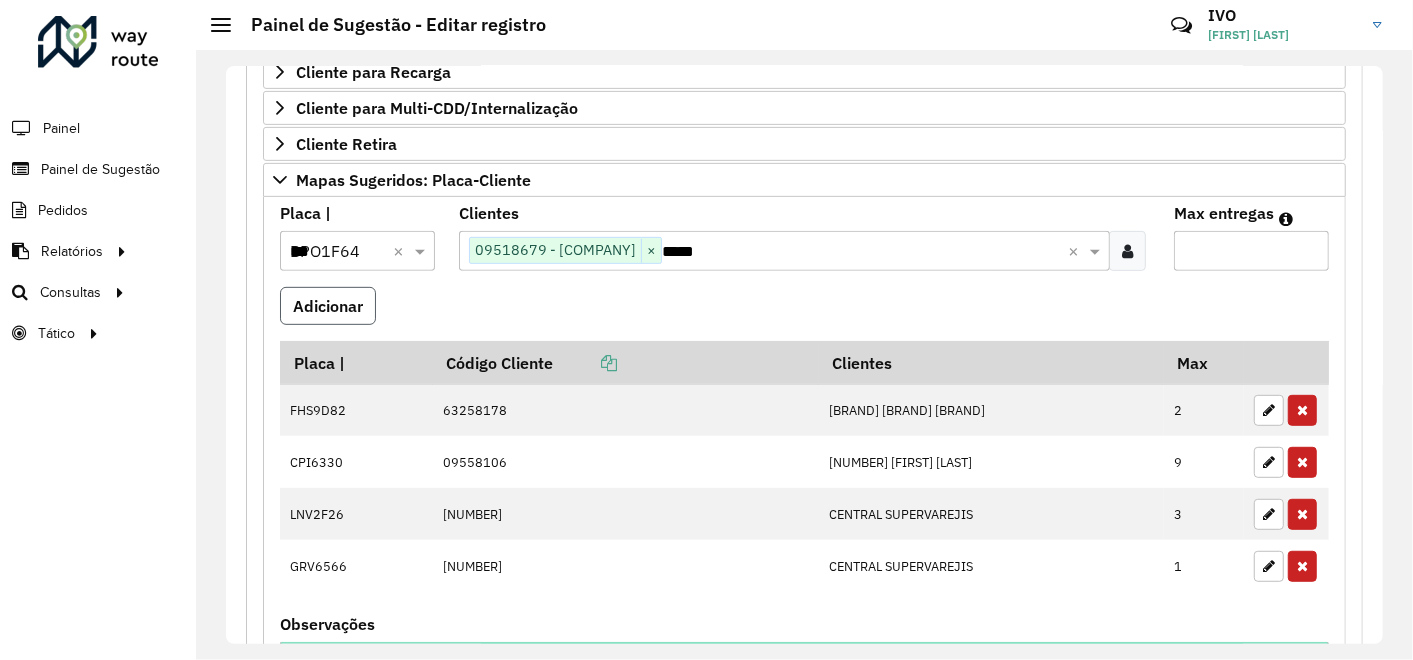 click on "Adicionar" at bounding box center (328, 306) 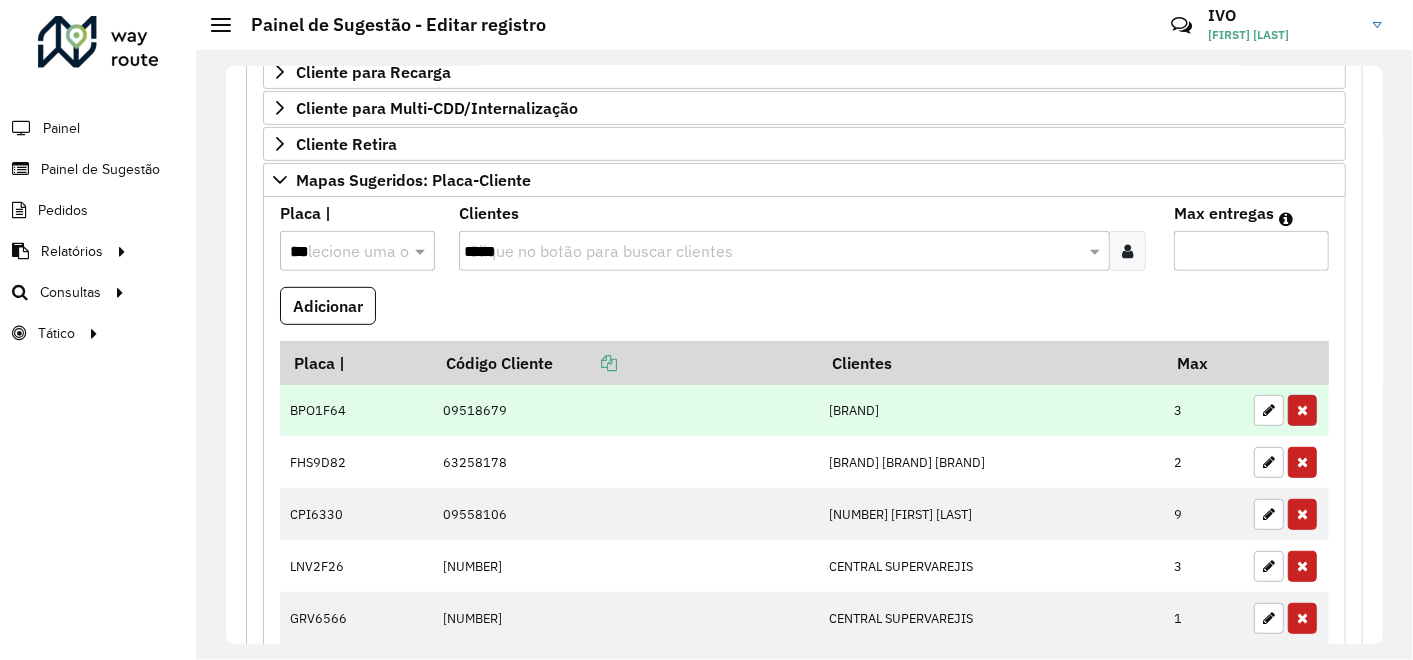 click at bounding box center (1302, 410) 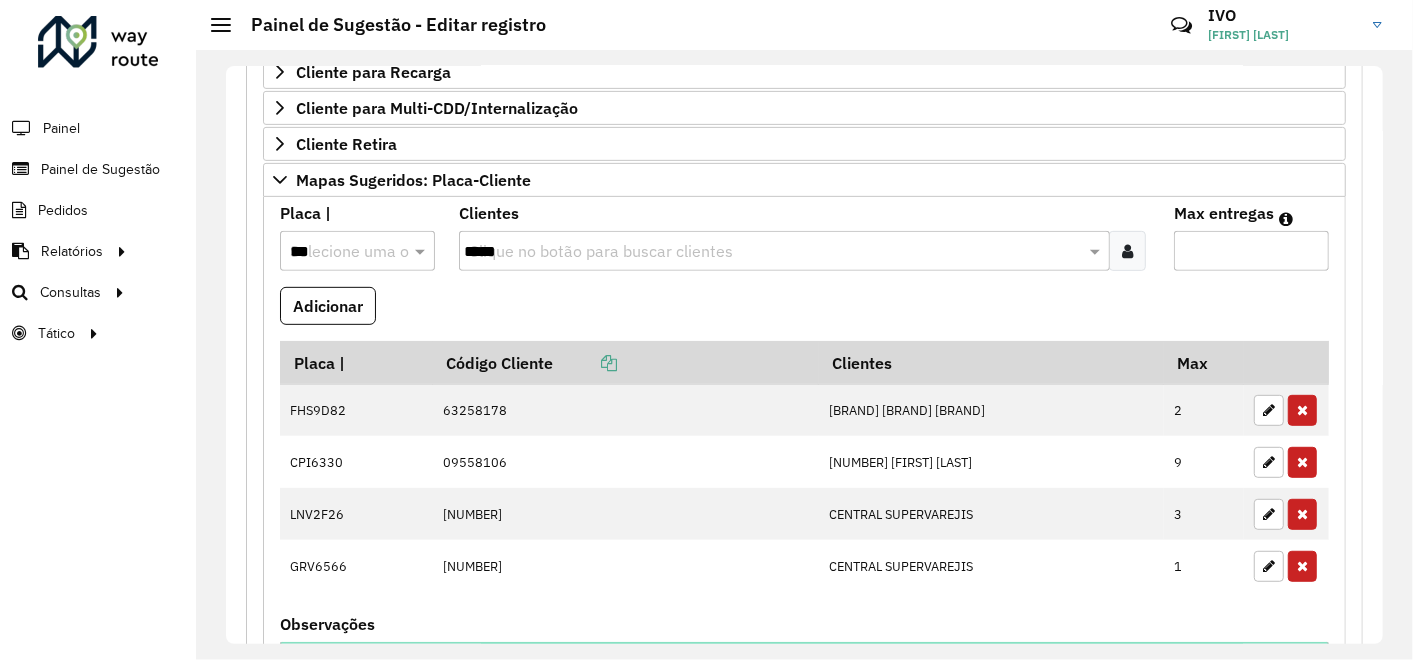 click on "*****" at bounding box center (774, 252) 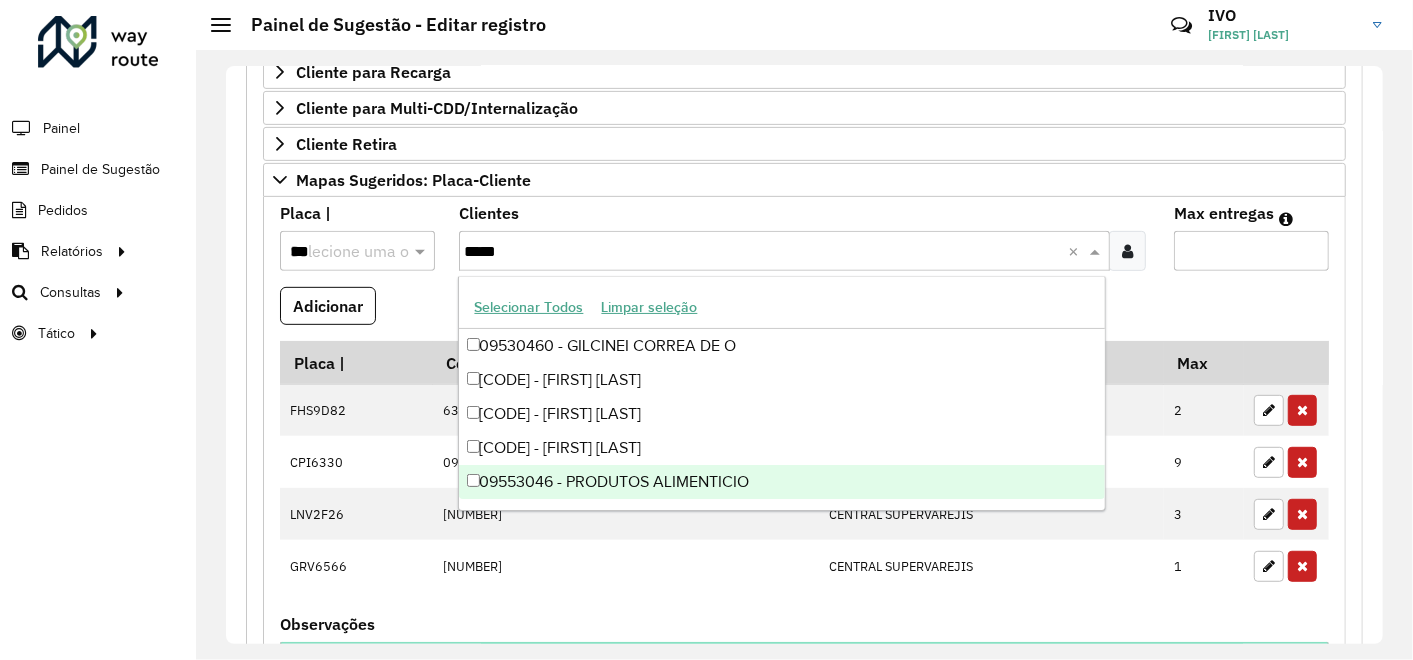 type on "*****" 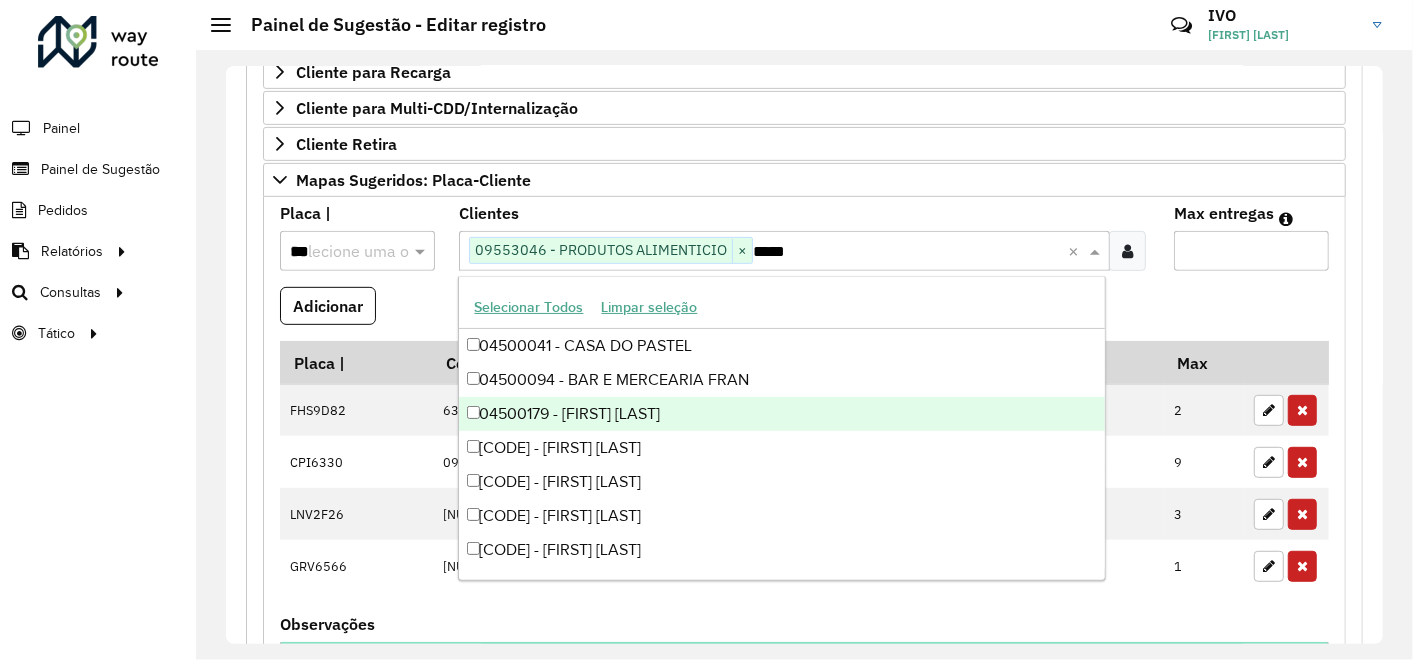 click on "*" at bounding box center (1251, 251) 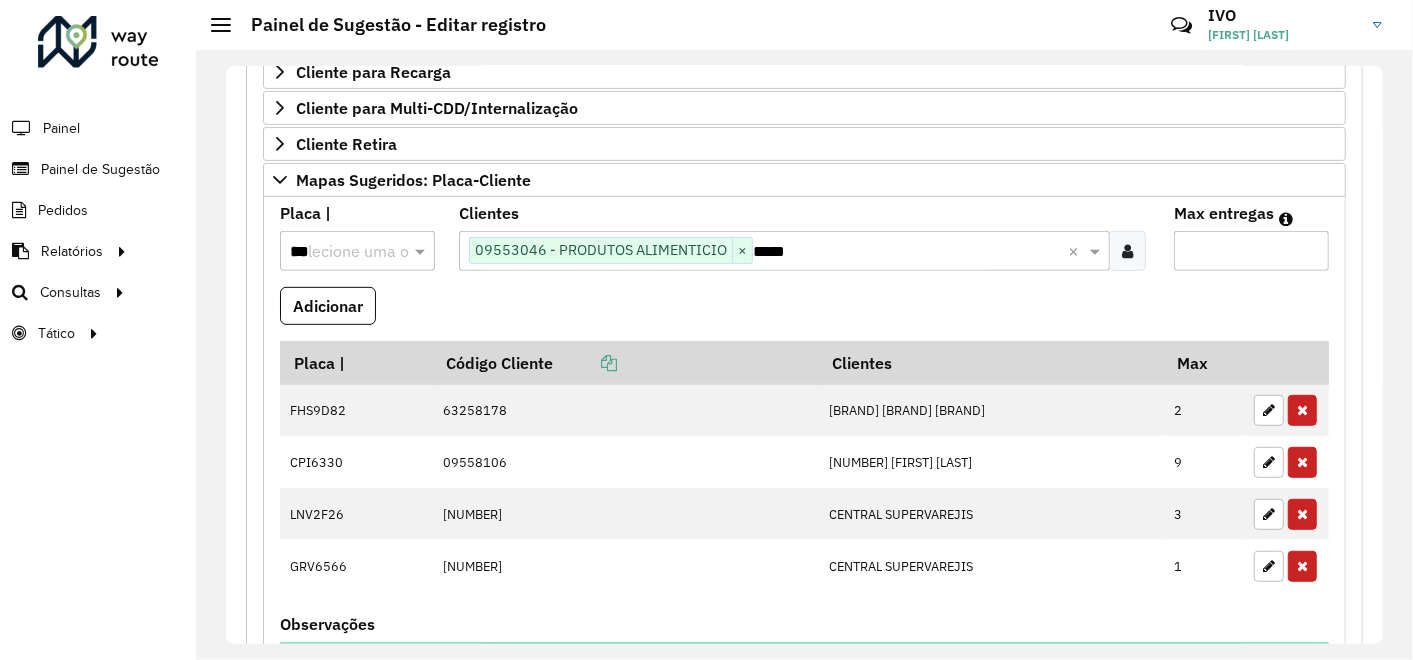 type on "*" 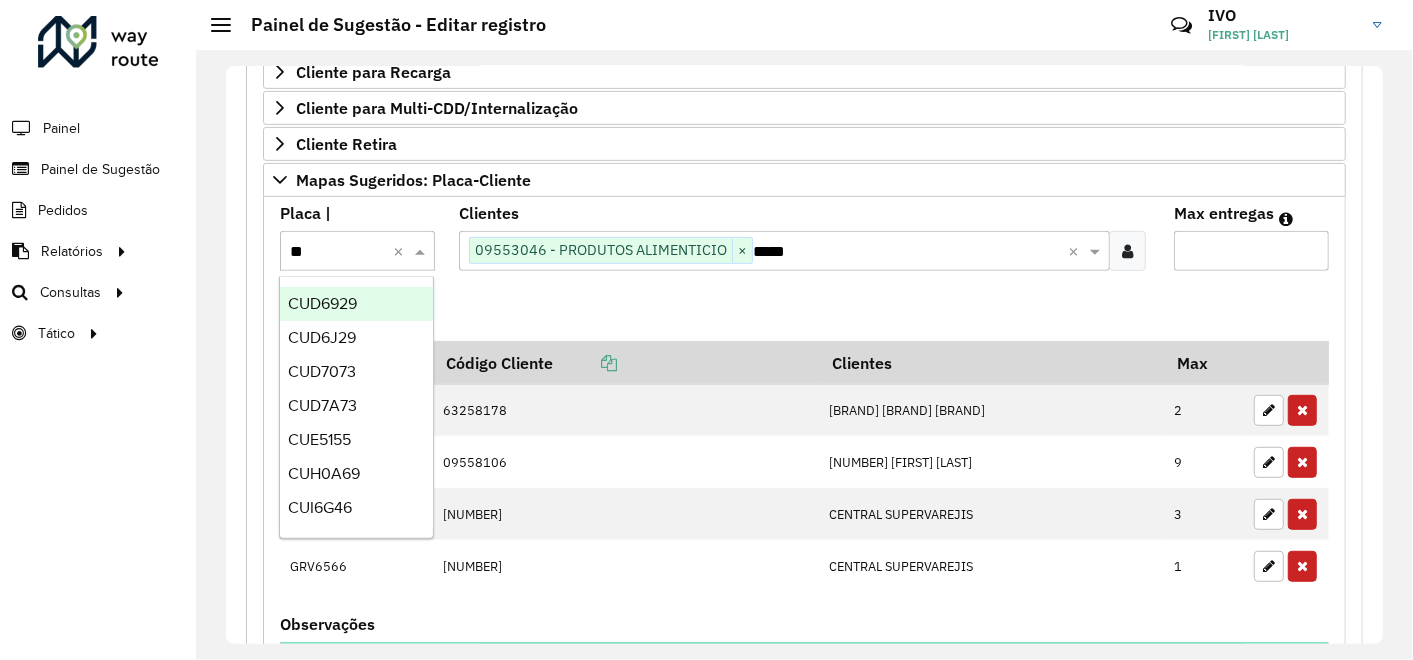 type on "***" 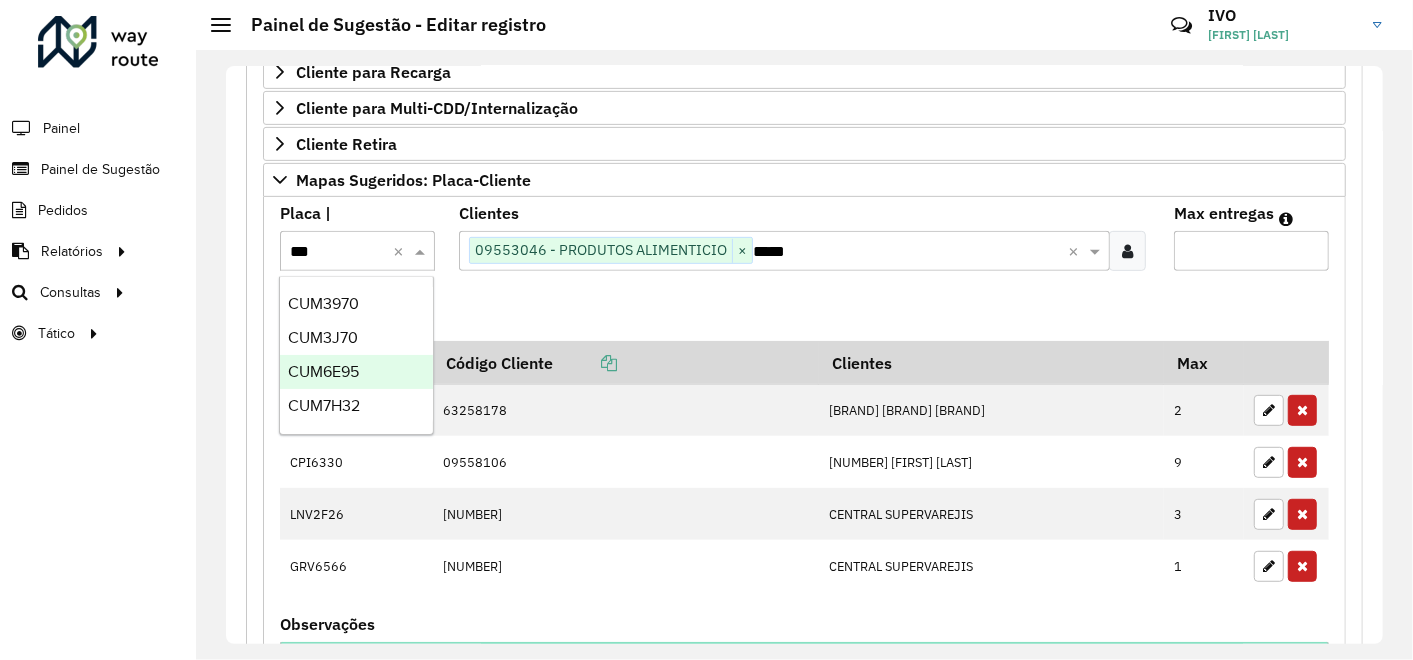 click on "CUM6E95" at bounding box center (323, 371) 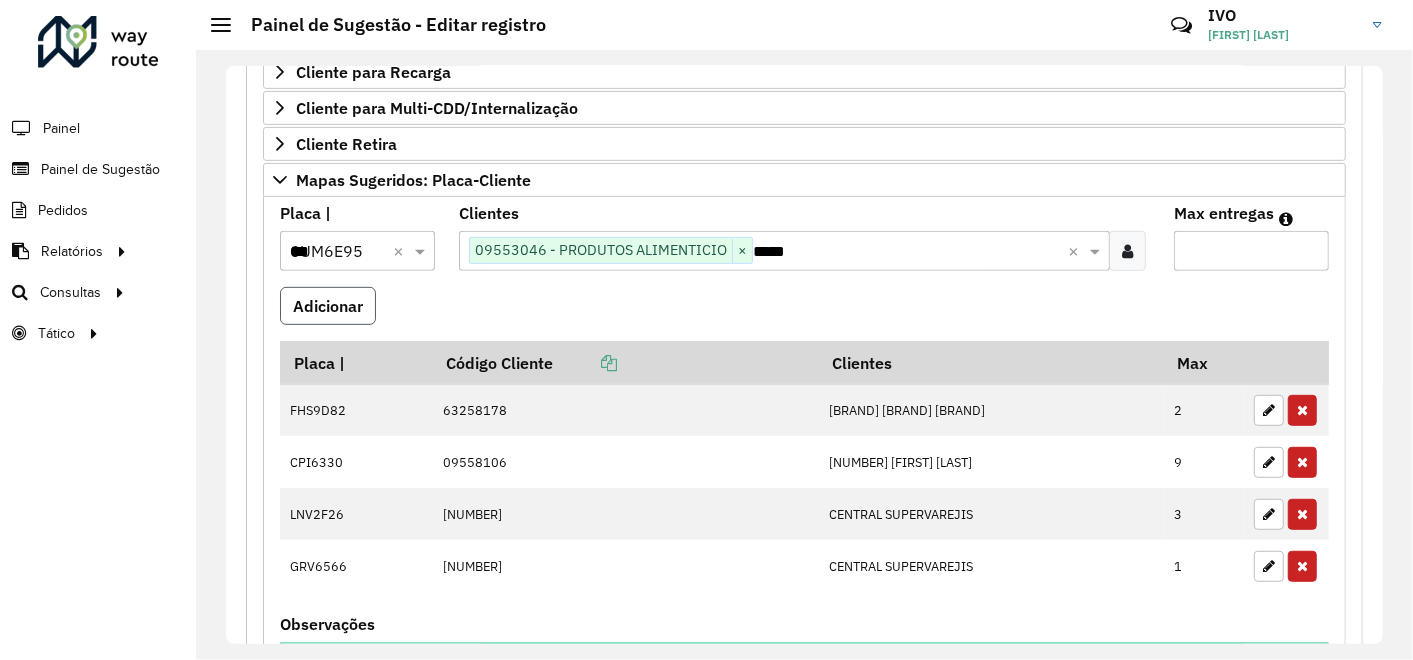 click on "Adicionar" at bounding box center [328, 306] 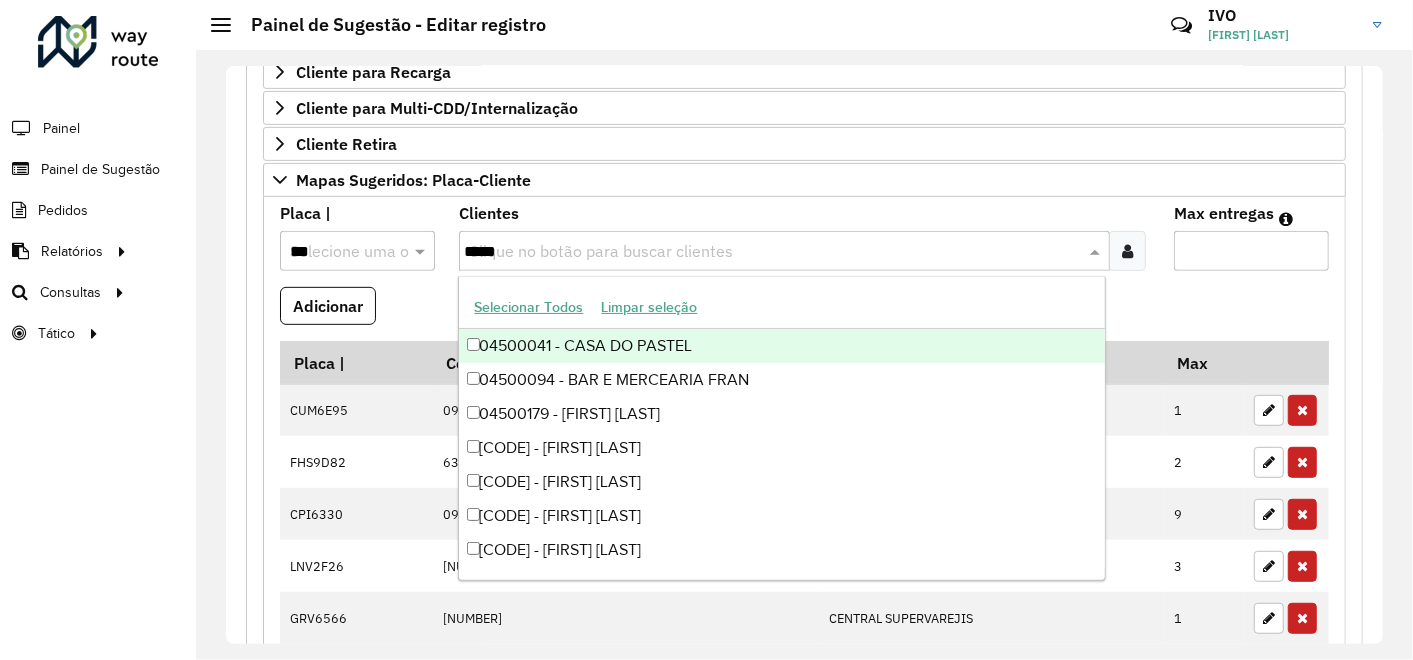 click on "*****" at bounding box center [774, 252] 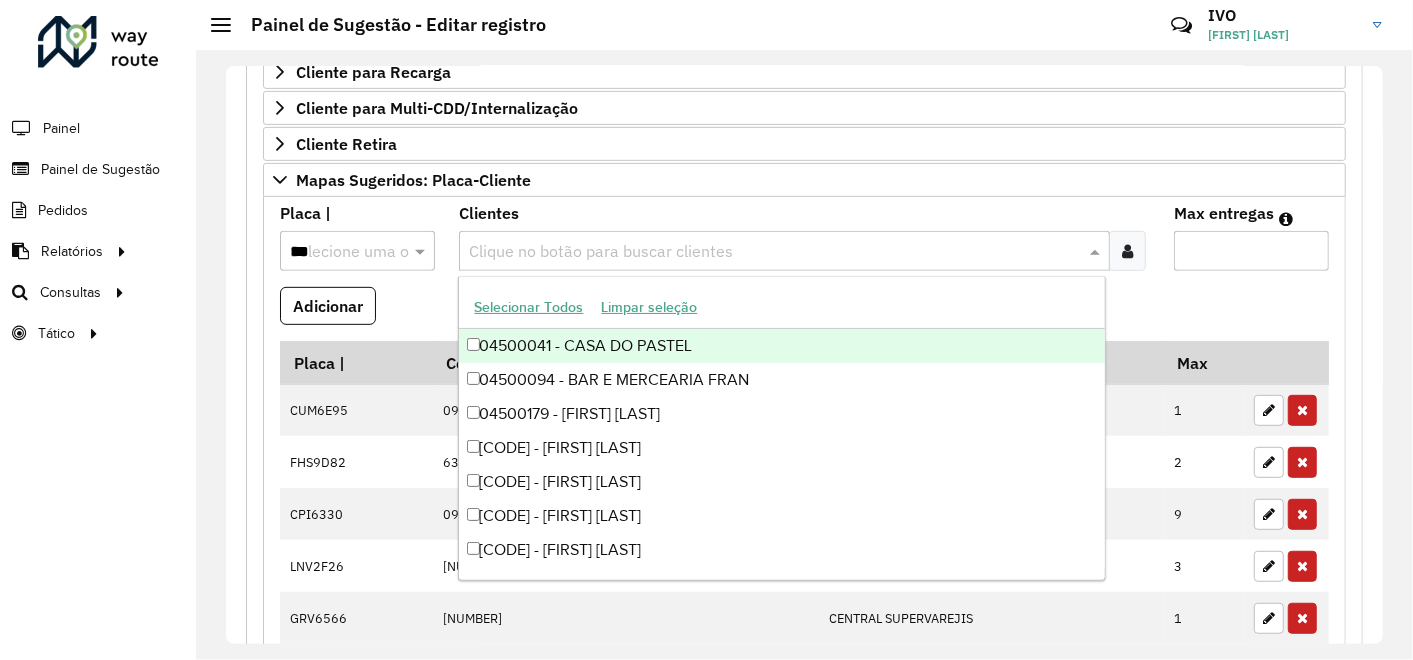 paste on "*****" 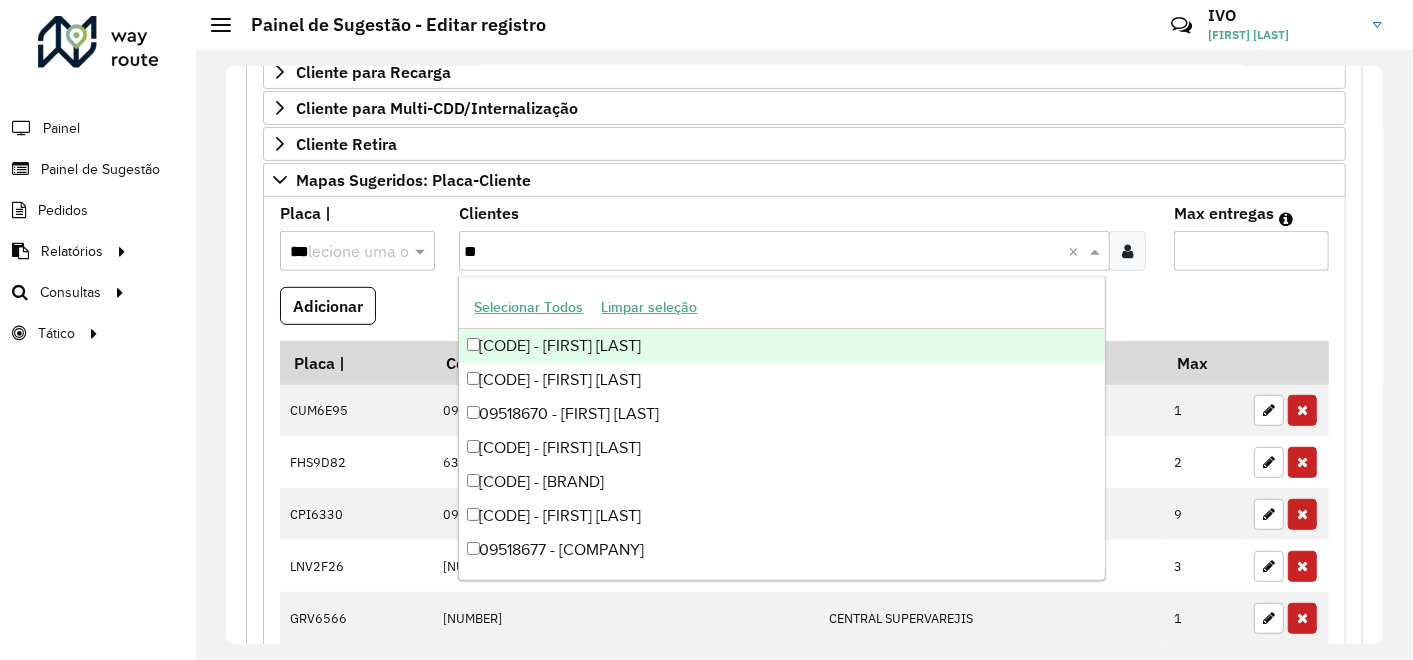 type on "*" 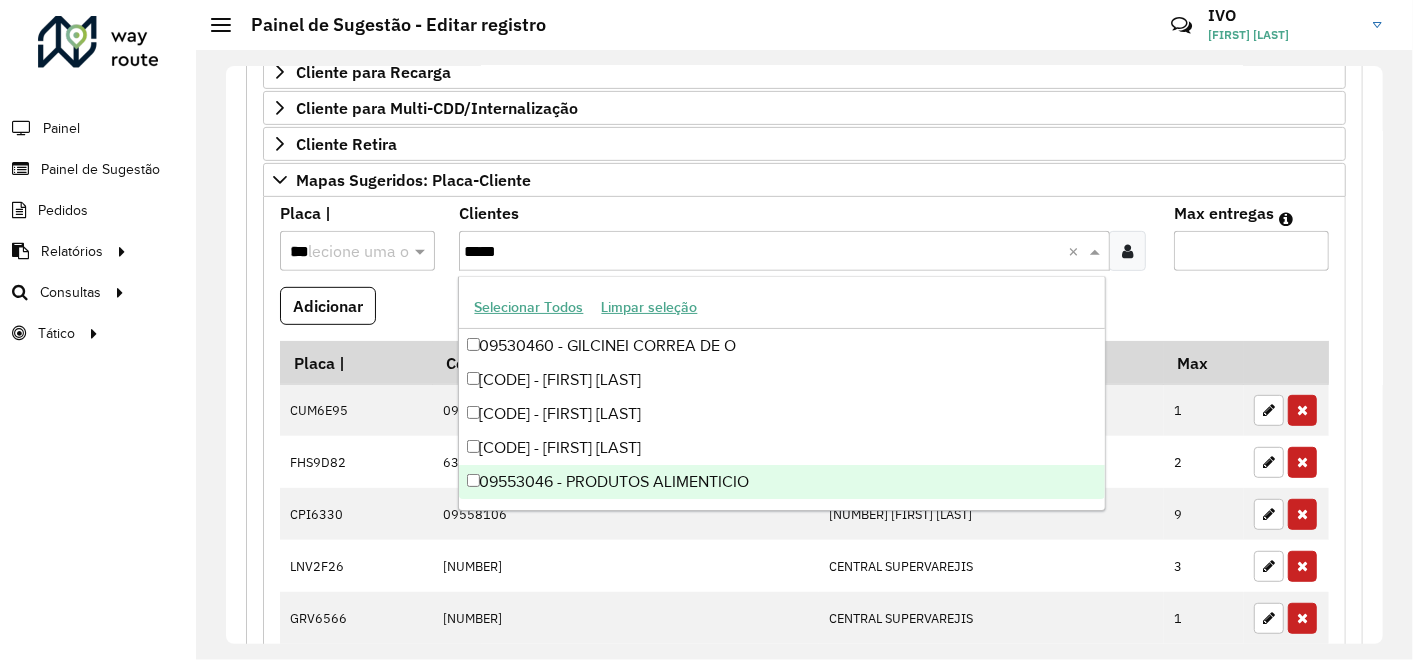 type on "*****" 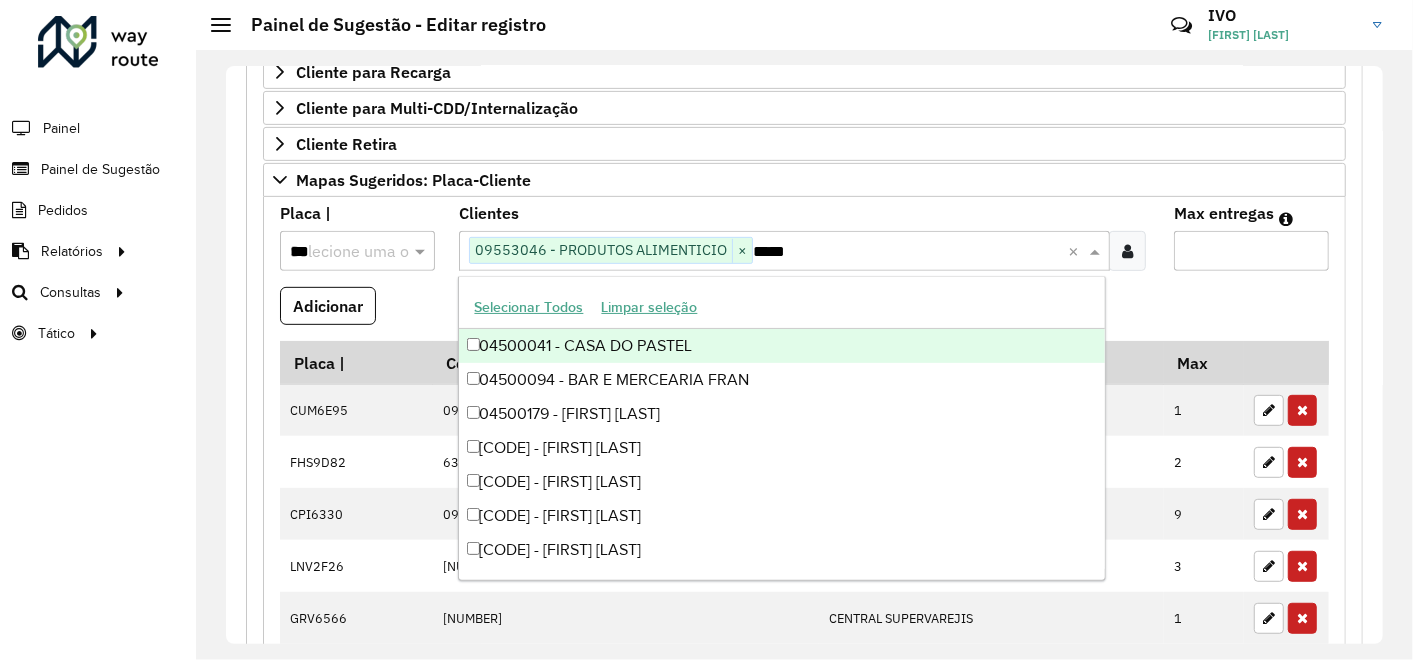 click on "*" at bounding box center [1251, 251] 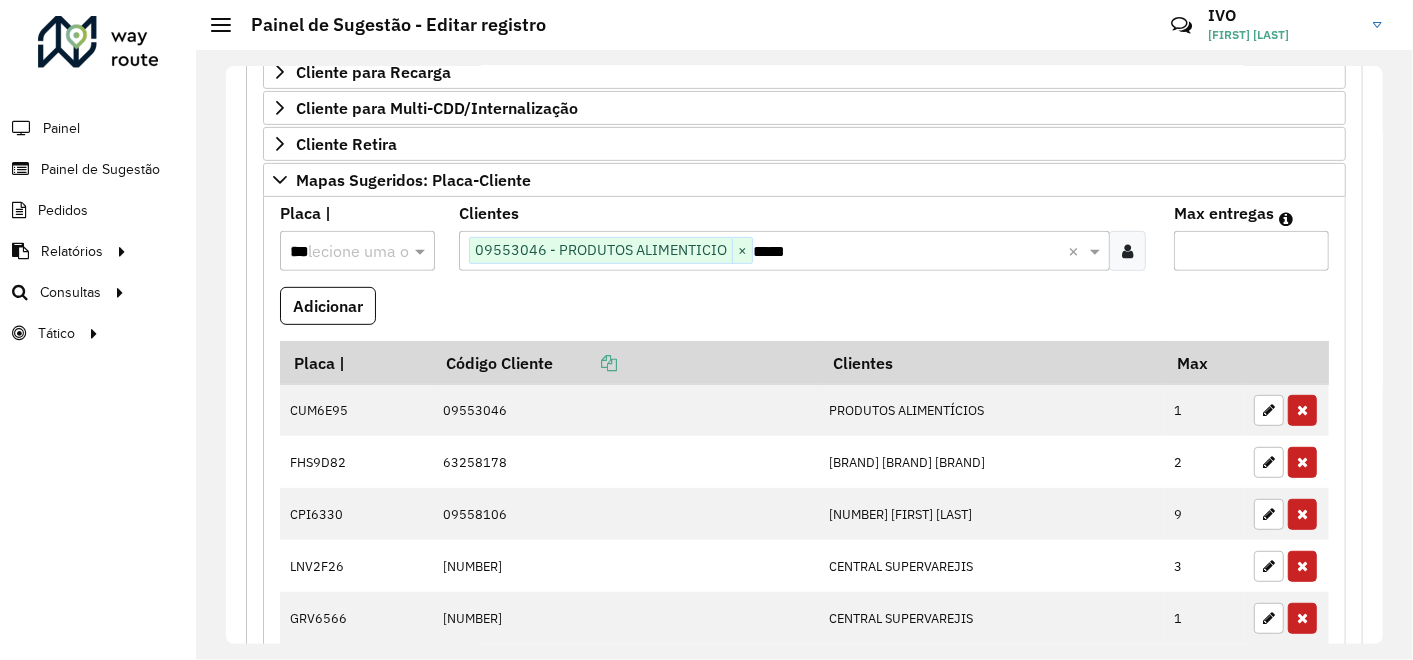 type on "*" 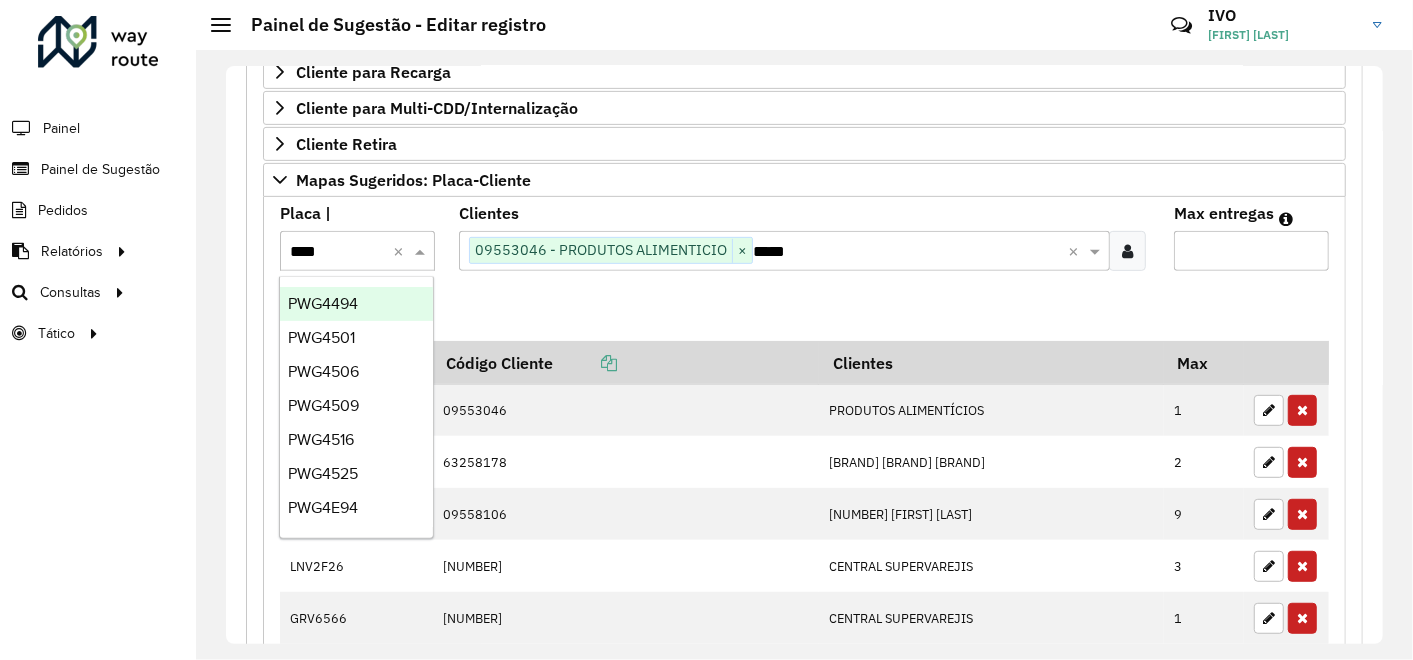 type on "*****" 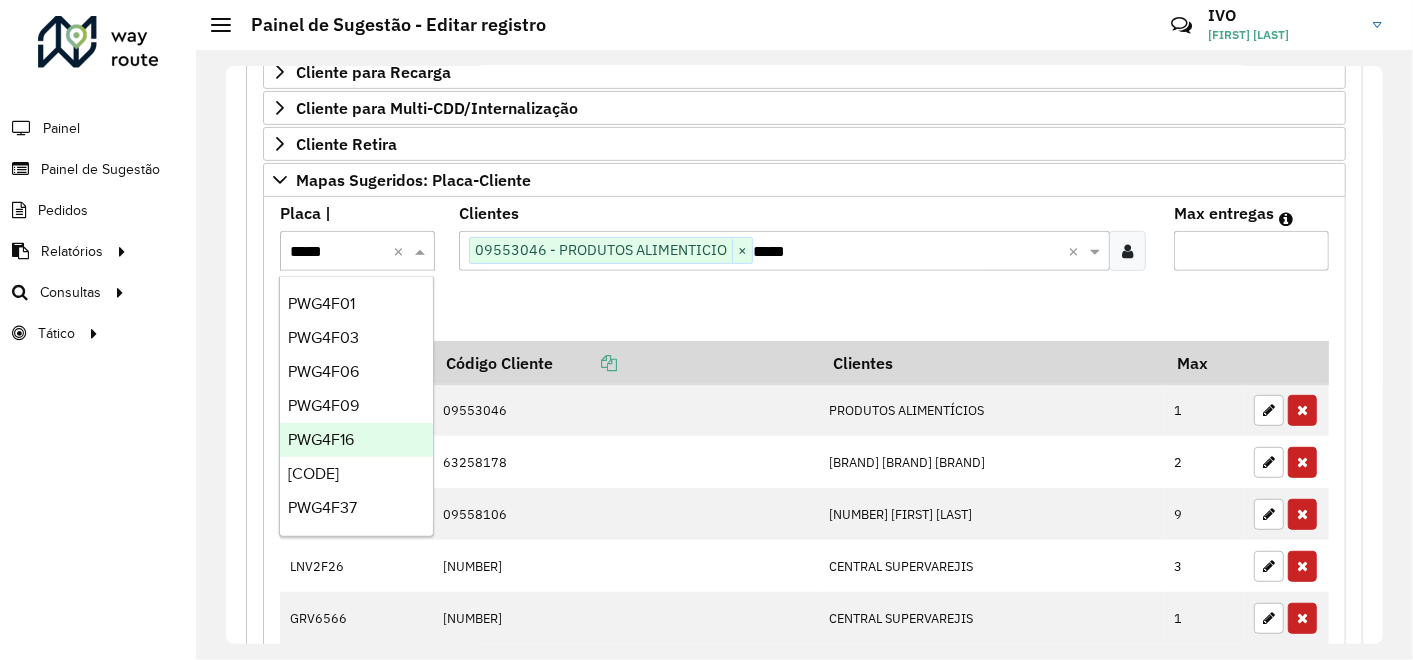 click on "PWG4F16" at bounding box center (321, 439) 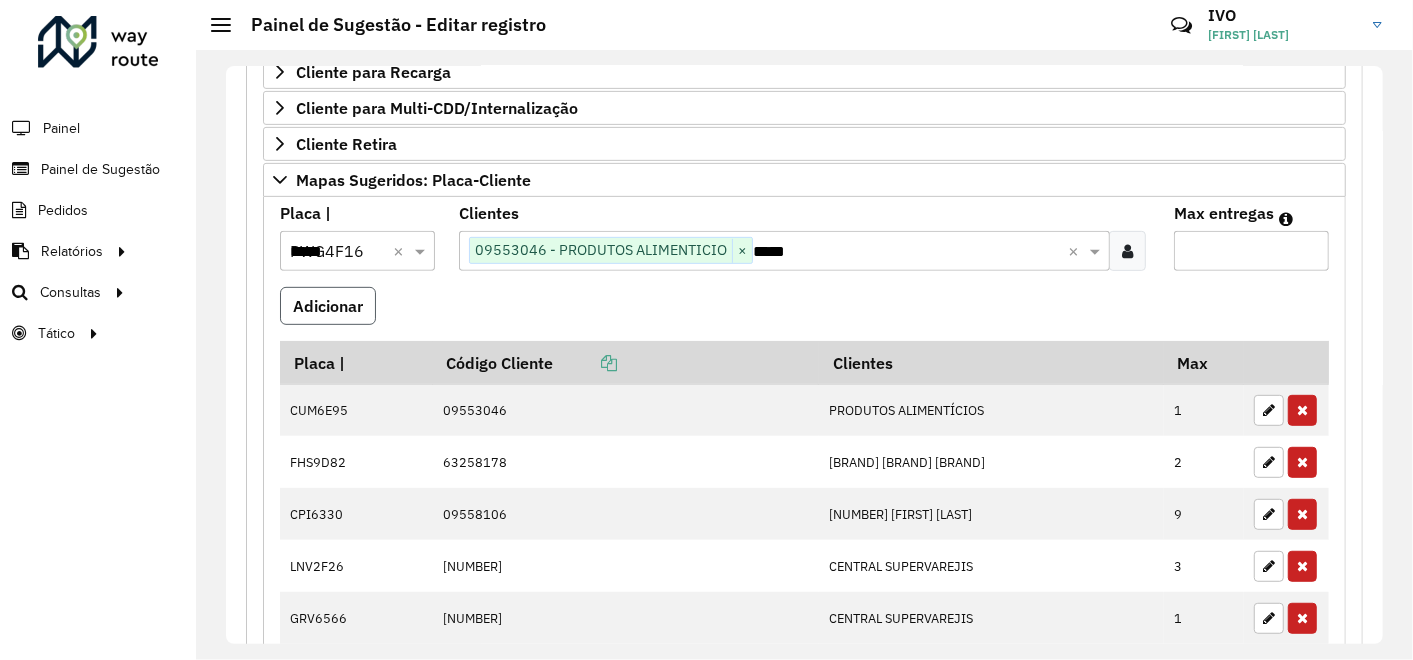 click on "Adicionar" at bounding box center [328, 306] 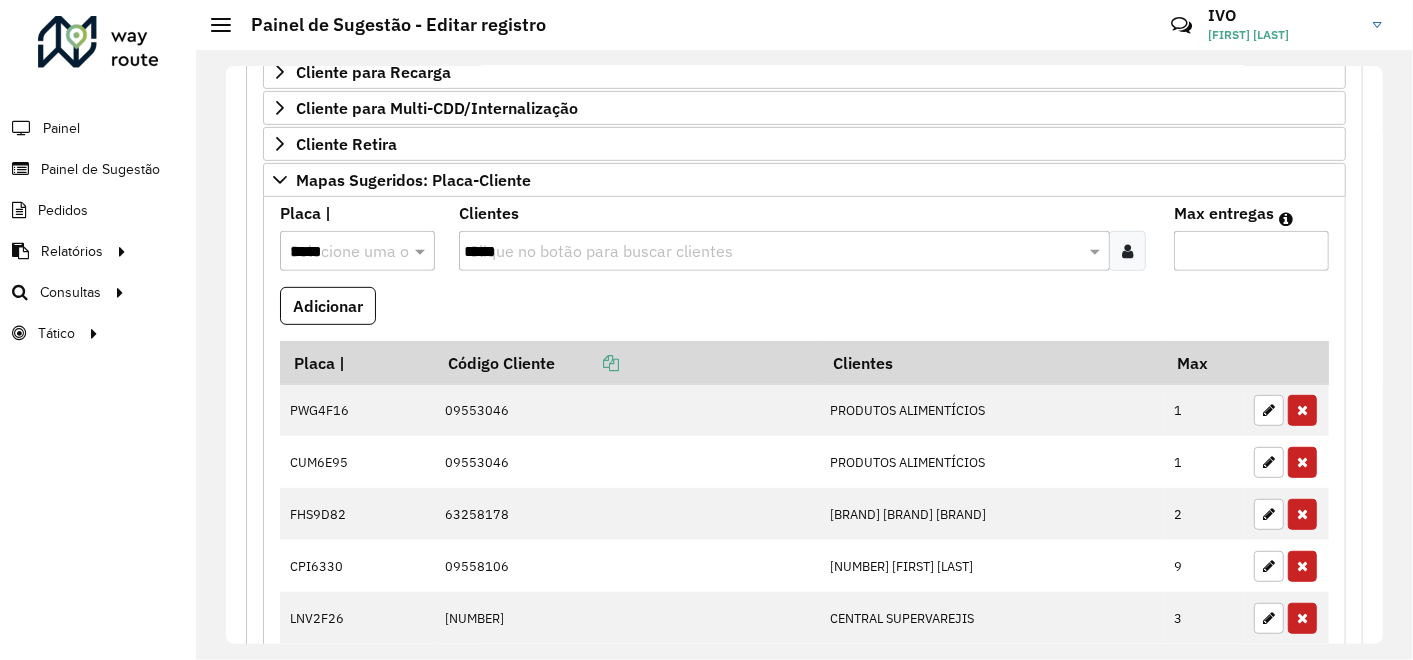 click on "*****" at bounding box center [774, 252] 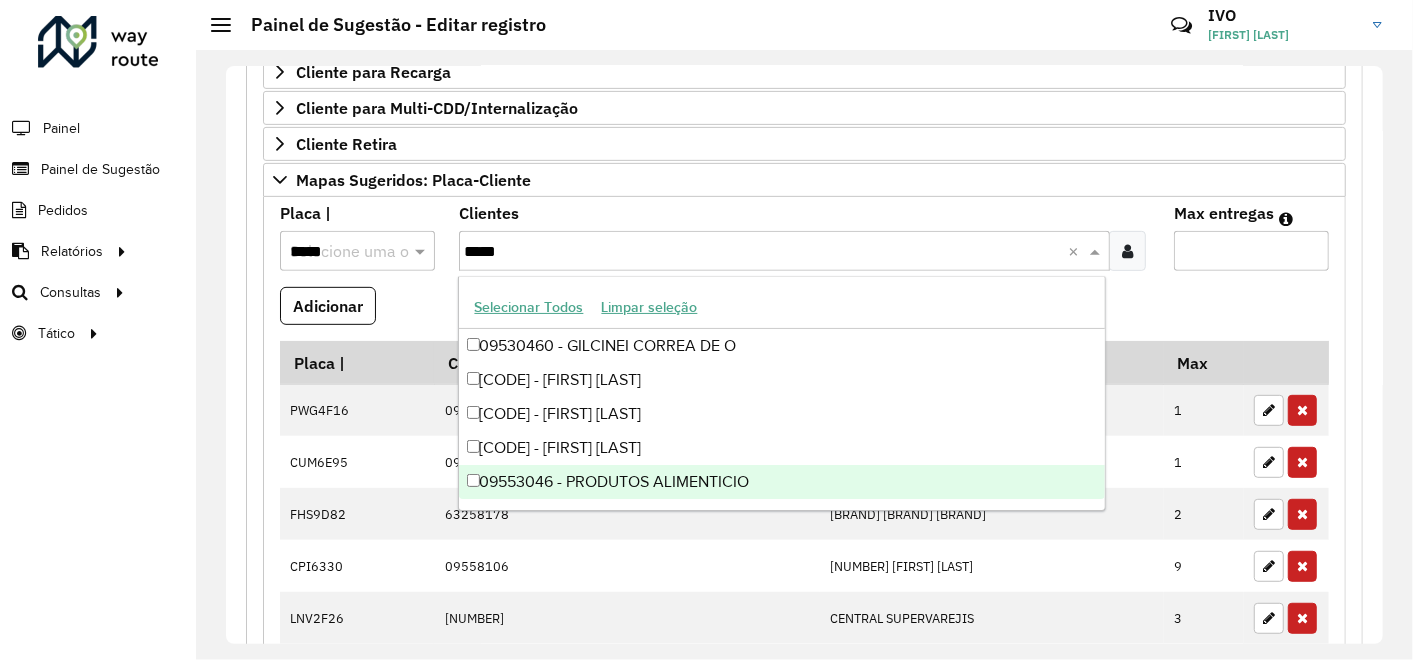 type on "*****" 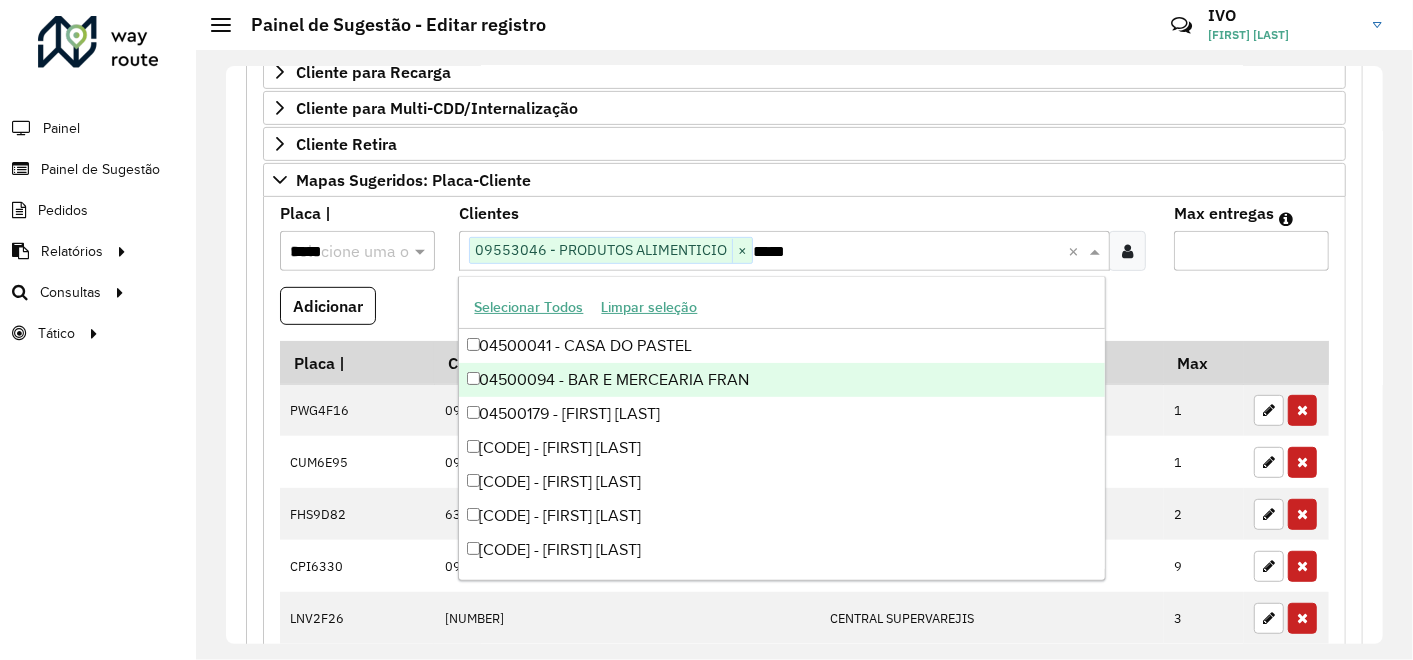click on "*" at bounding box center (1251, 251) 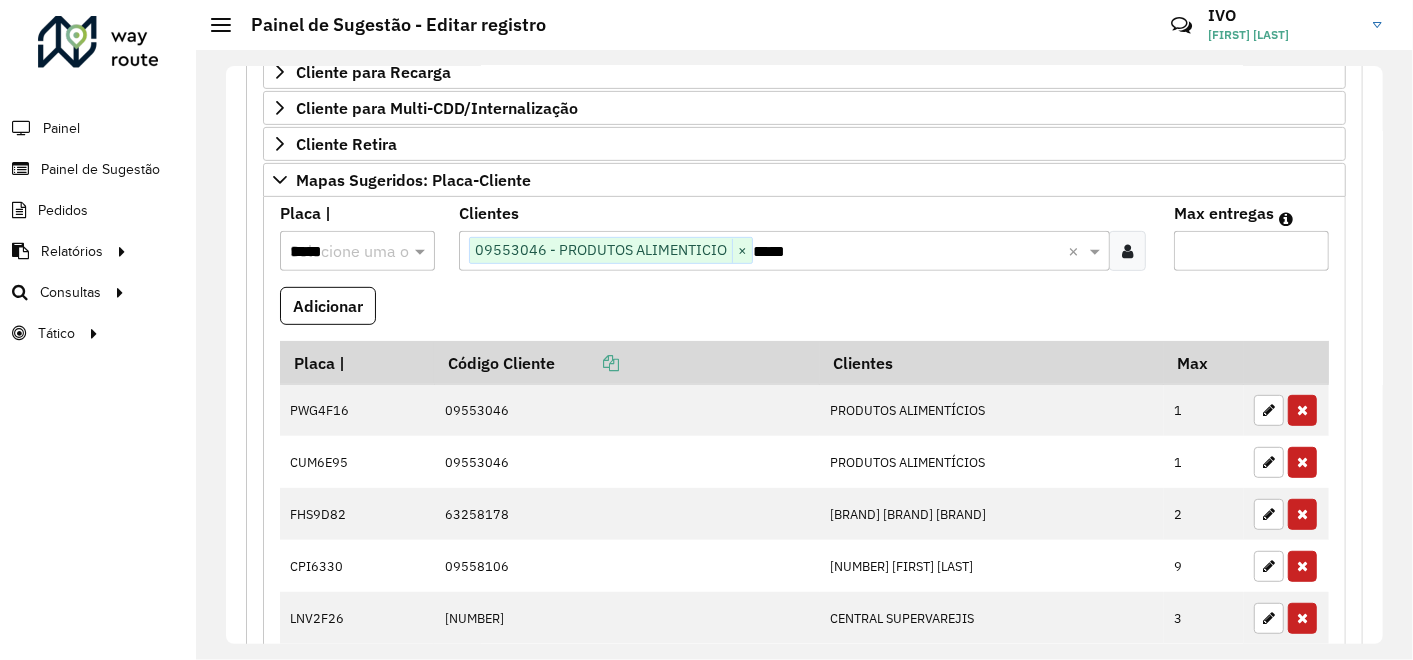 type on "*" 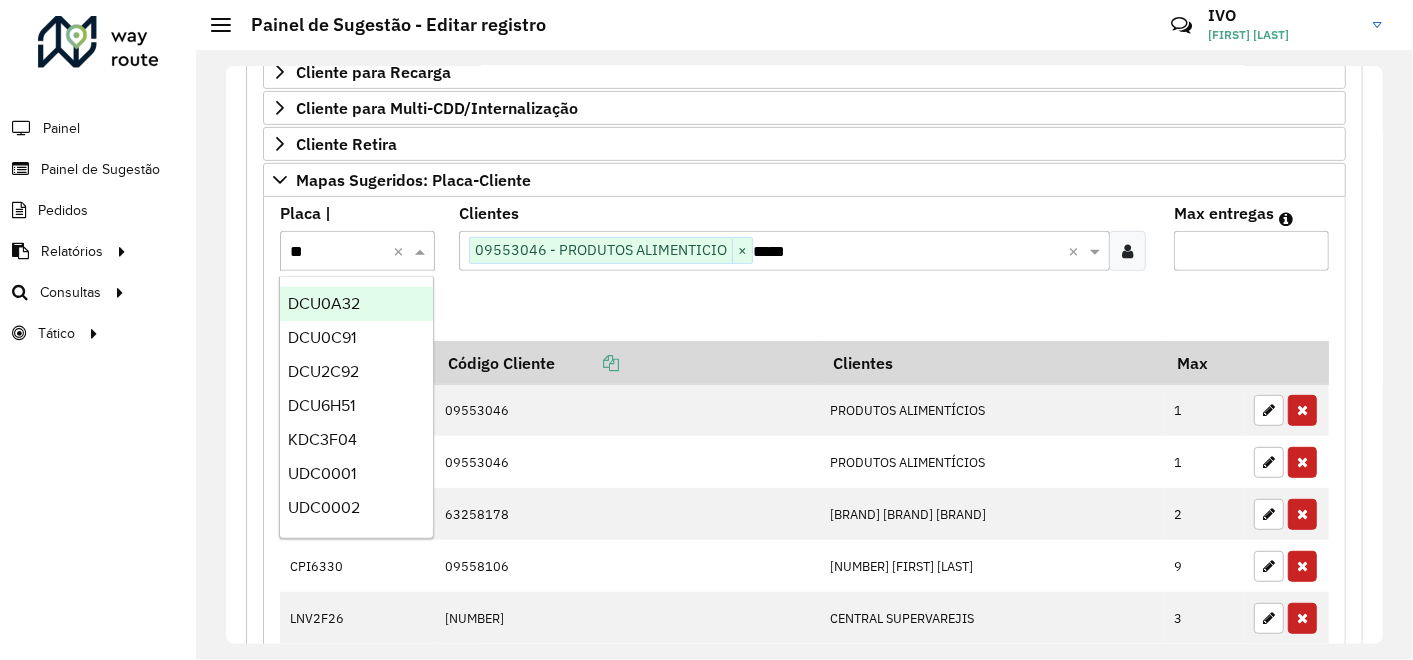 type on "***" 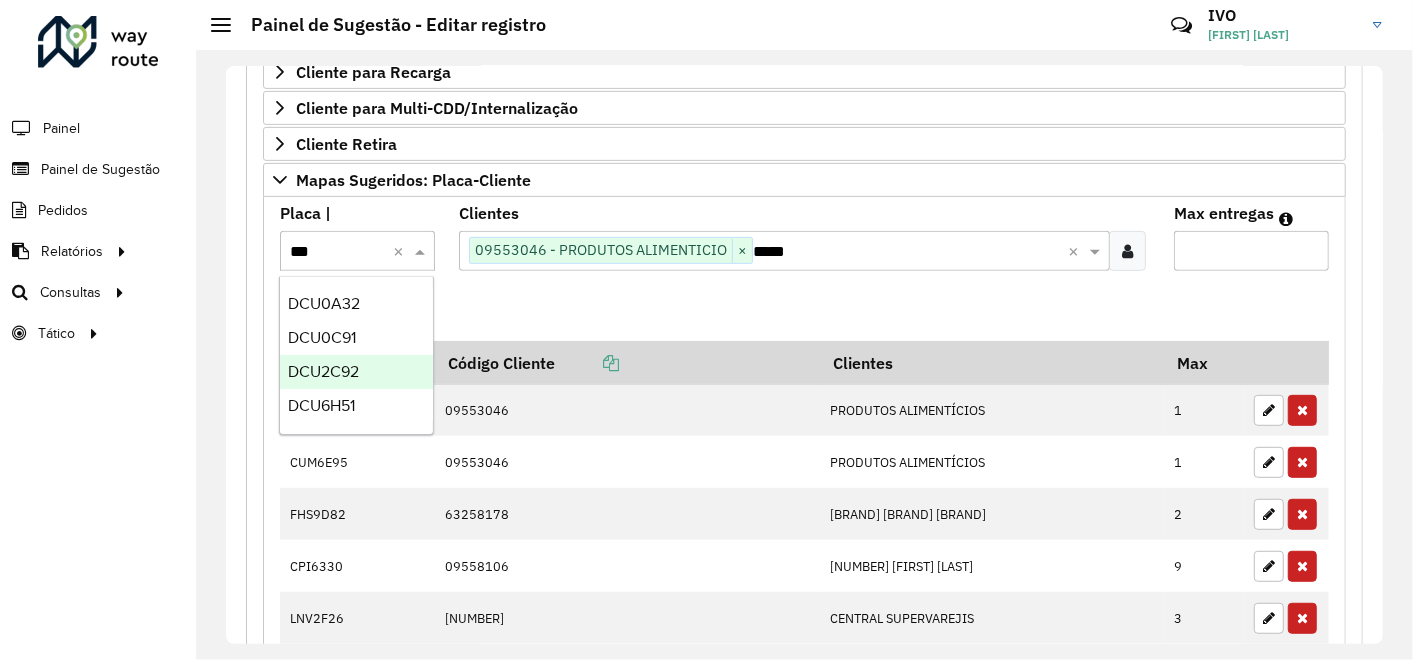 click on "DCU2C92" at bounding box center (323, 371) 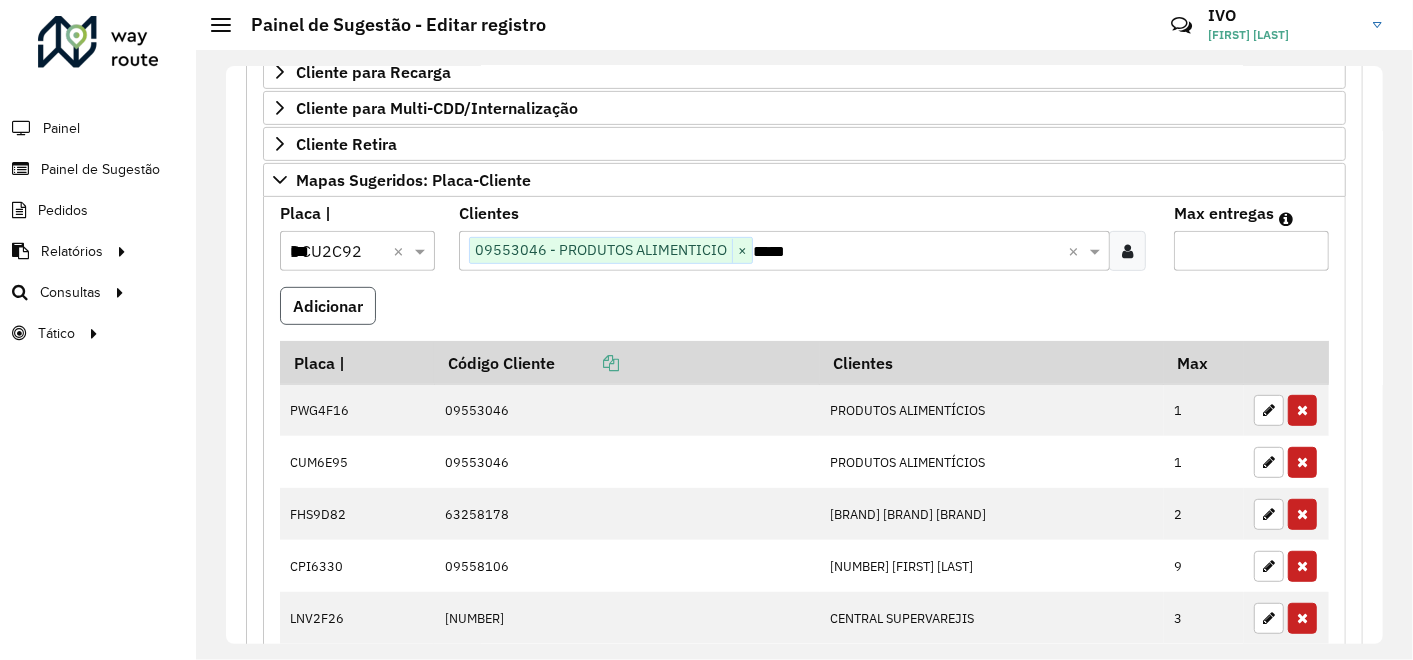 click on "Adicionar" at bounding box center [328, 306] 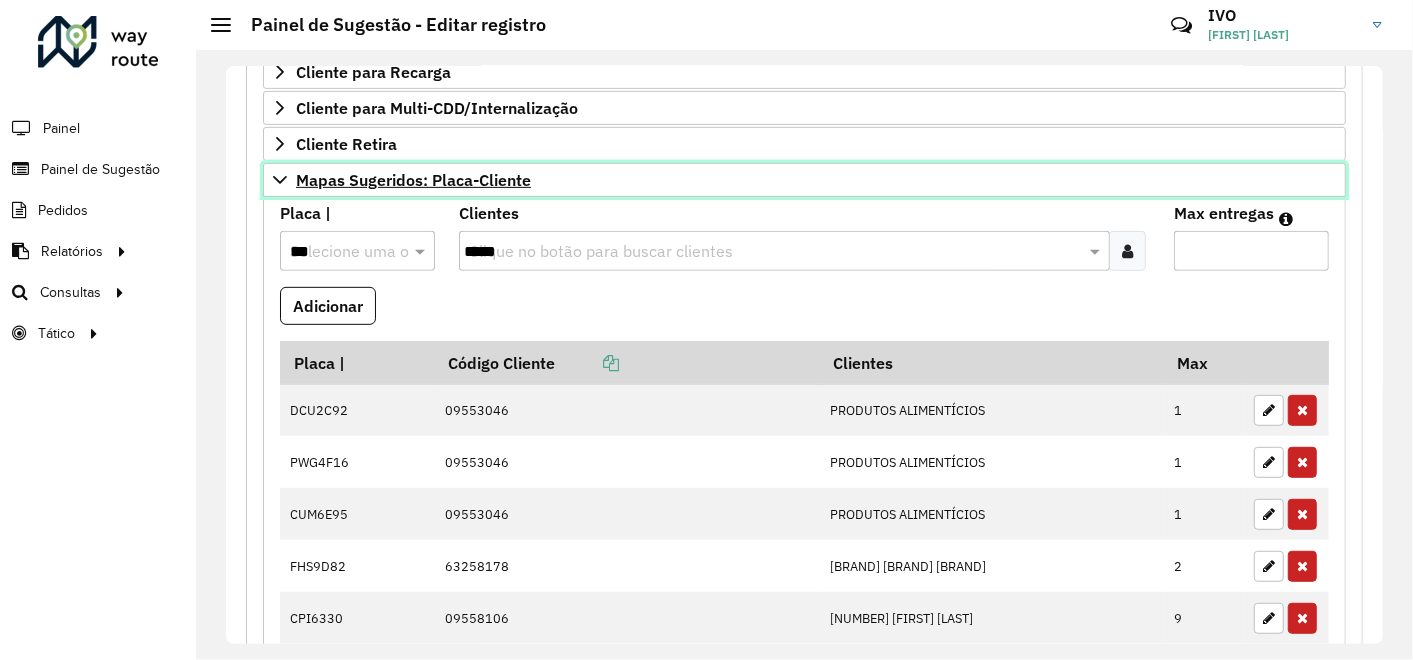 click 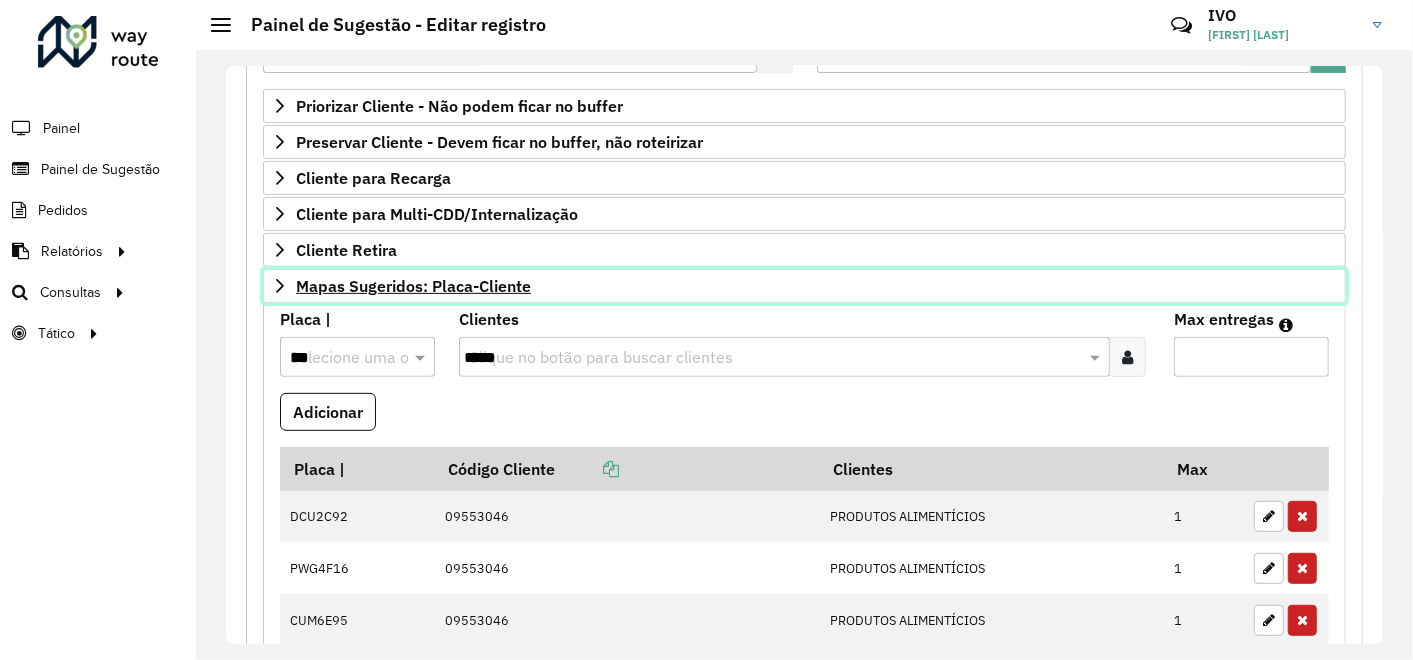 scroll, scrollTop: 328, scrollLeft: 0, axis: vertical 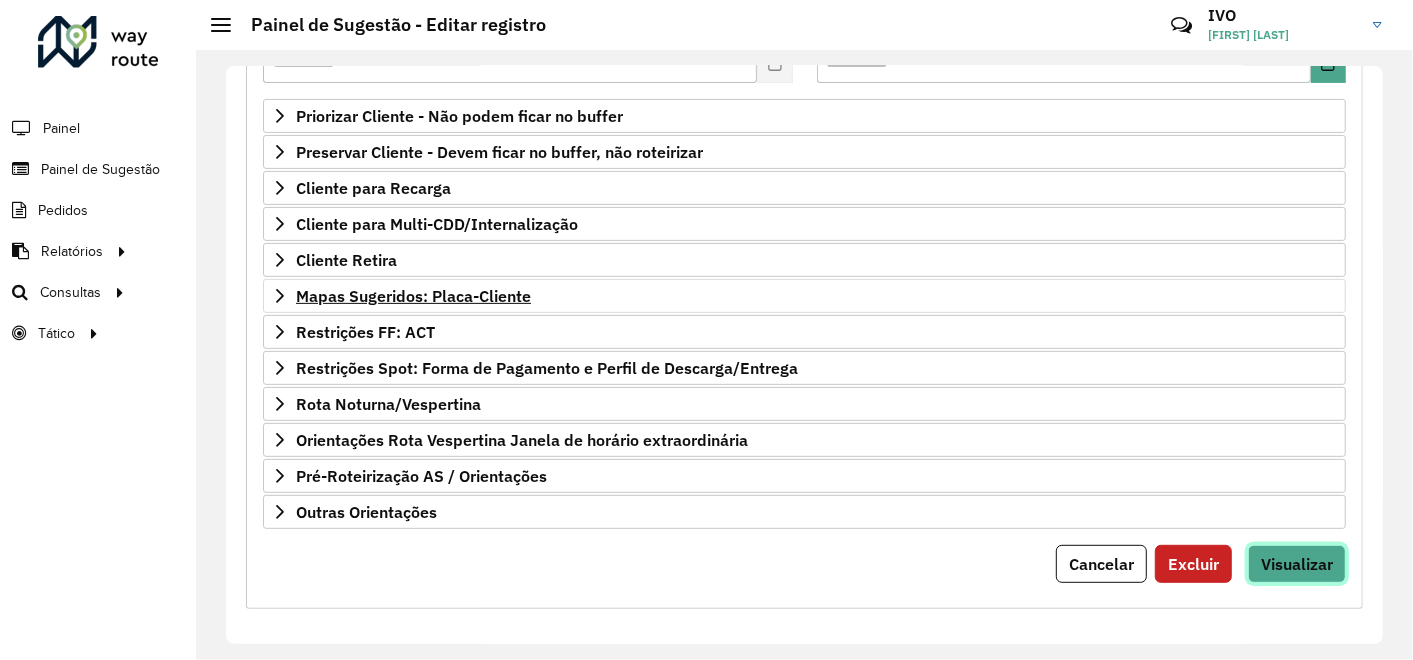 click on "Visualizar" at bounding box center [1297, 564] 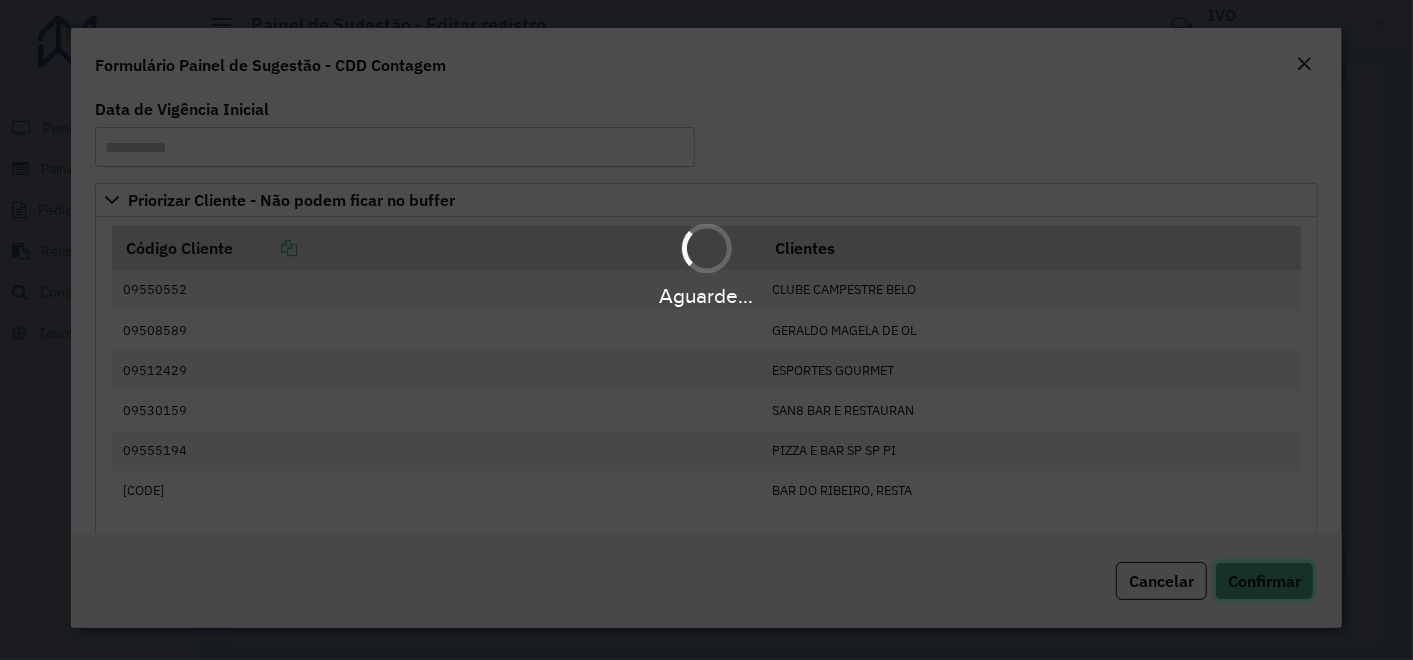 click on "Confirmar" 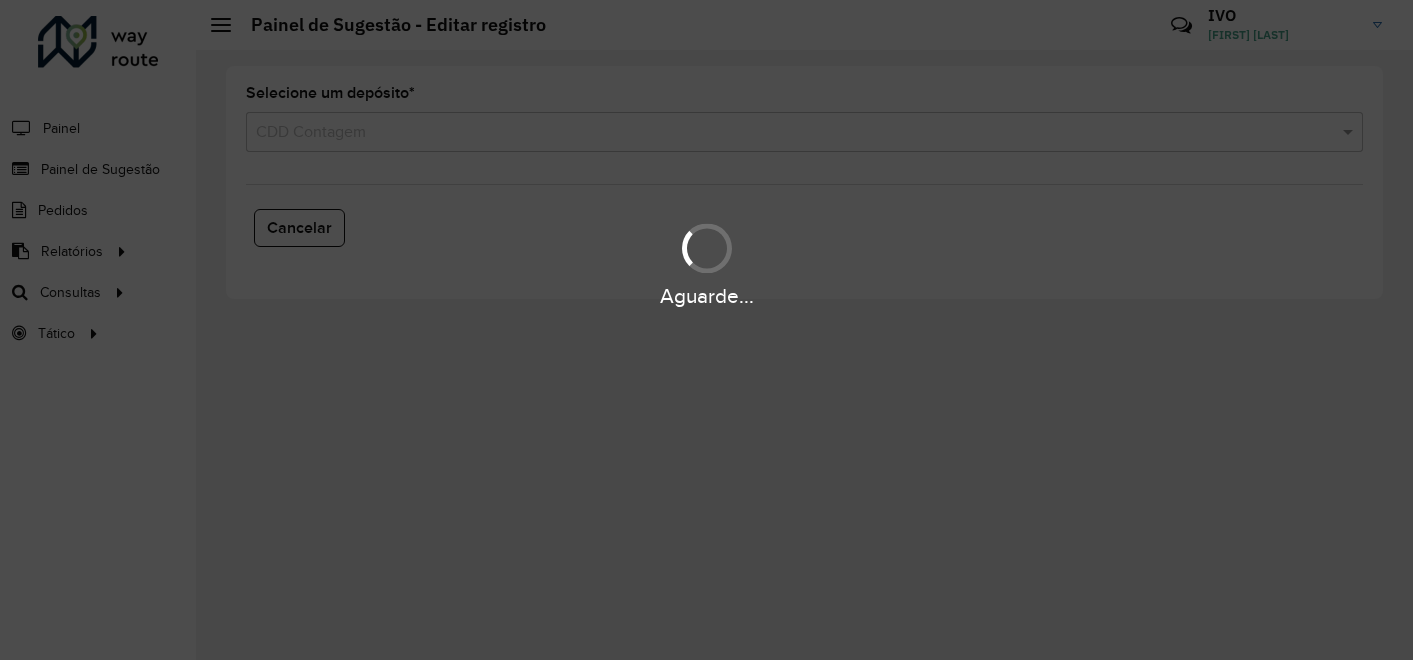scroll, scrollTop: 0, scrollLeft: 0, axis: both 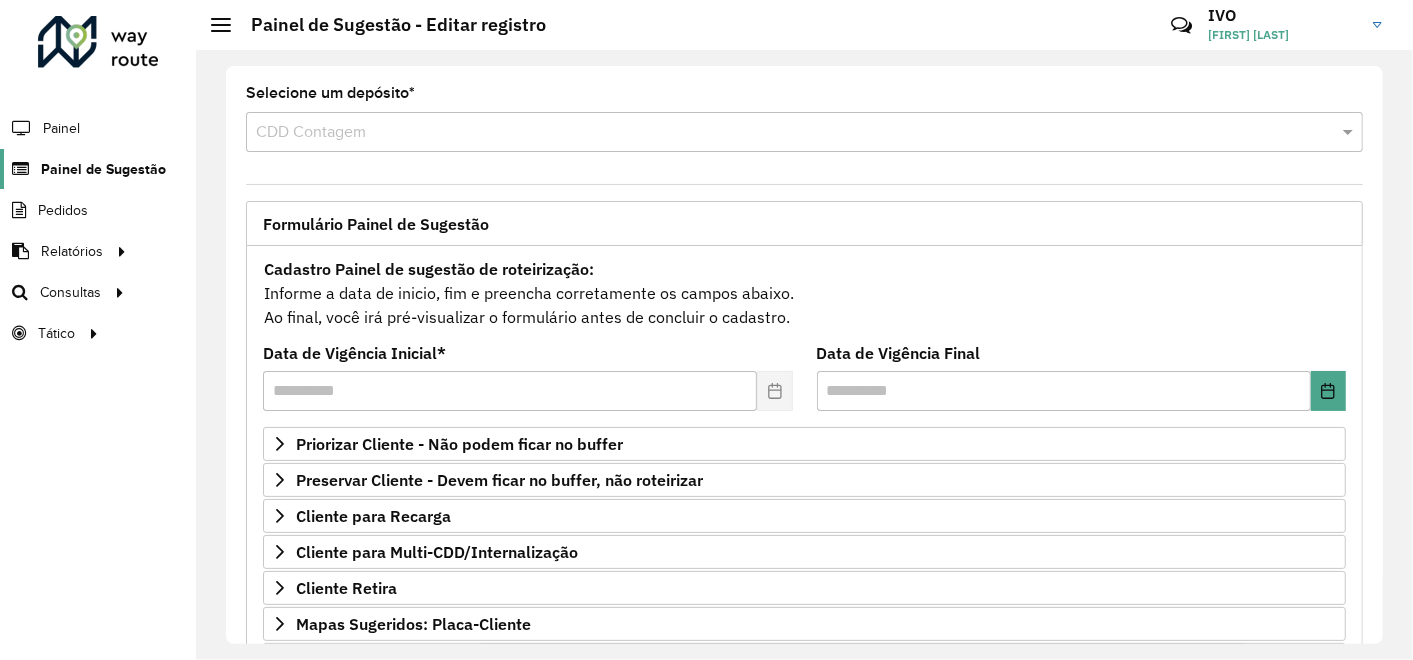 click on "Painel de Sugestão" 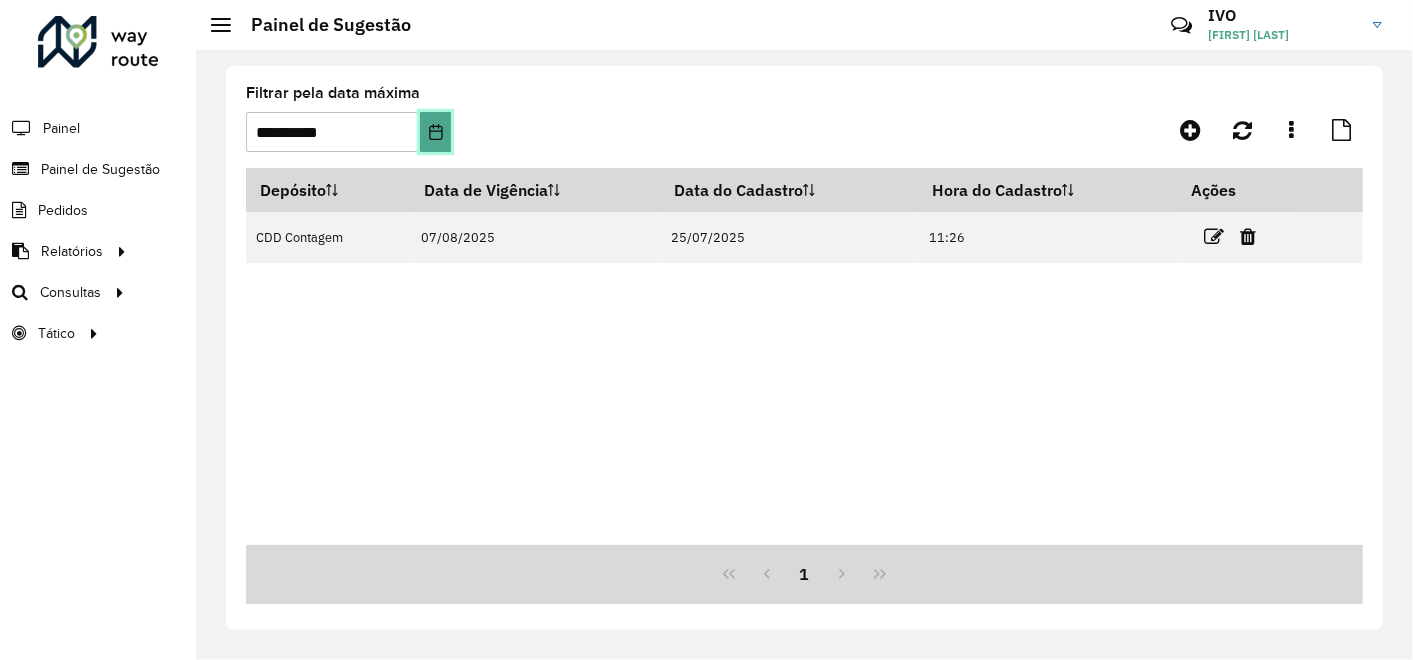 click 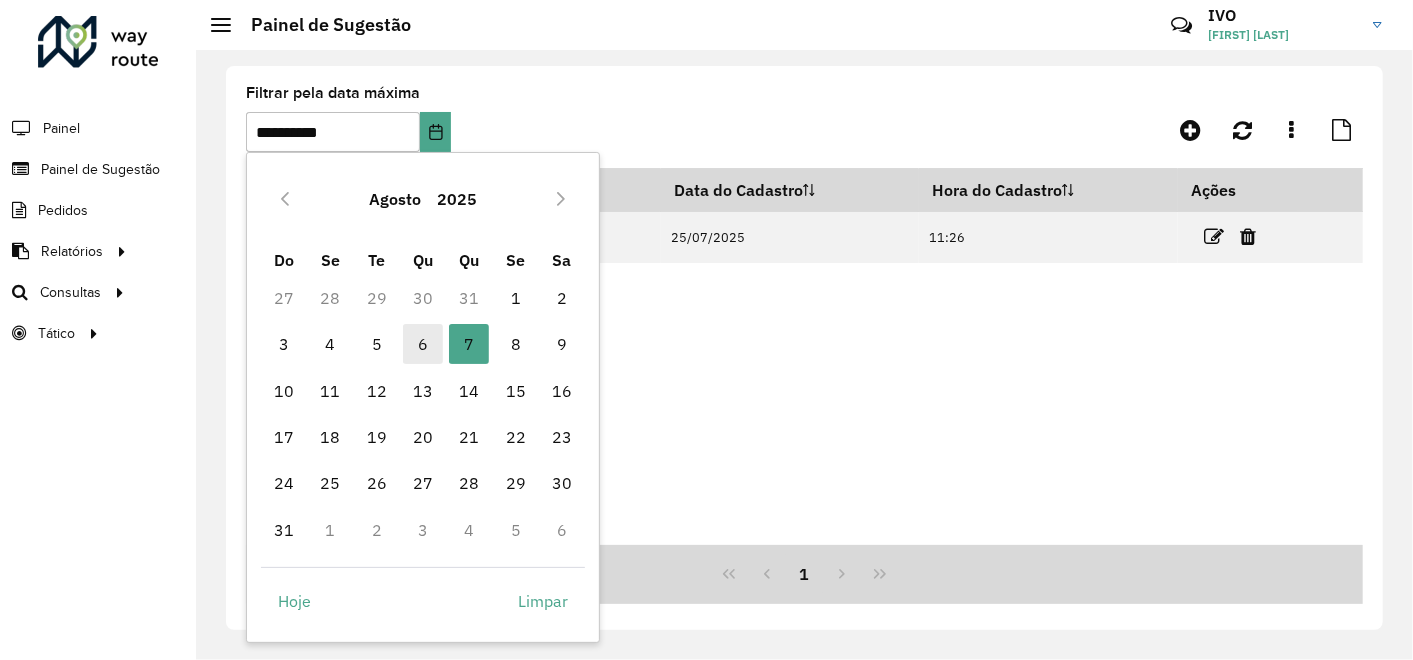 click on "6" at bounding box center (423, 344) 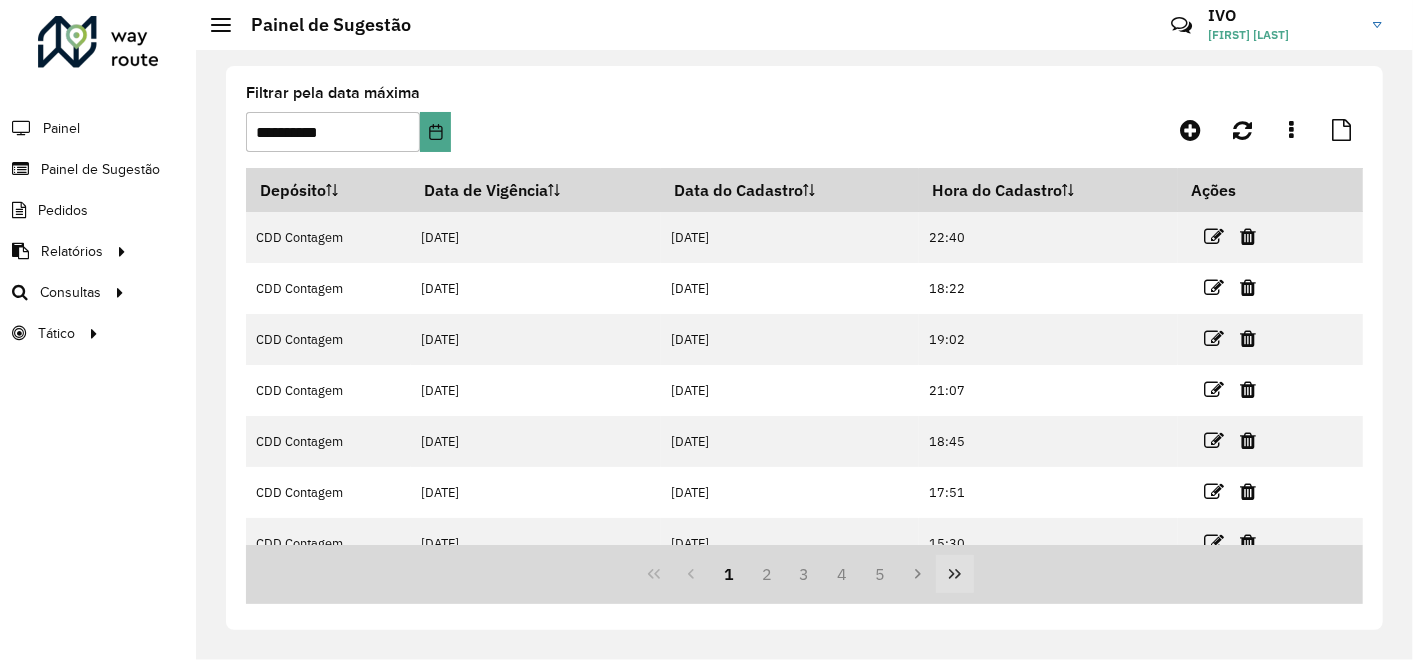 click 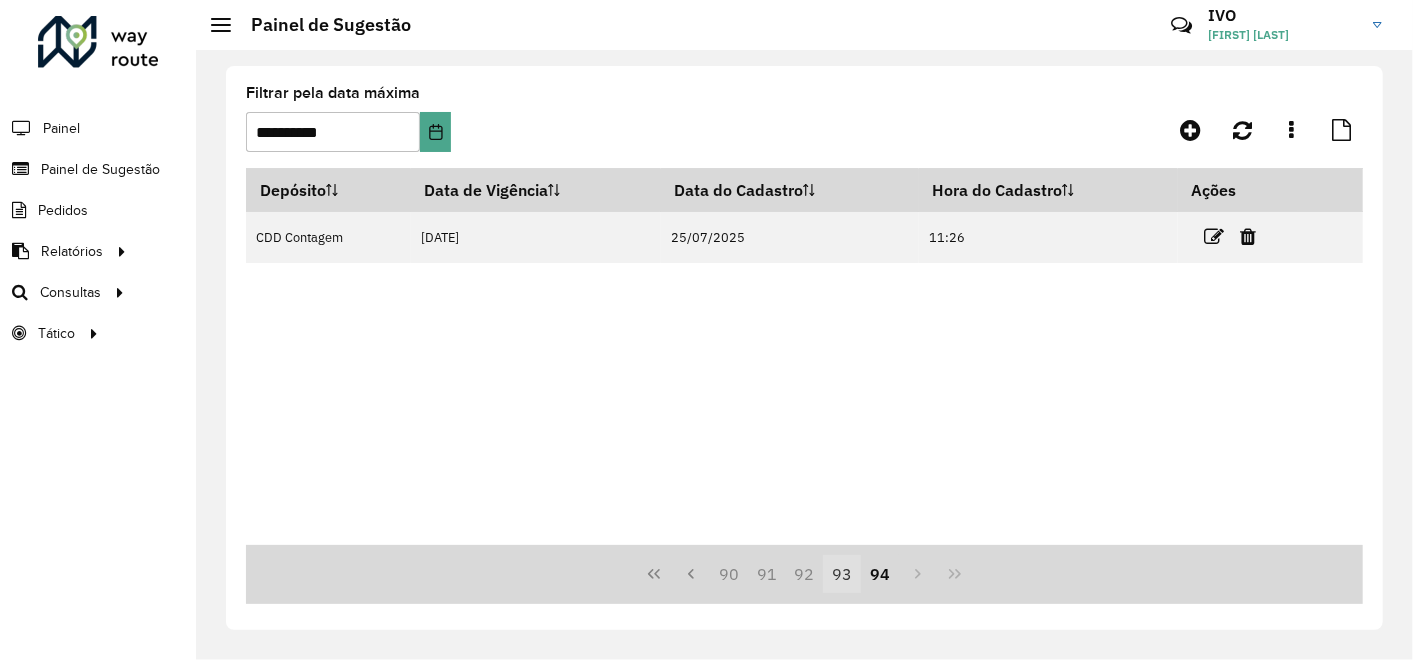 click on "93" at bounding box center (842, 574) 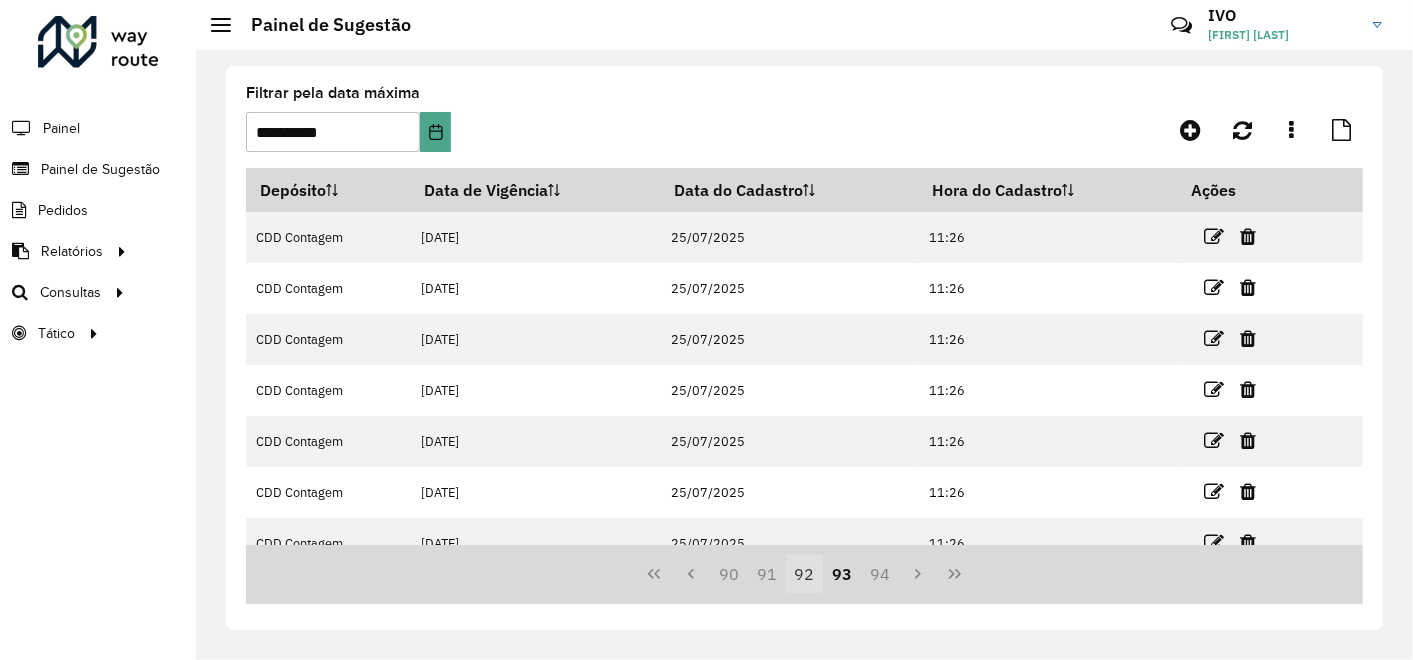 click on "92" at bounding box center (805, 574) 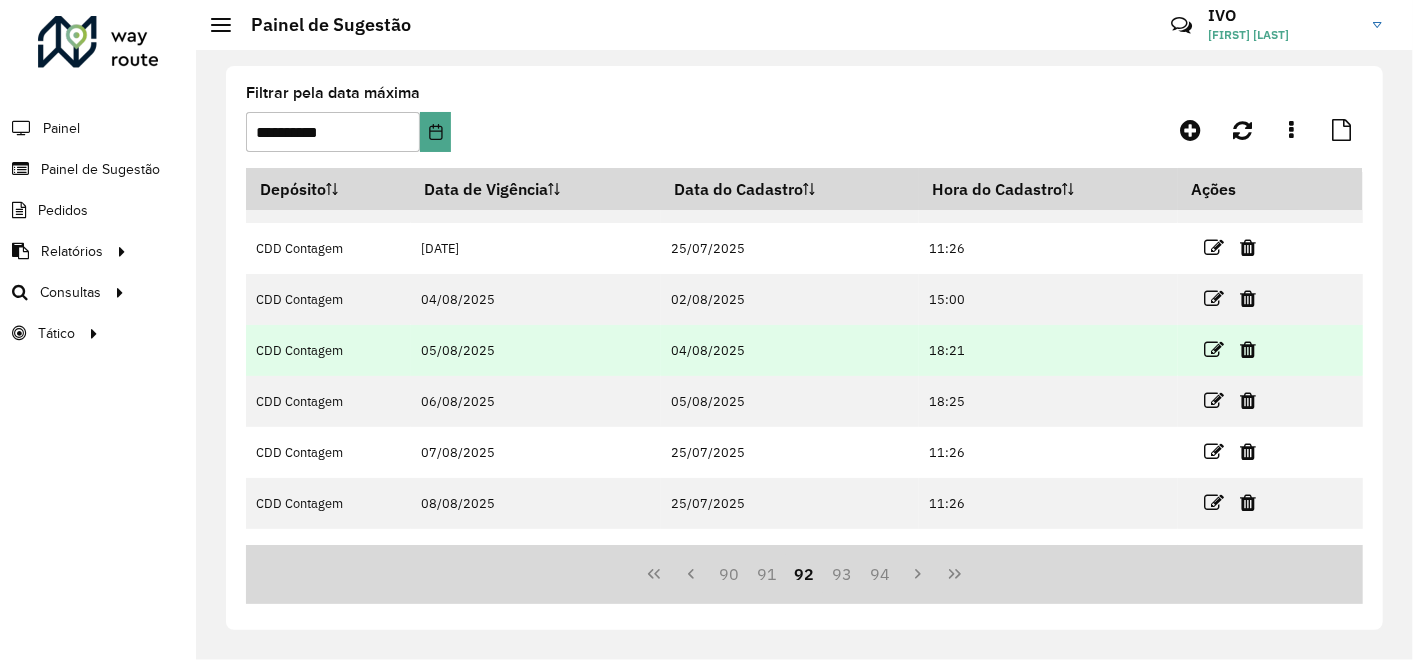 scroll, scrollTop: 222, scrollLeft: 0, axis: vertical 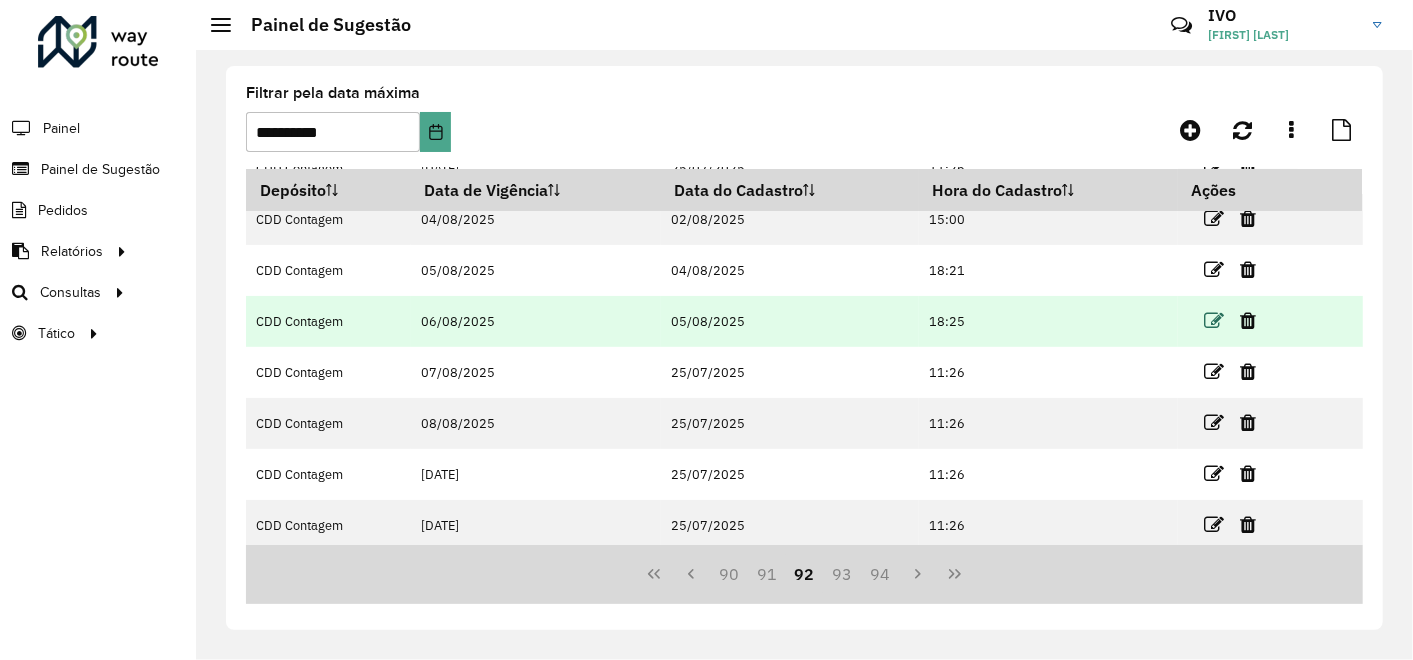 click at bounding box center (1214, 321) 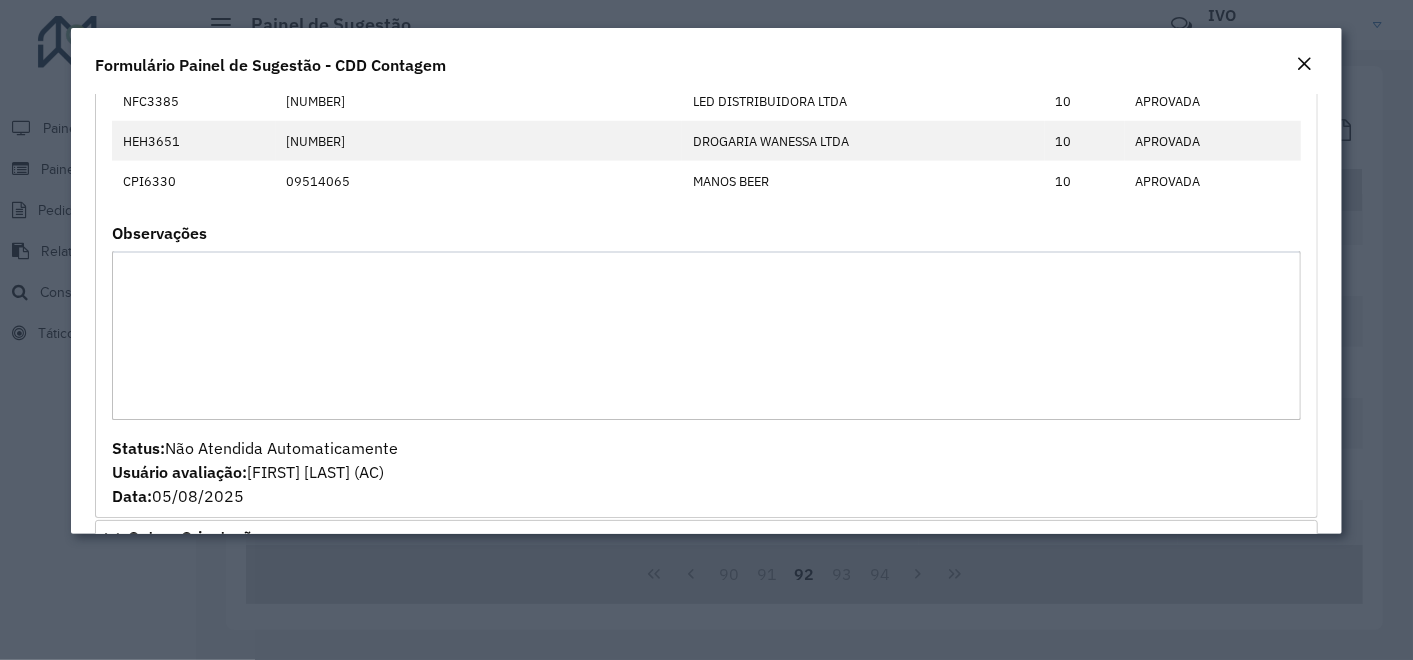 scroll, scrollTop: 1333, scrollLeft: 0, axis: vertical 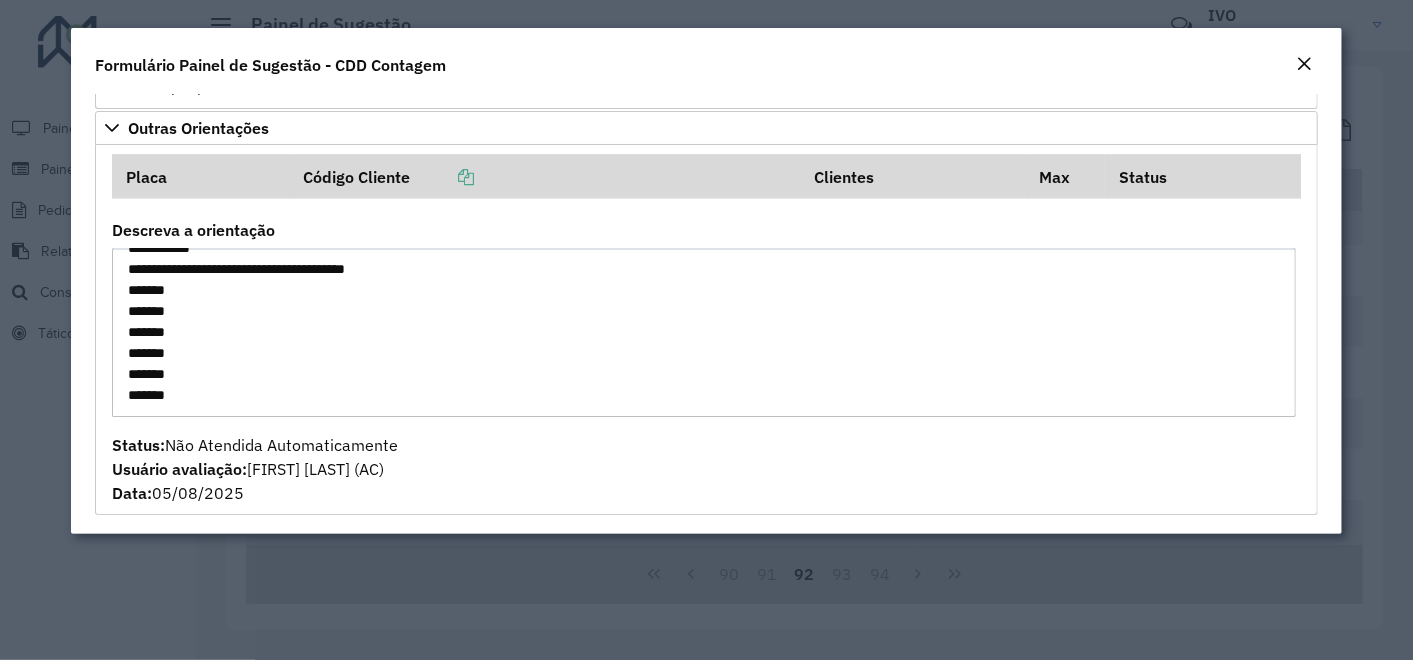 drag, startPoint x: 117, startPoint y: 405, endPoint x: 204, endPoint y: 565, distance: 182.12358 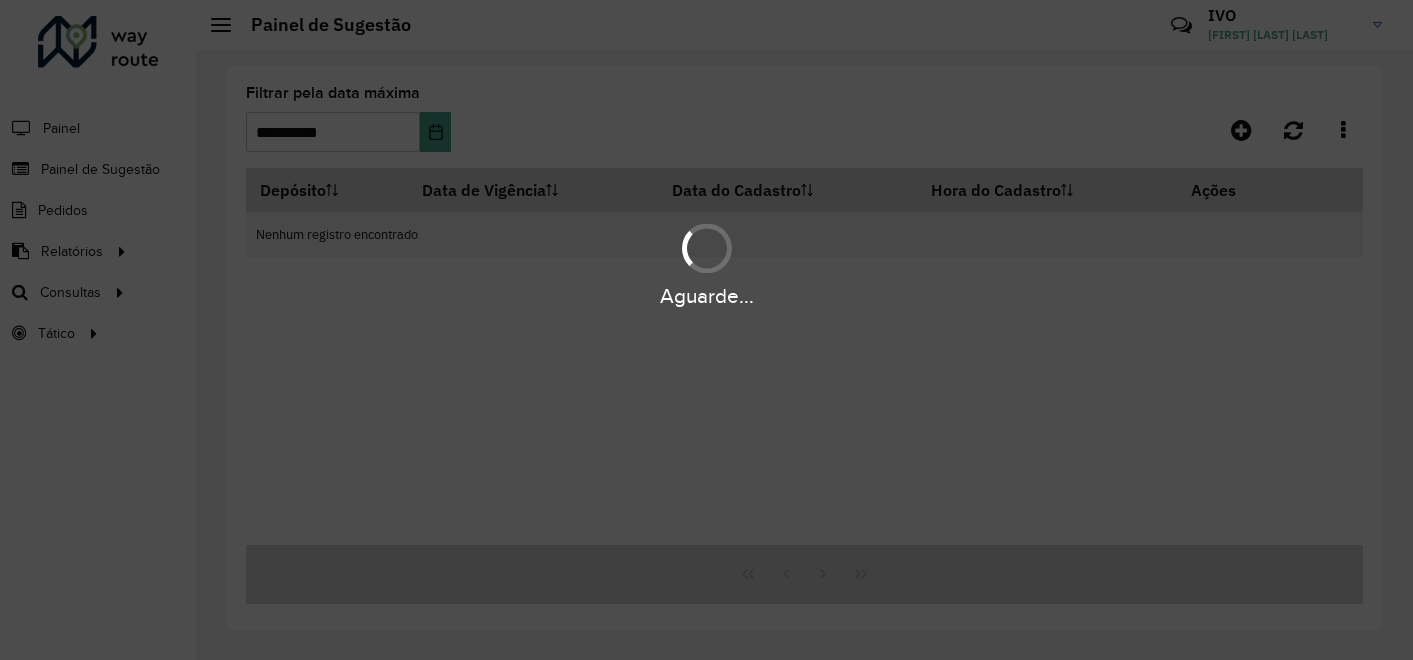 scroll, scrollTop: 0, scrollLeft: 0, axis: both 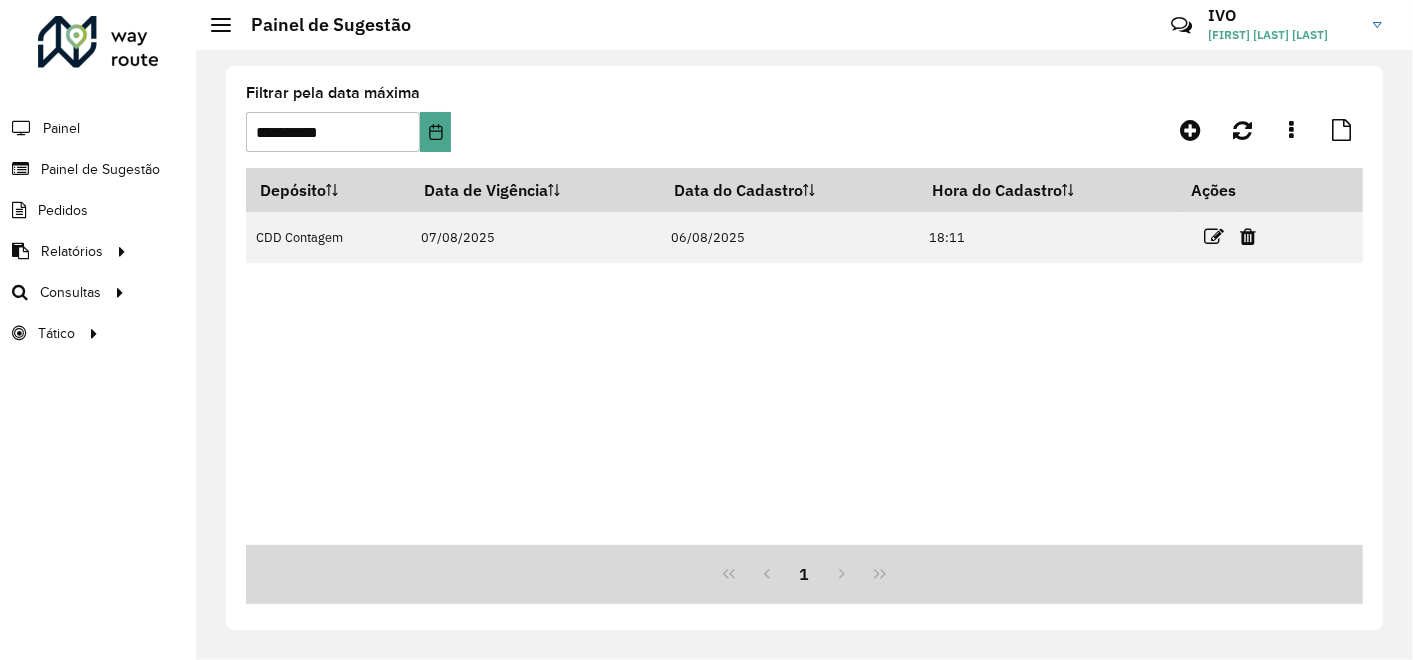 click on "Depósito   Data de Vigência   Data do Cadastro   Hora do Cadastro   Ações   CDD Contagem   07/08/2025   06/08/2025   18:11" at bounding box center (804, 356) 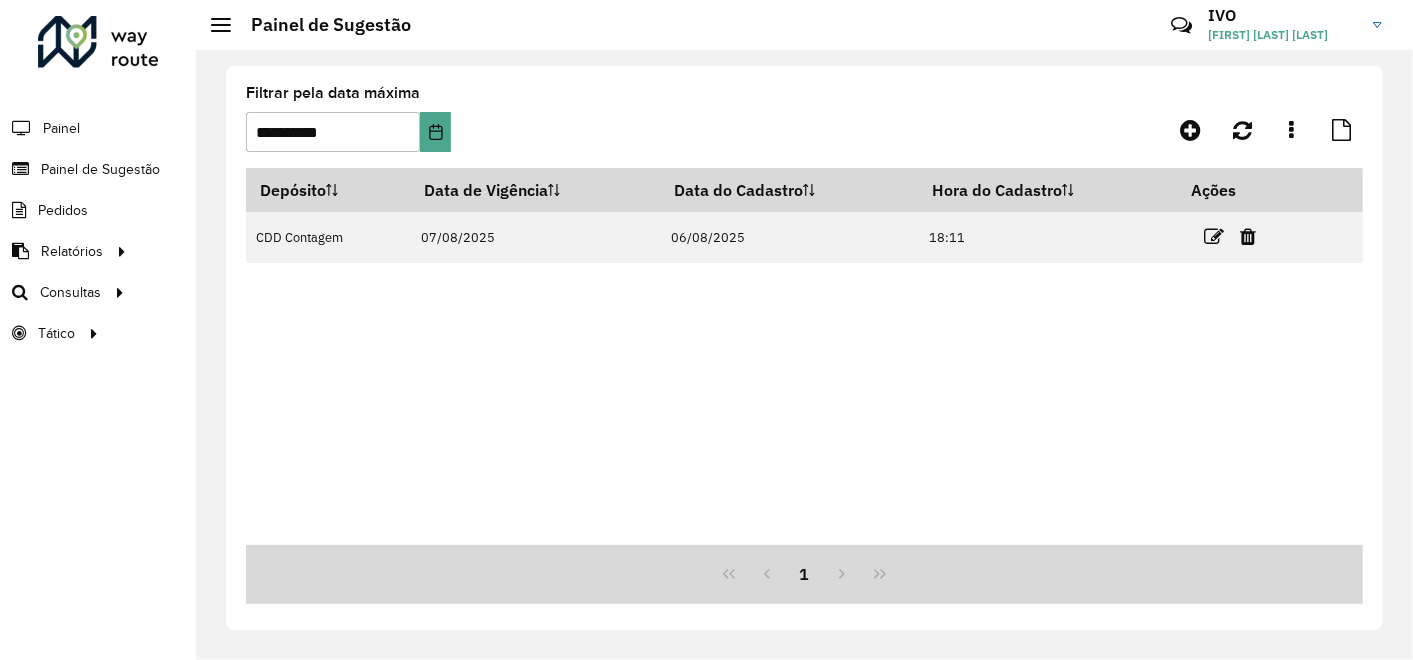 click at bounding box center [1214, 237] 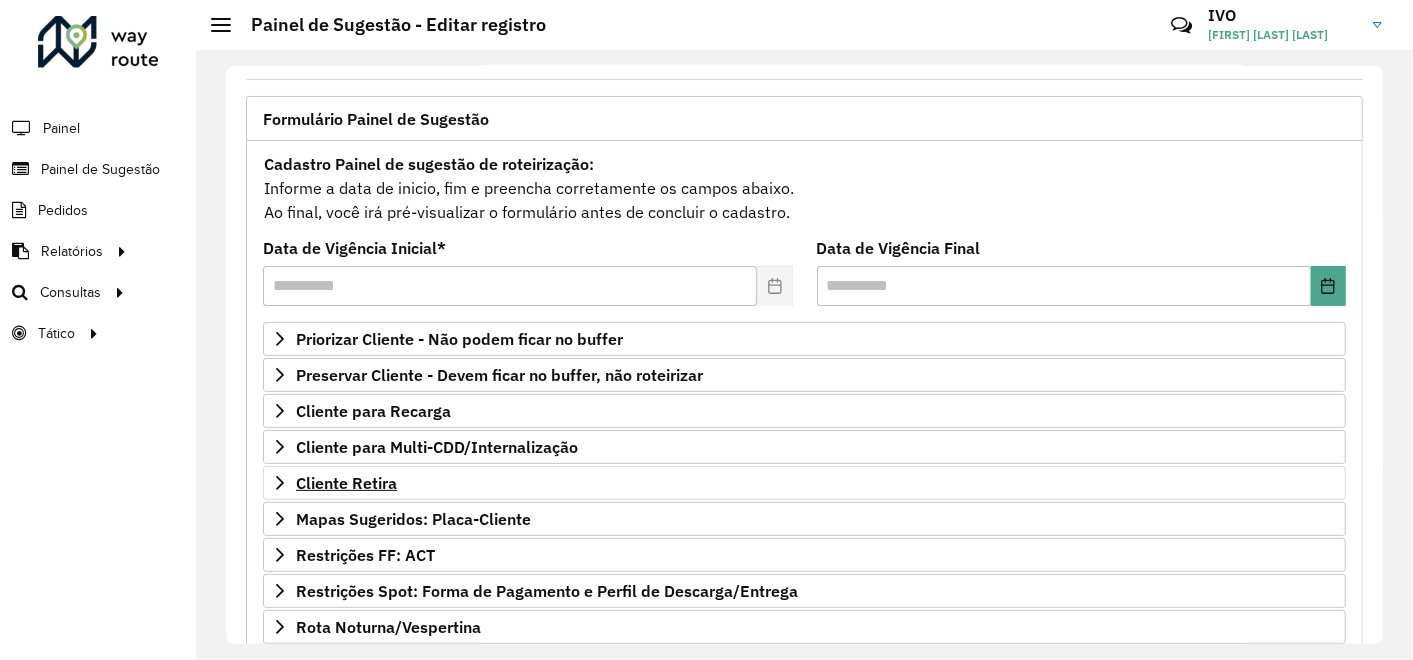 scroll, scrollTop: 328, scrollLeft: 0, axis: vertical 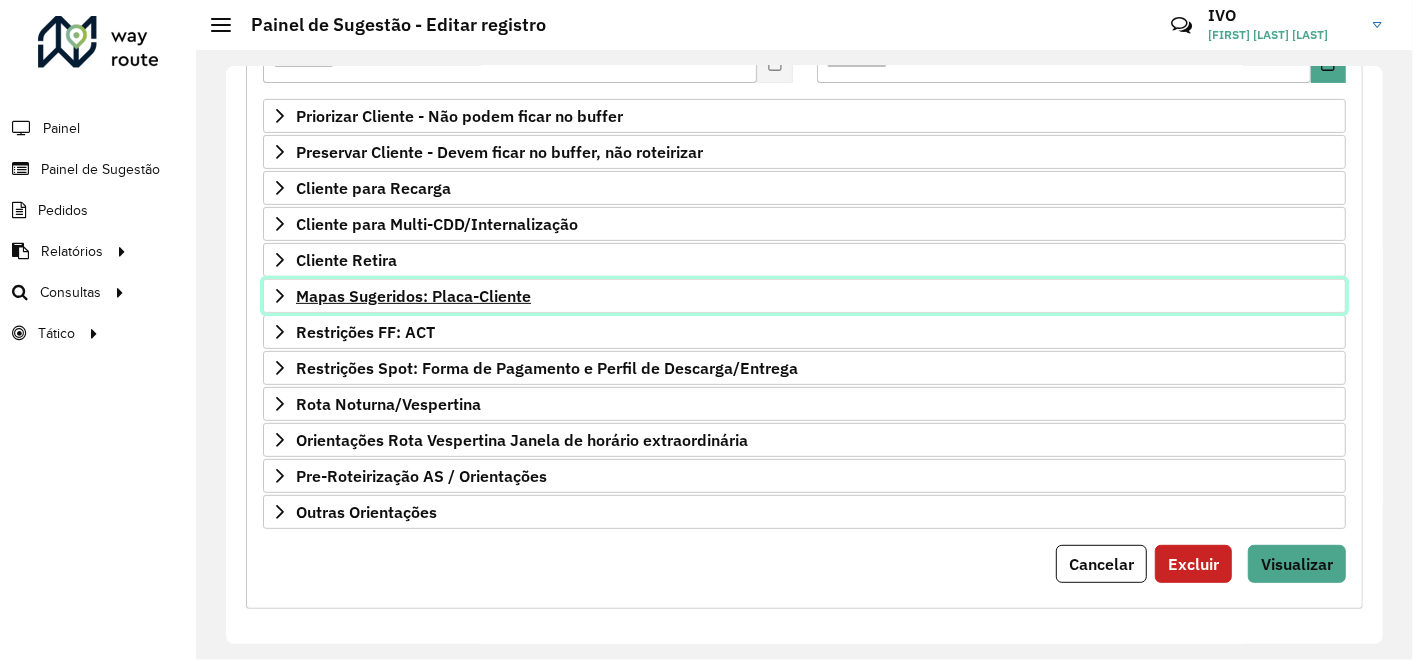 click on "Mapas Sugeridos: Placa-Cliente" at bounding box center (413, 296) 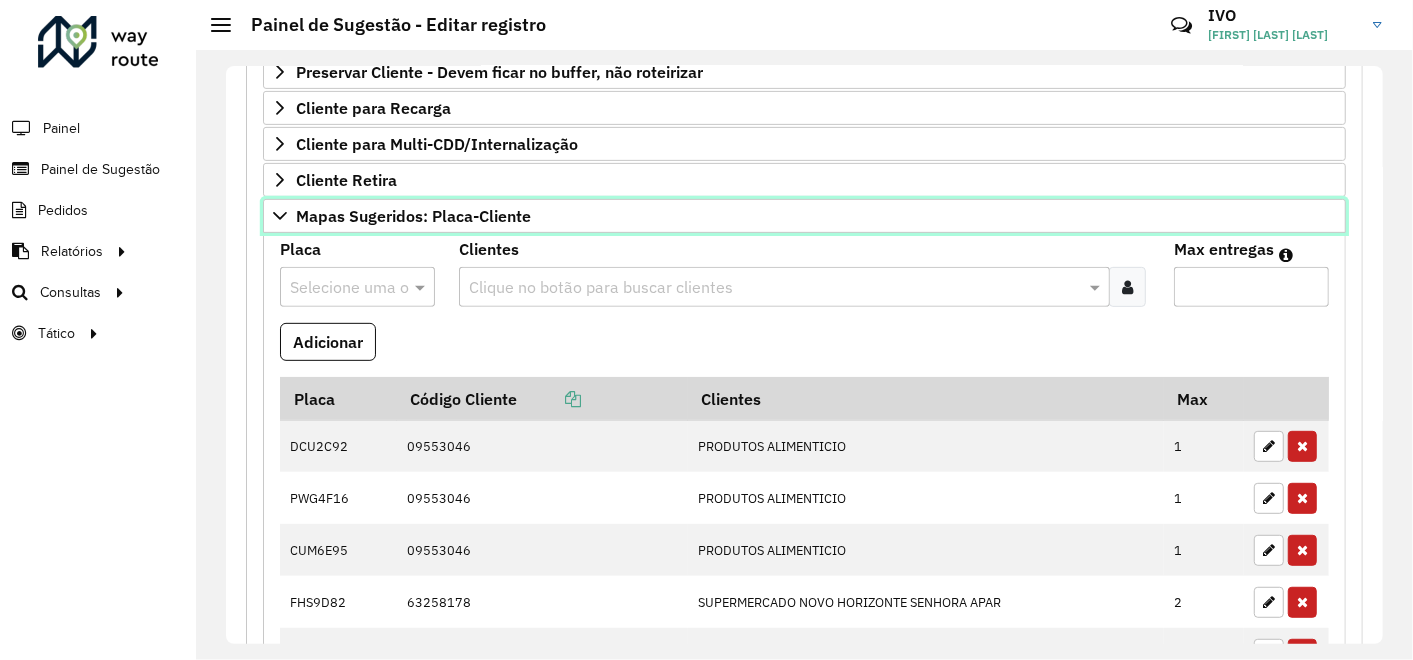 scroll, scrollTop: 439, scrollLeft: 0, axis: vertical 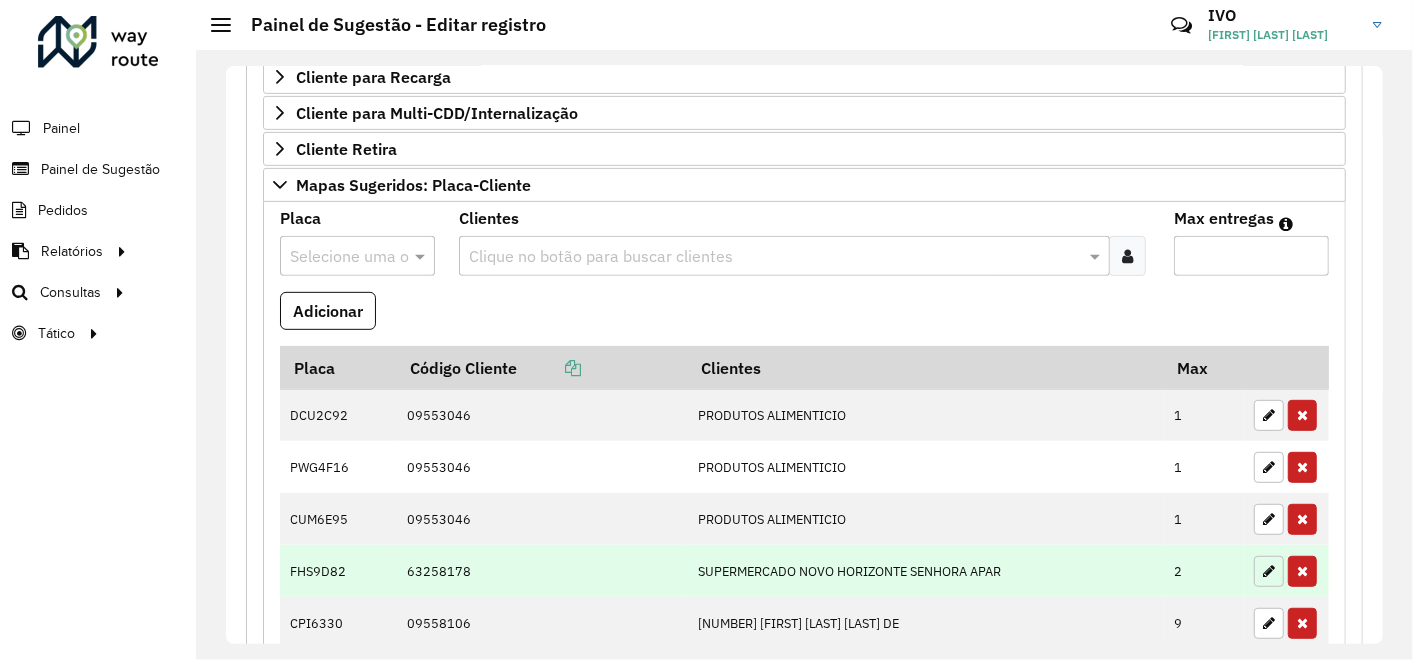 click at bounding box center (1269, 571) 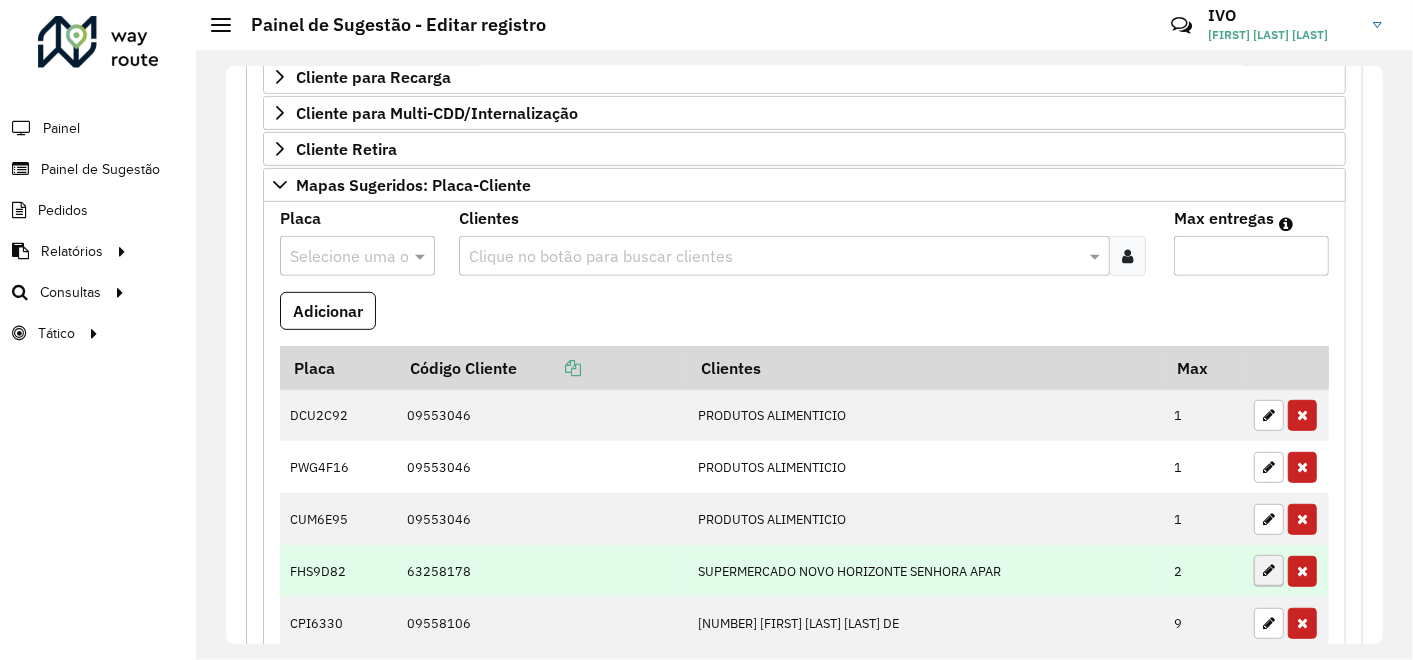type on "*" 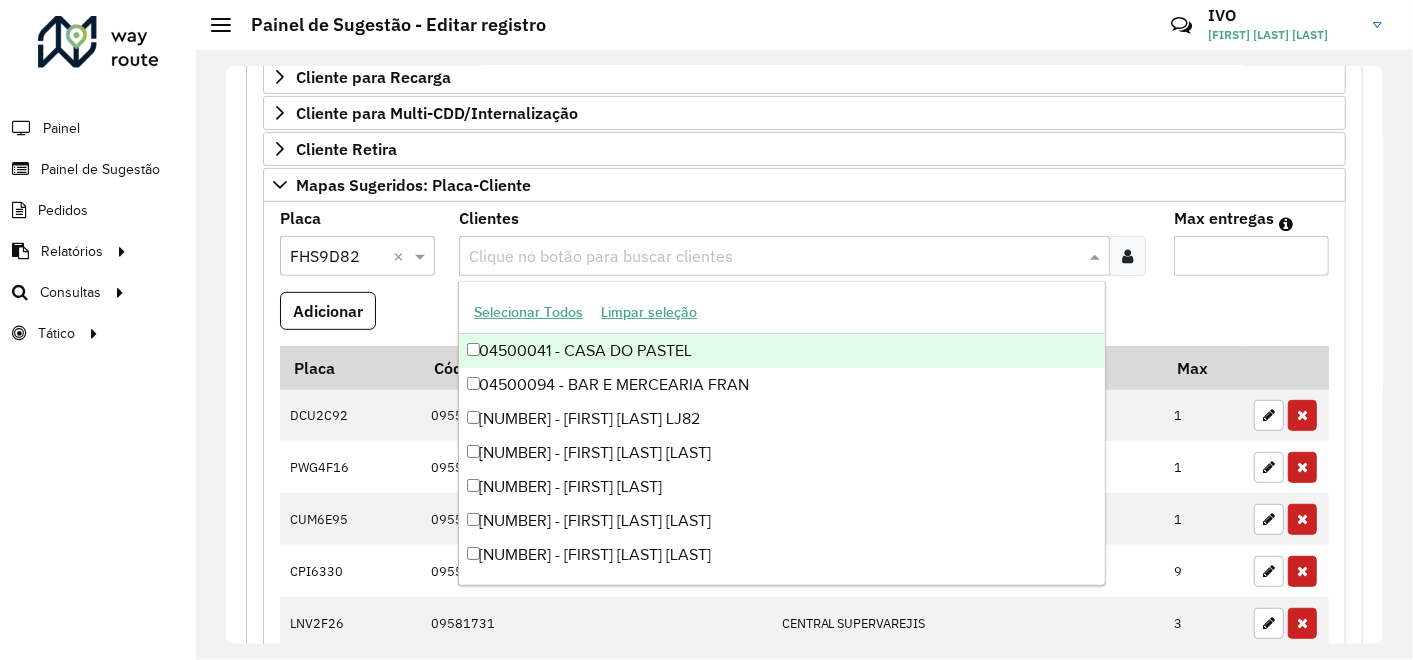 click at bounding box center (774, 257) 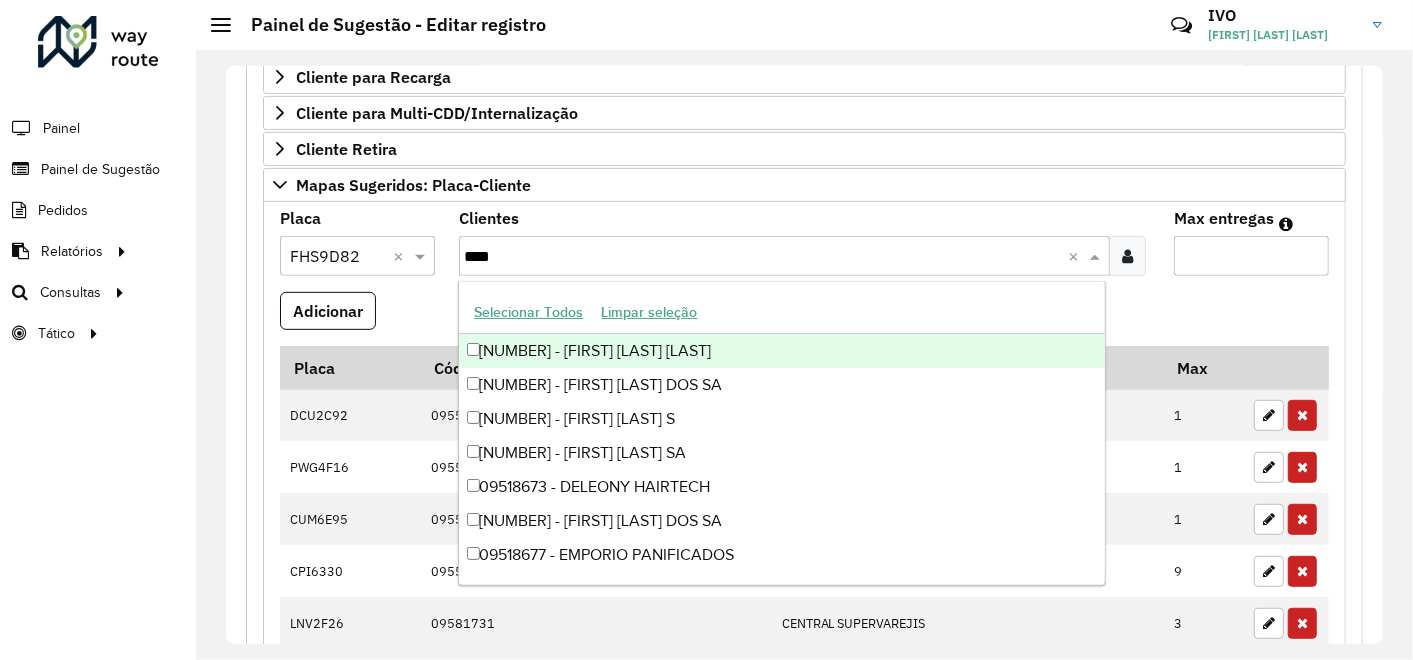 type on "*****" 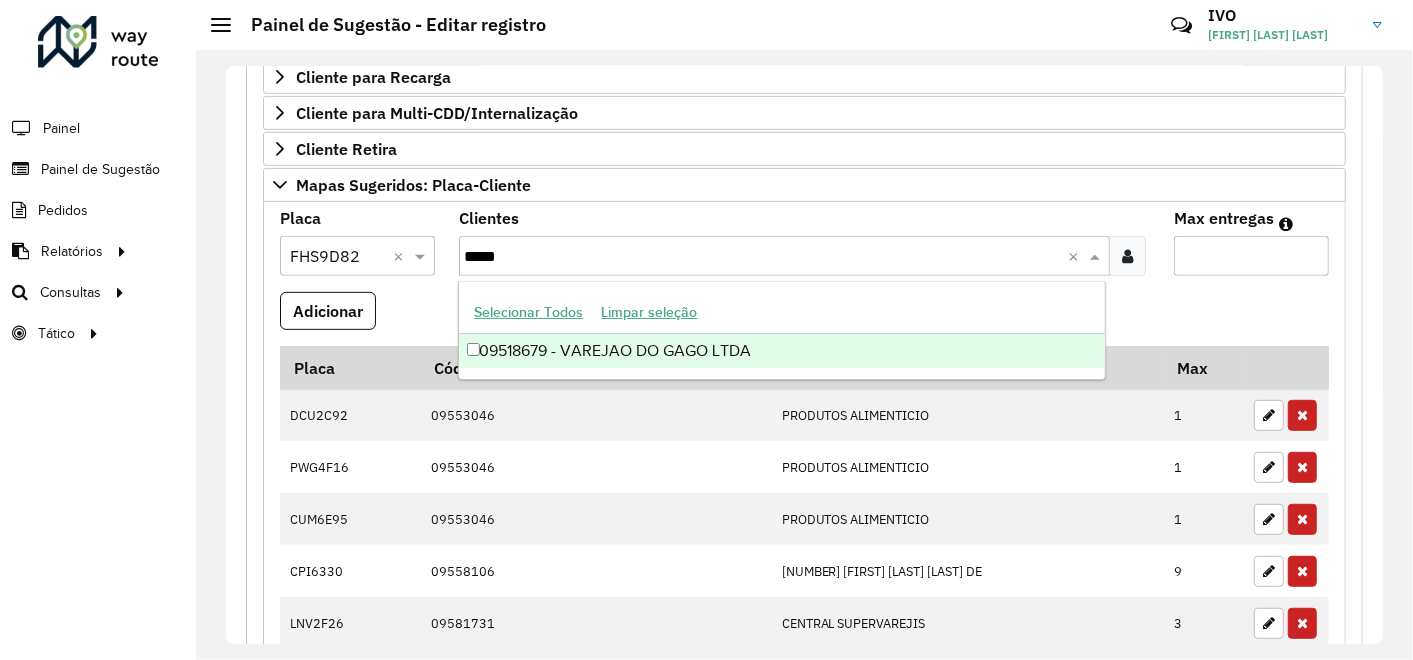 click on "[CODE] - [BRAND]" at bounding box center [782, 351] 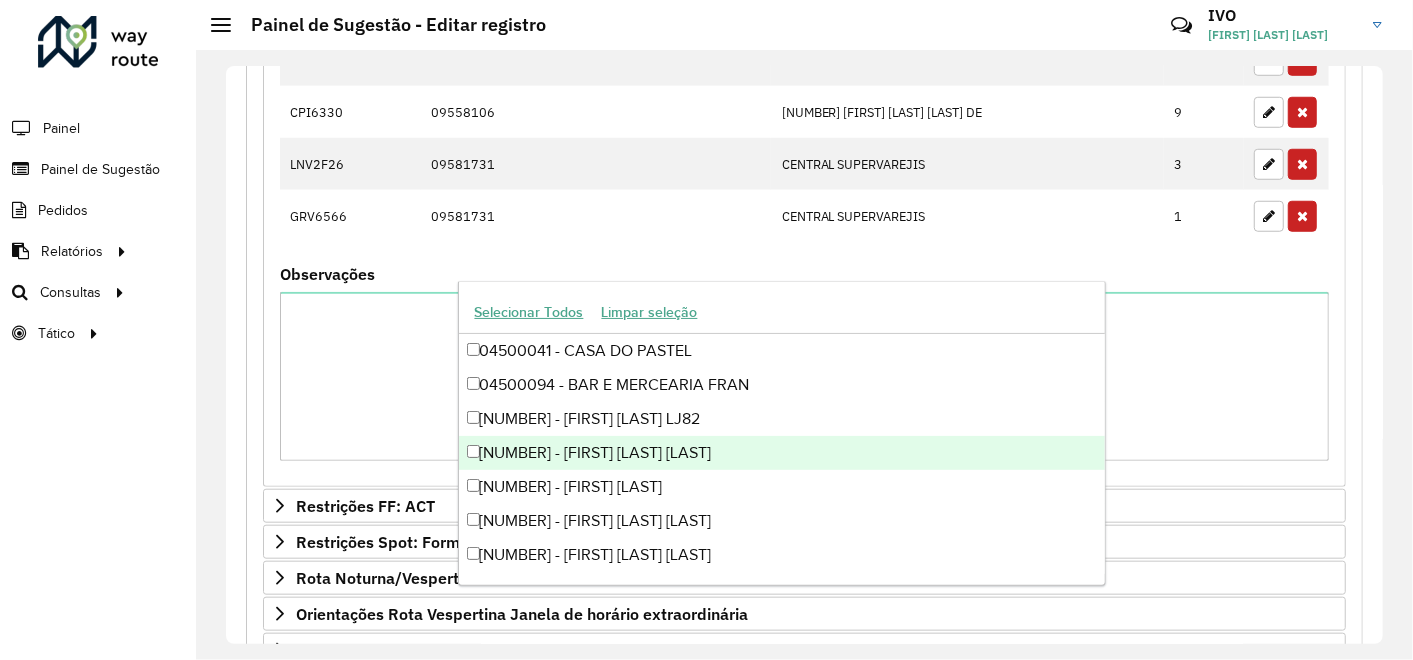 scroll, scrollTop: 994, scrollLeft: 0, axis: vertical 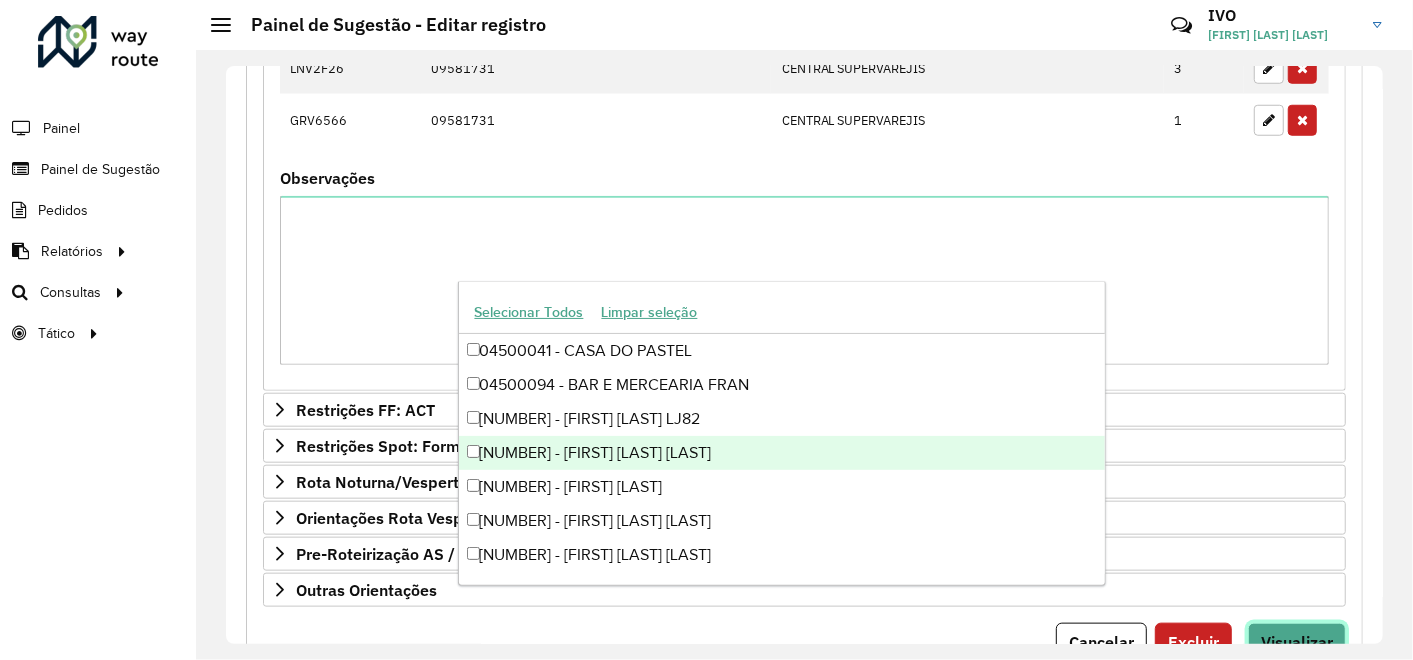 click on "Visualizar" at bounding box center (1297, 642) 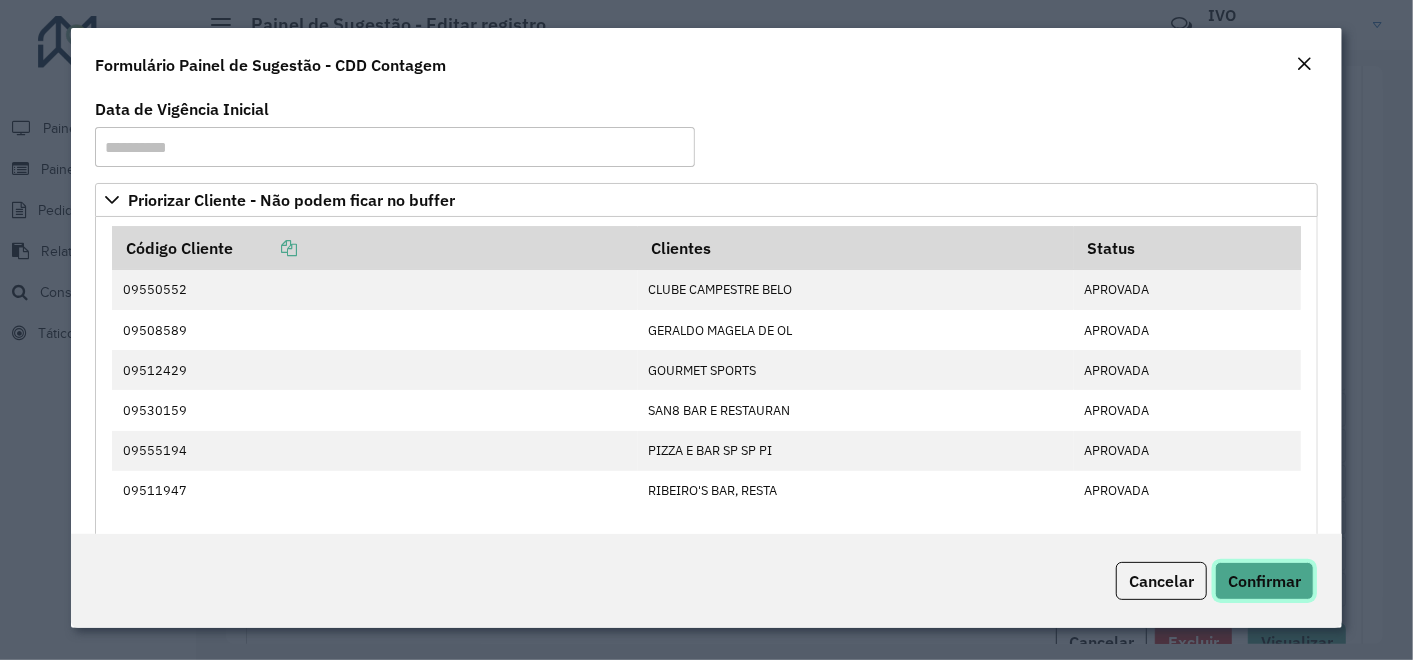 click on "Confirmar" 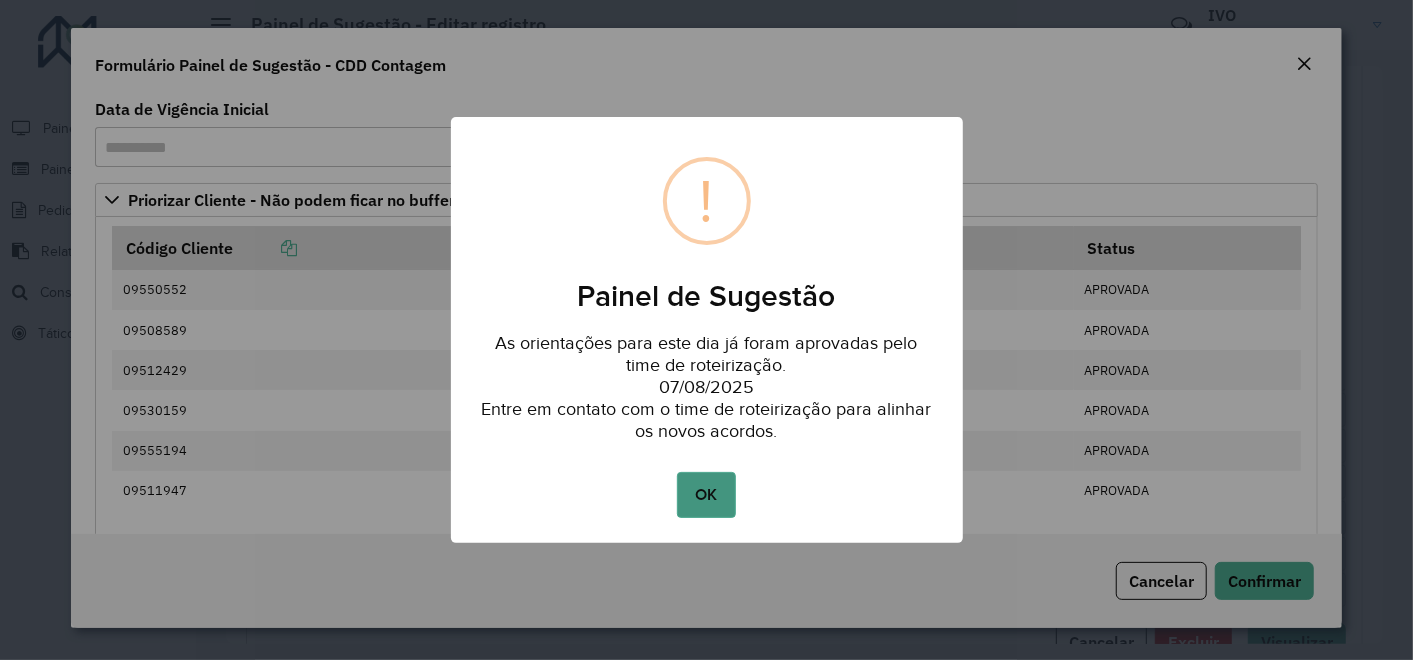click on "OK" at bounding box center [706, 495] 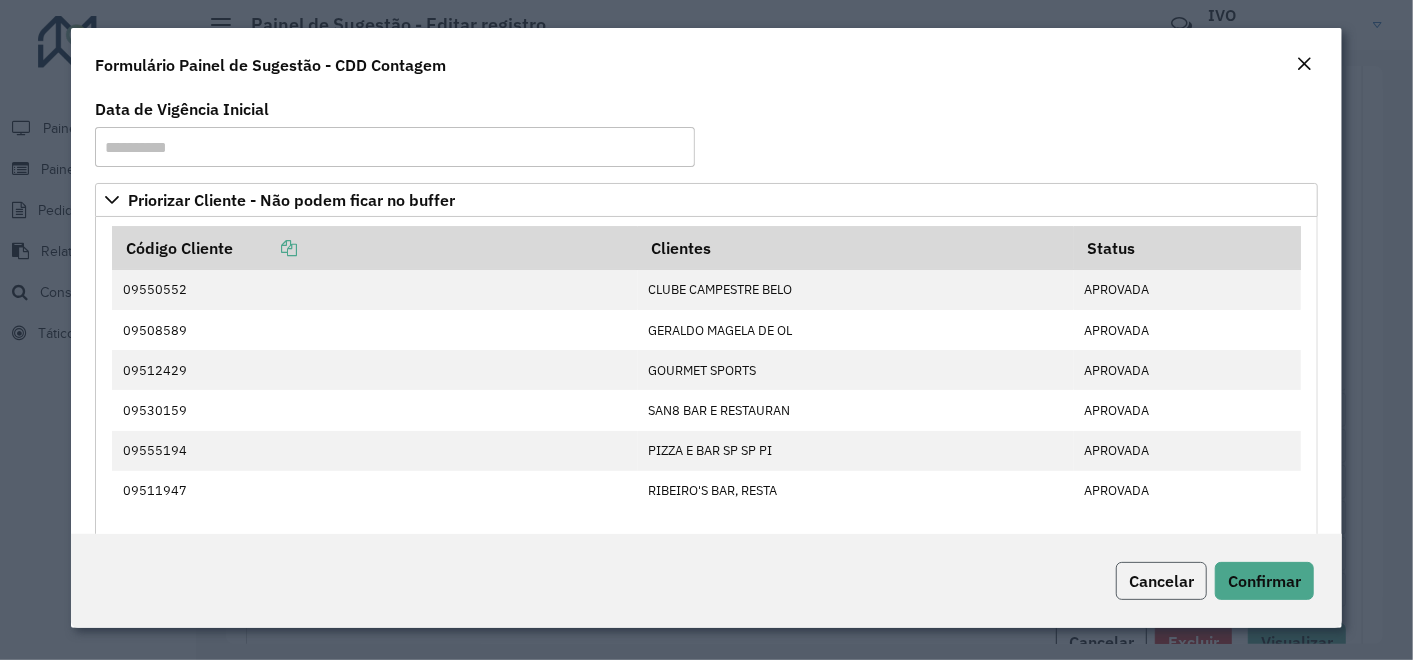 click on "Cancelar" 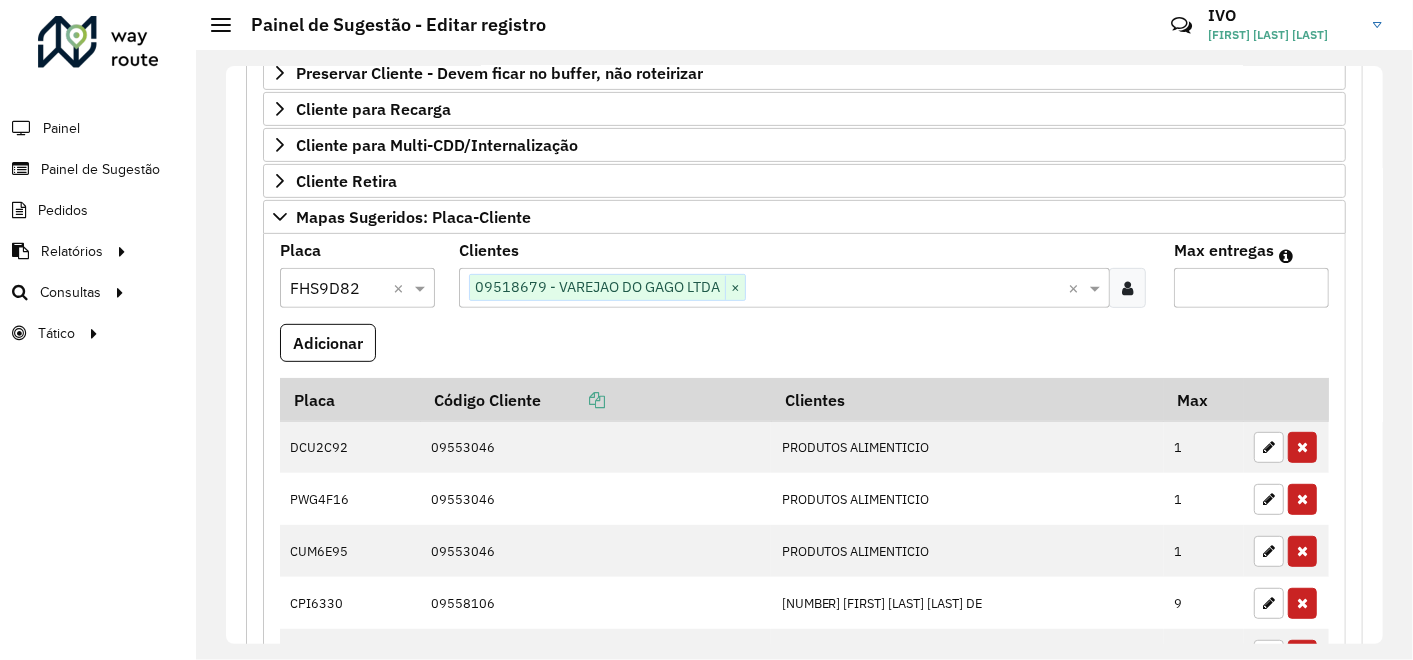 scroll, scrollTop: 400, scrollLeft: 0, axis: vertical 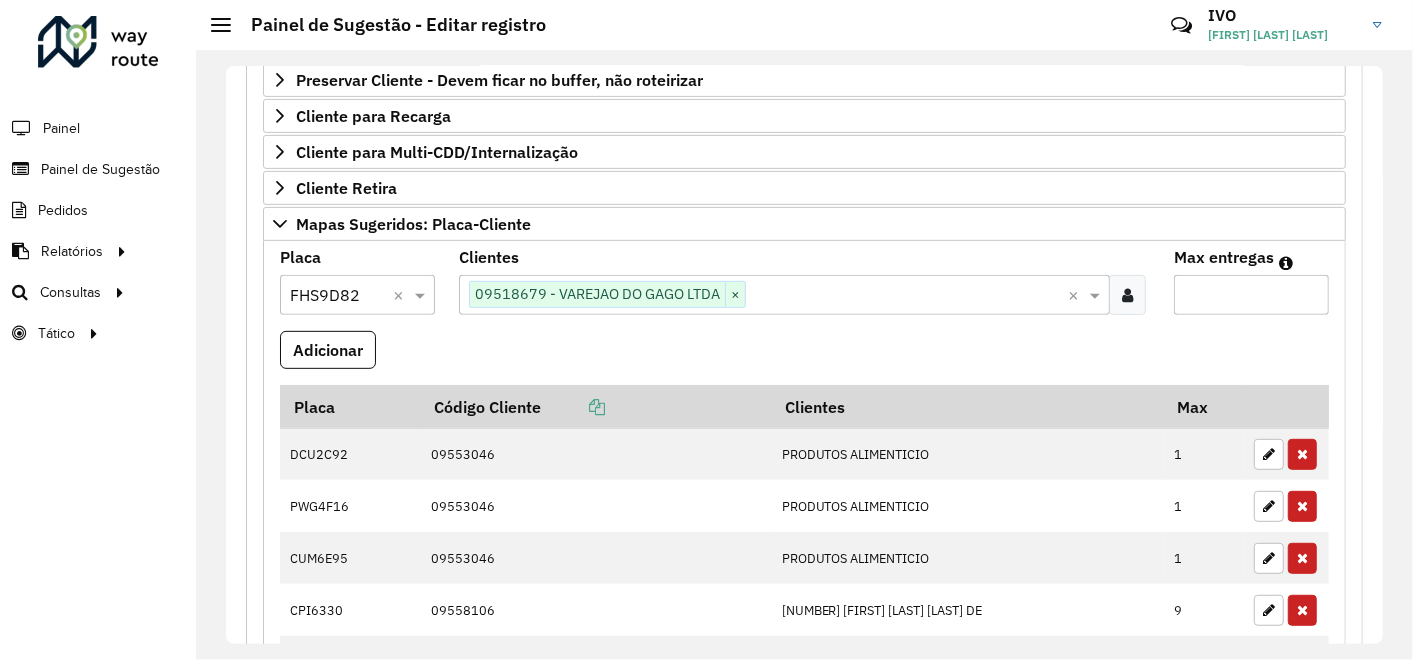 type 